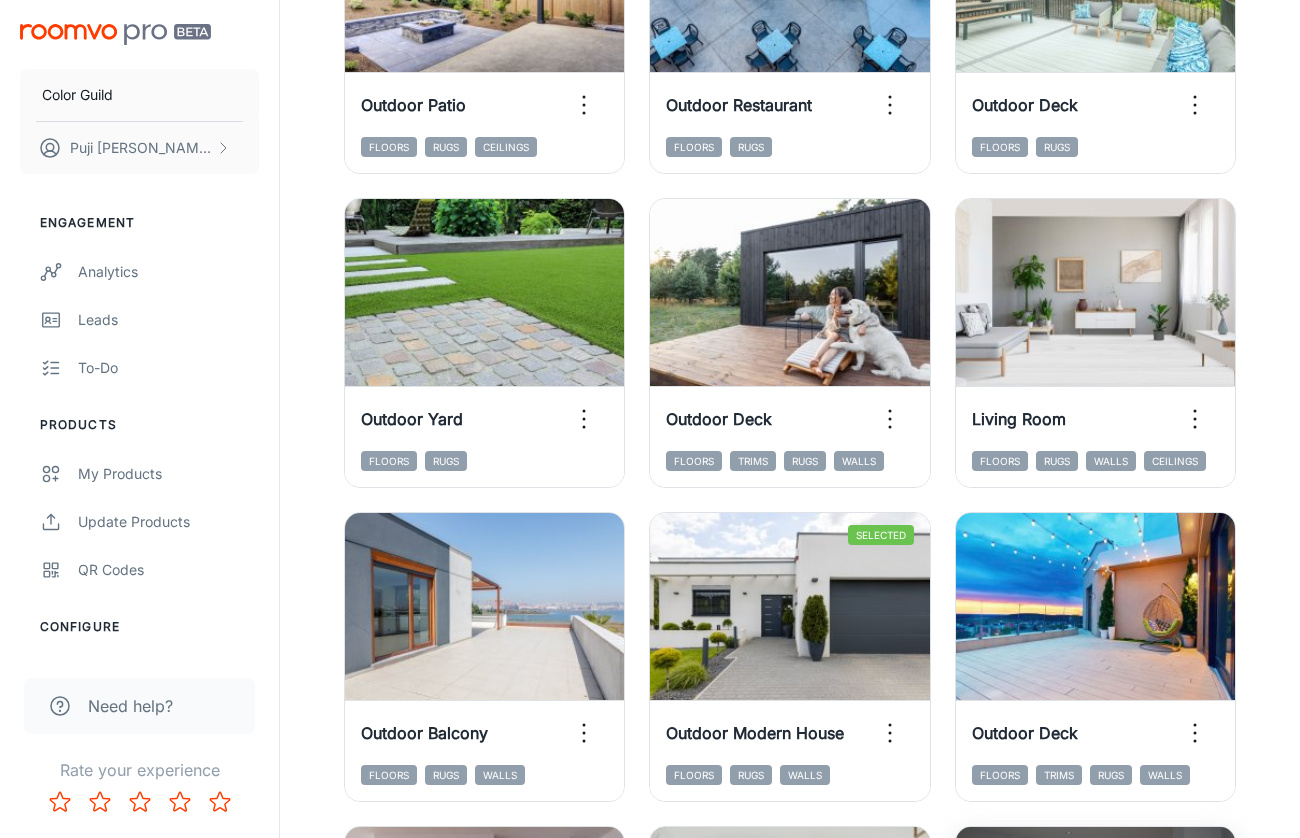 scroll, scrollTop: 1359, scrollLeft: 0, axis: vertical 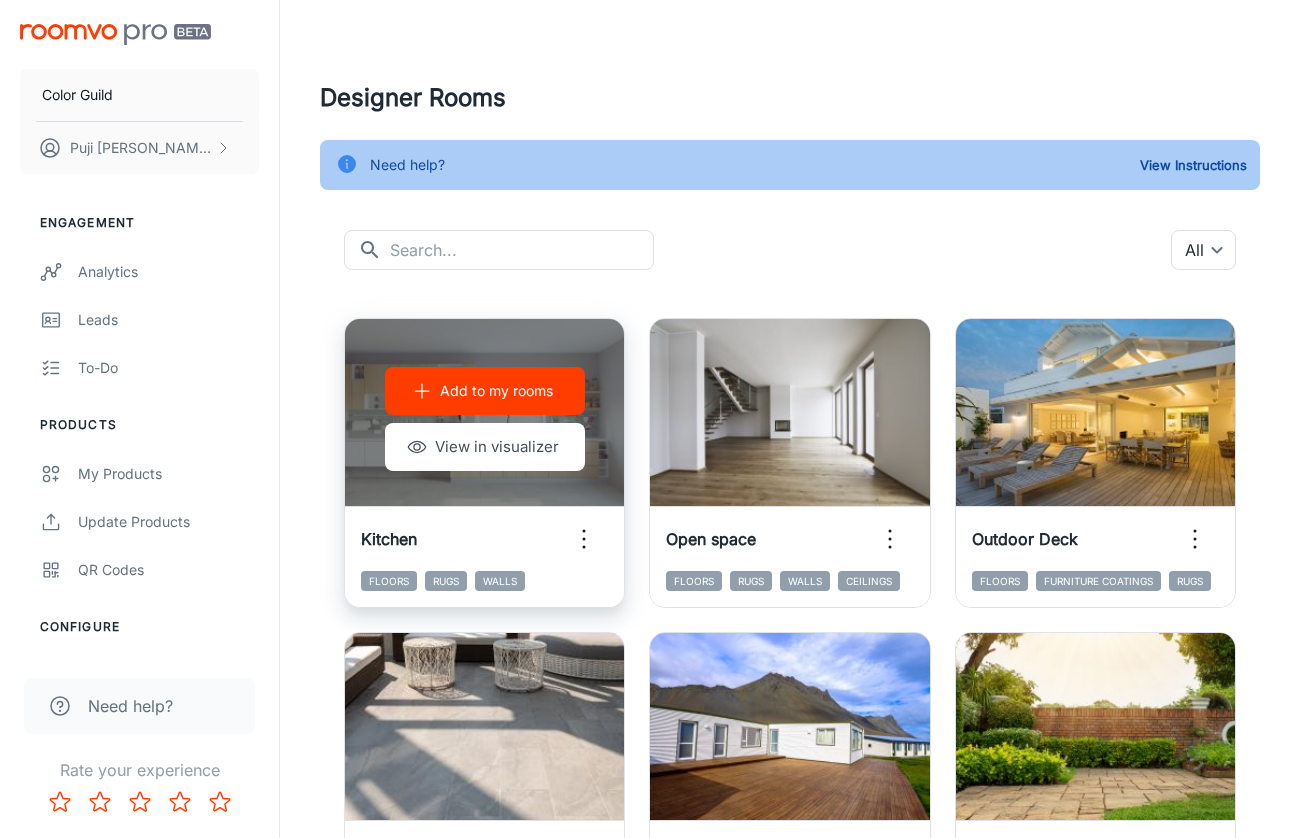 click on "Add to my rooms View in visualizer" at bounding box center (484, 419) 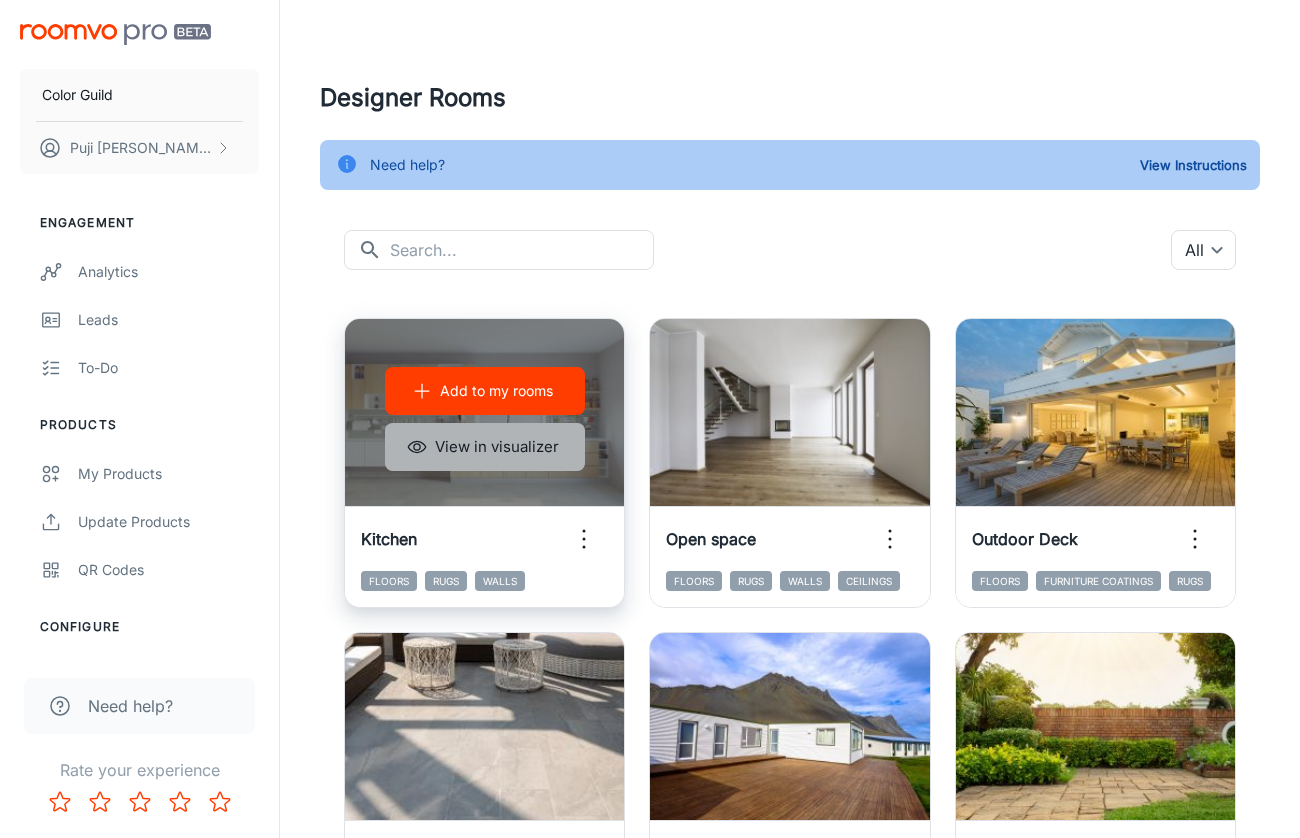 click on "View in visualizer" at bounding box center [485, 447] 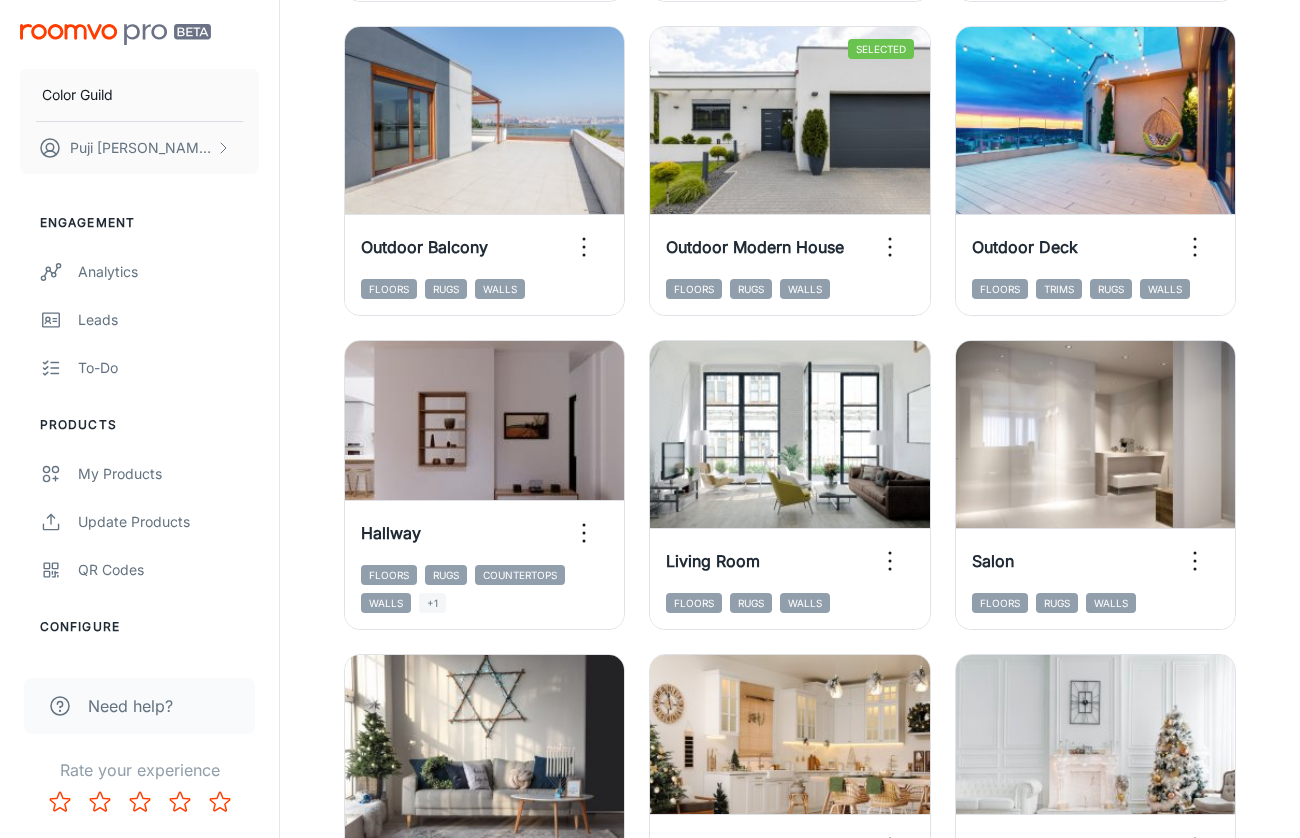 scroll, scrollTop: 1864, scrollLeft: 0, axis: vertical 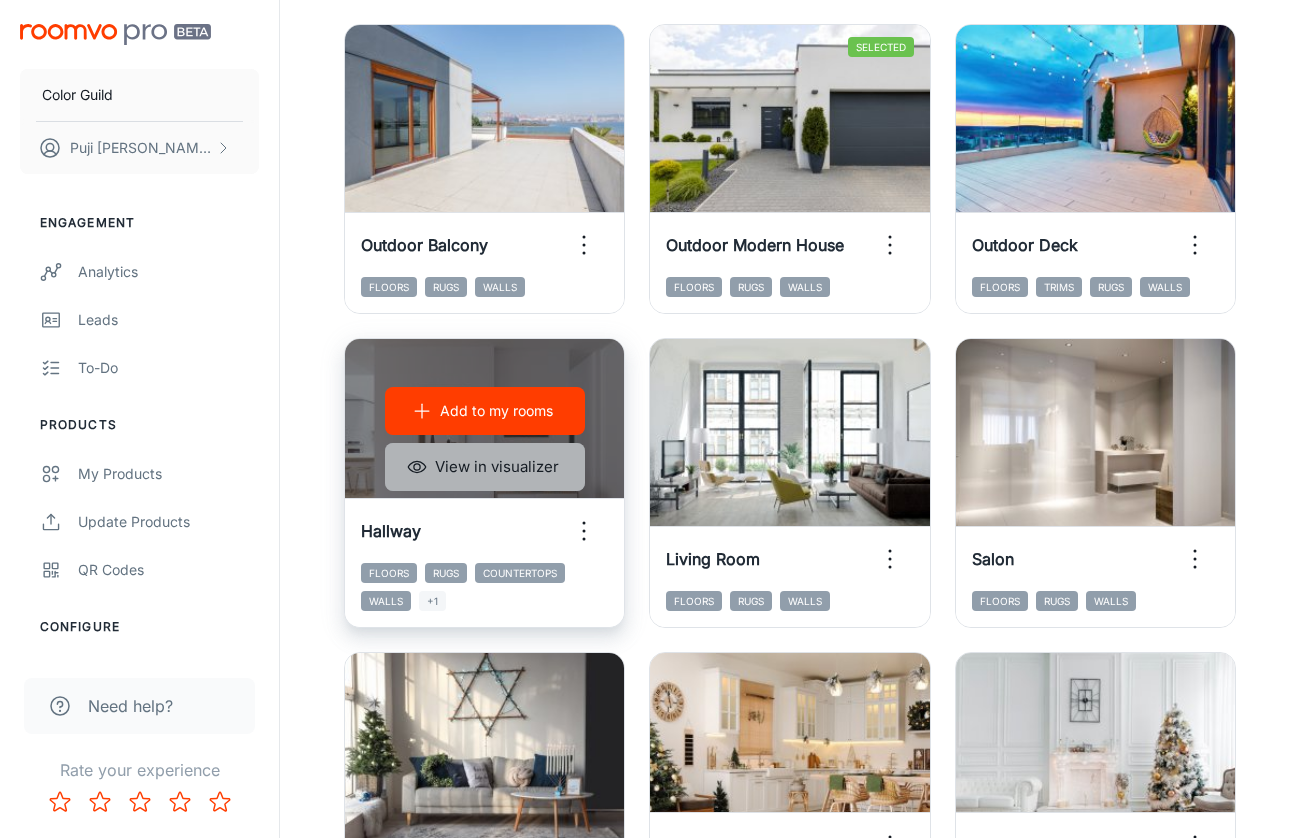click on "View in visualizer" at bounding box center [485, 467] 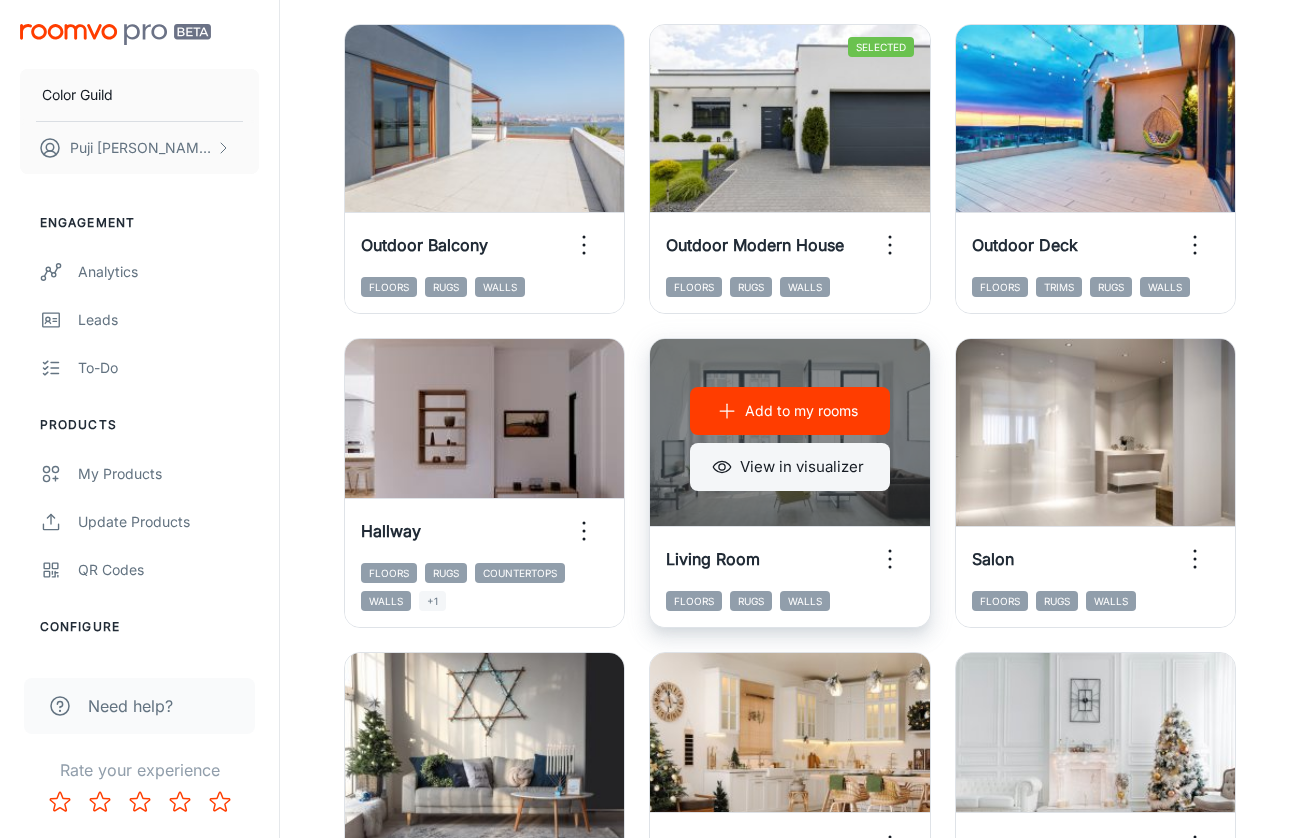 click on "View in visualizer" at bounding box center (790, 467) 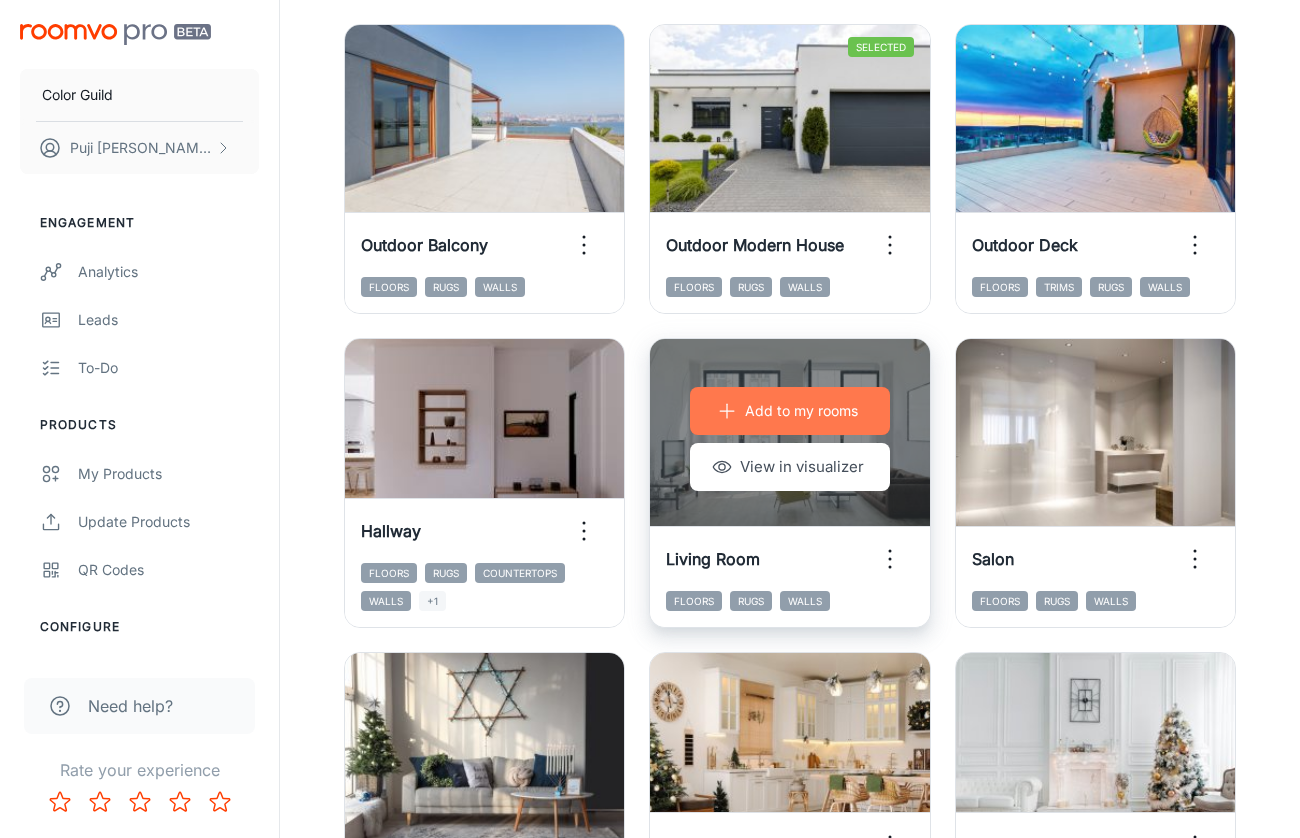 click on "Add to my rooms" at bounding box center (801, 411) 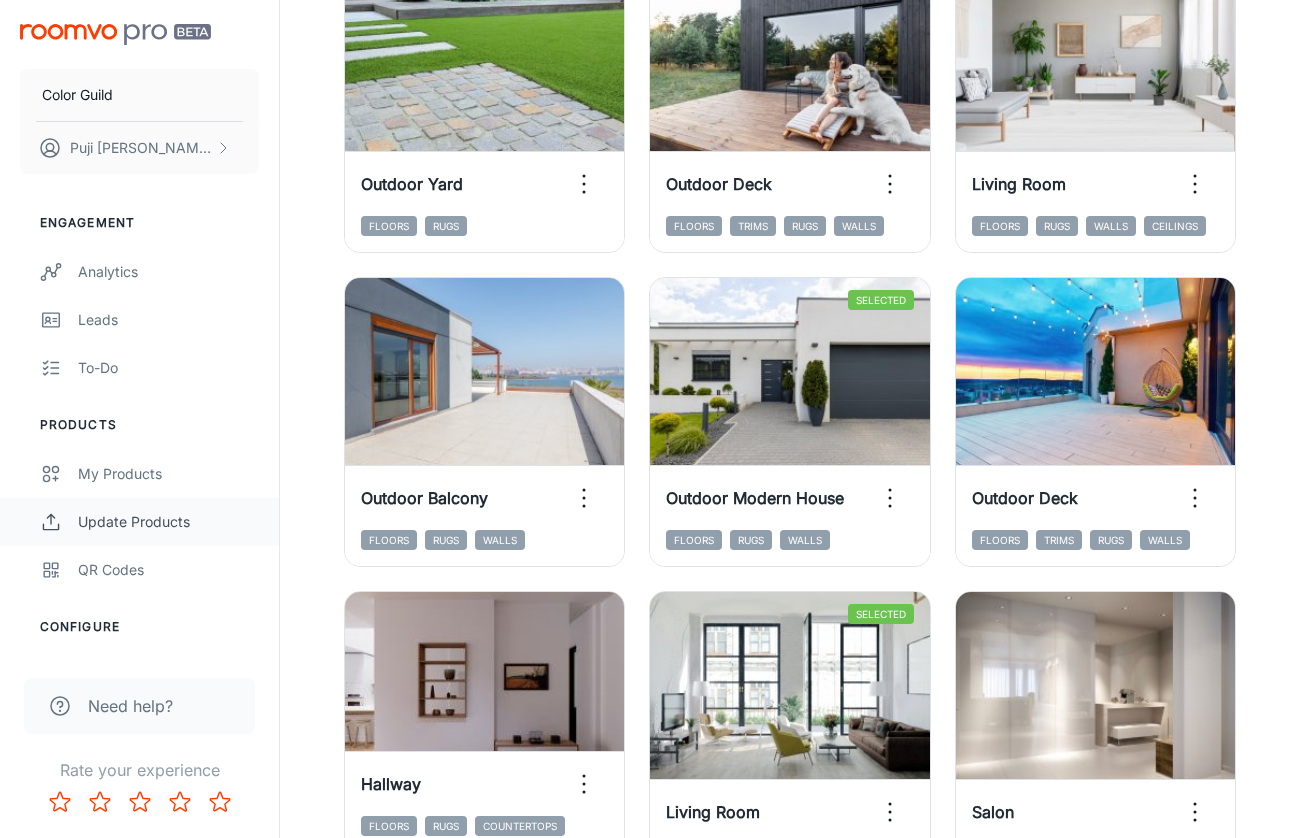 scroll, scrollTop: 1608, scrollLeft: 0, axis: vertical 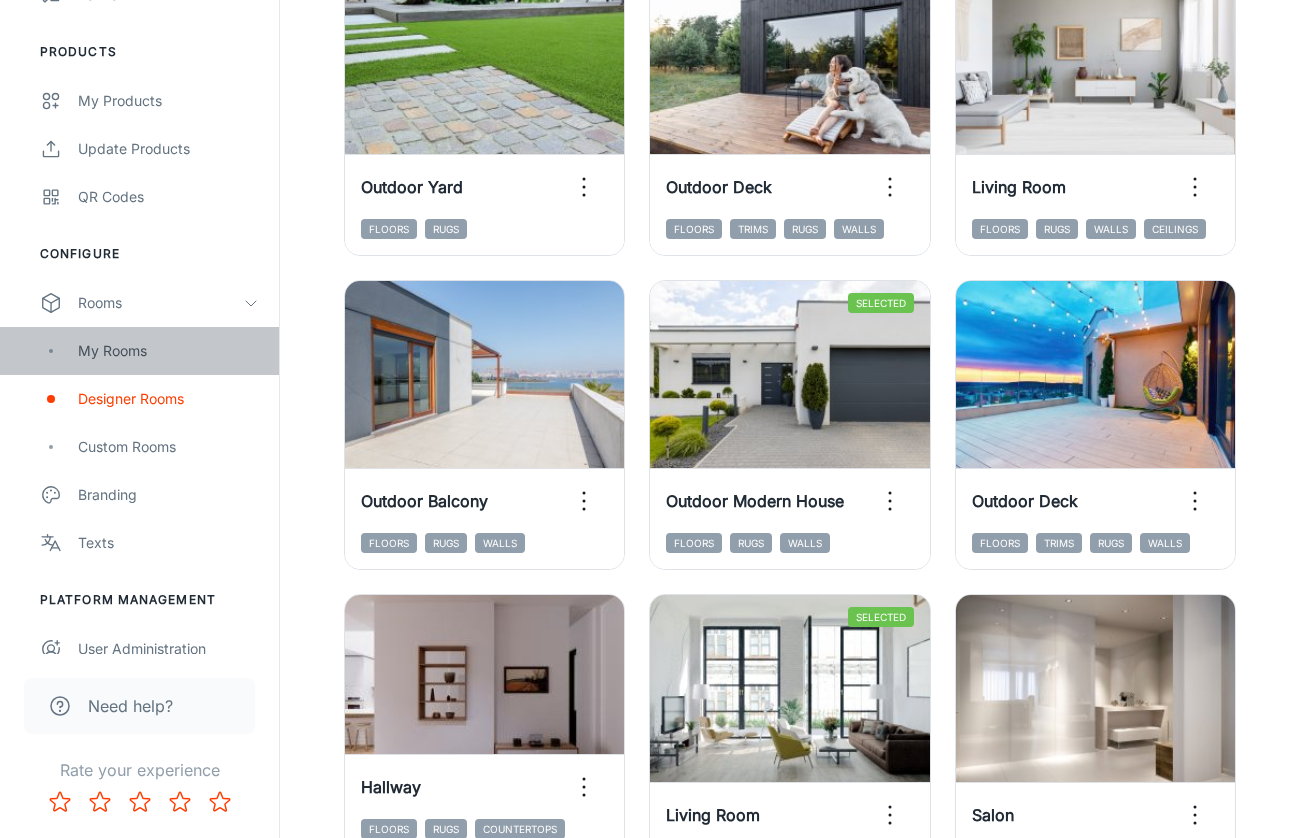 click on "My Rooms" at bounding box center [168, 351] 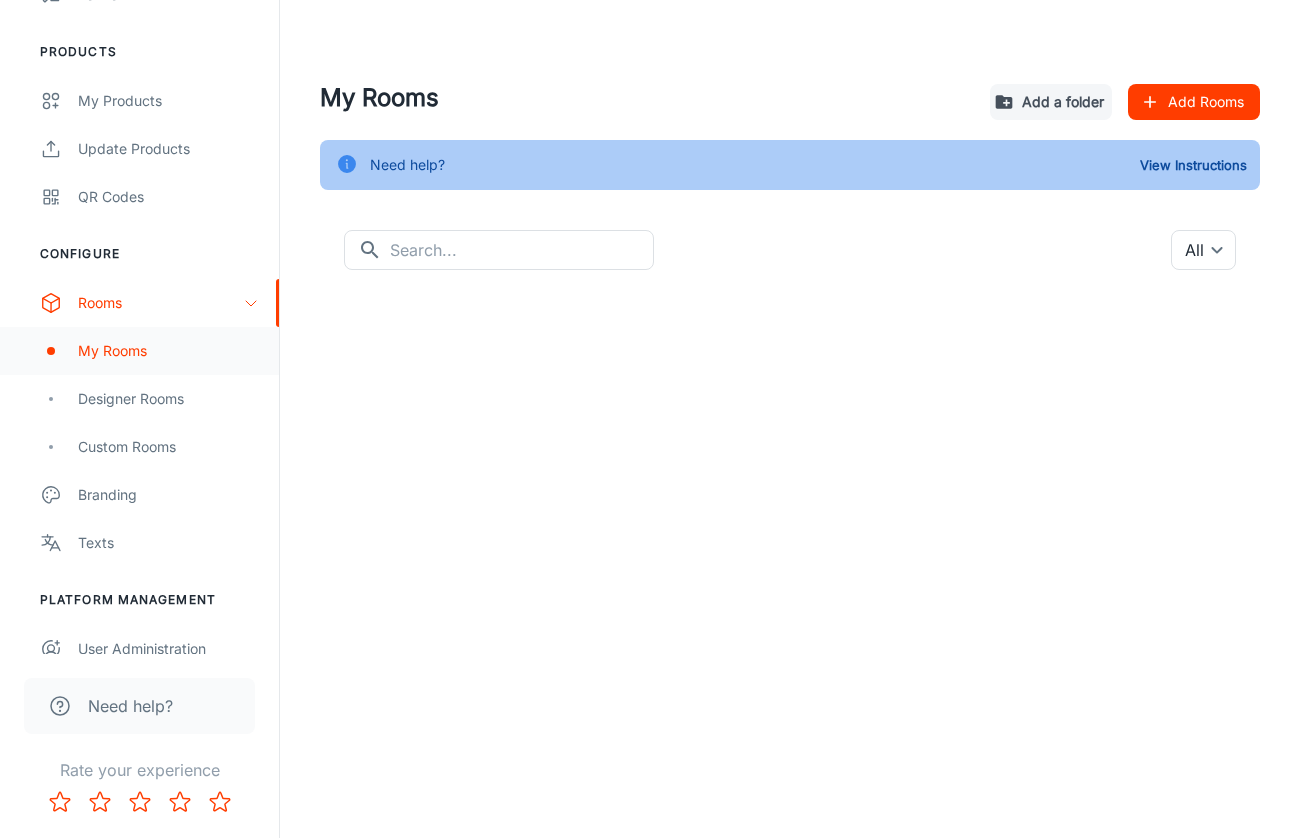 scroll, scrollTop: 0, scrollLeft: 0, axis: both 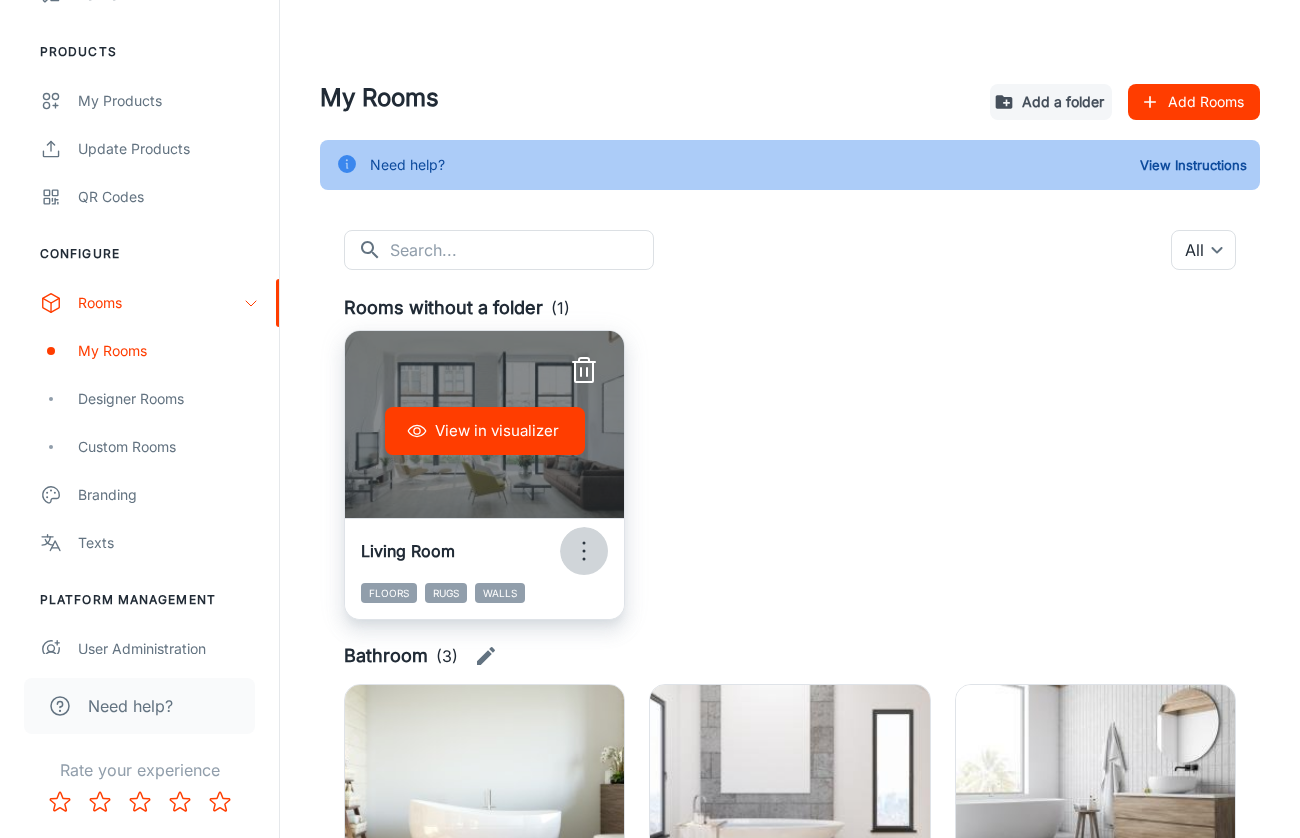 click 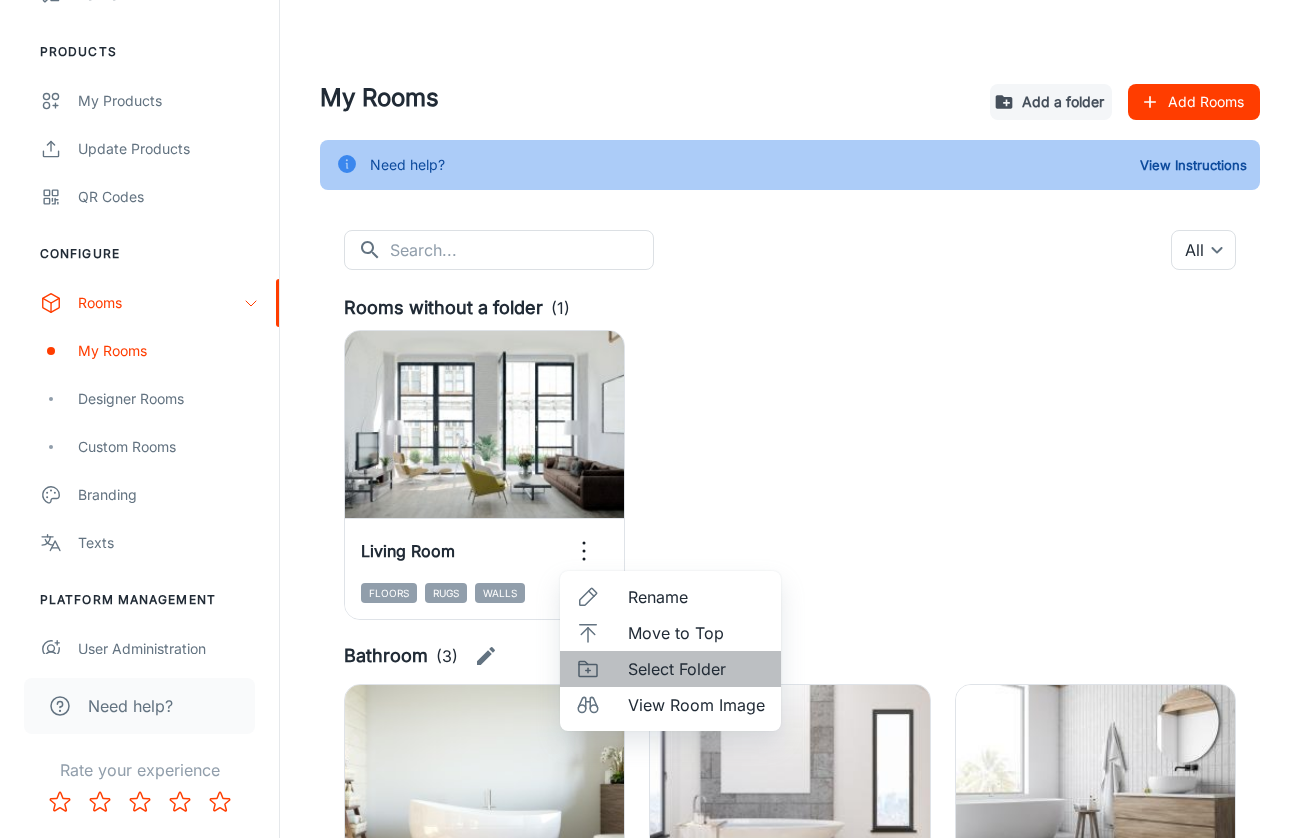 click on "Select Folder" at bounding box center (696, 669) 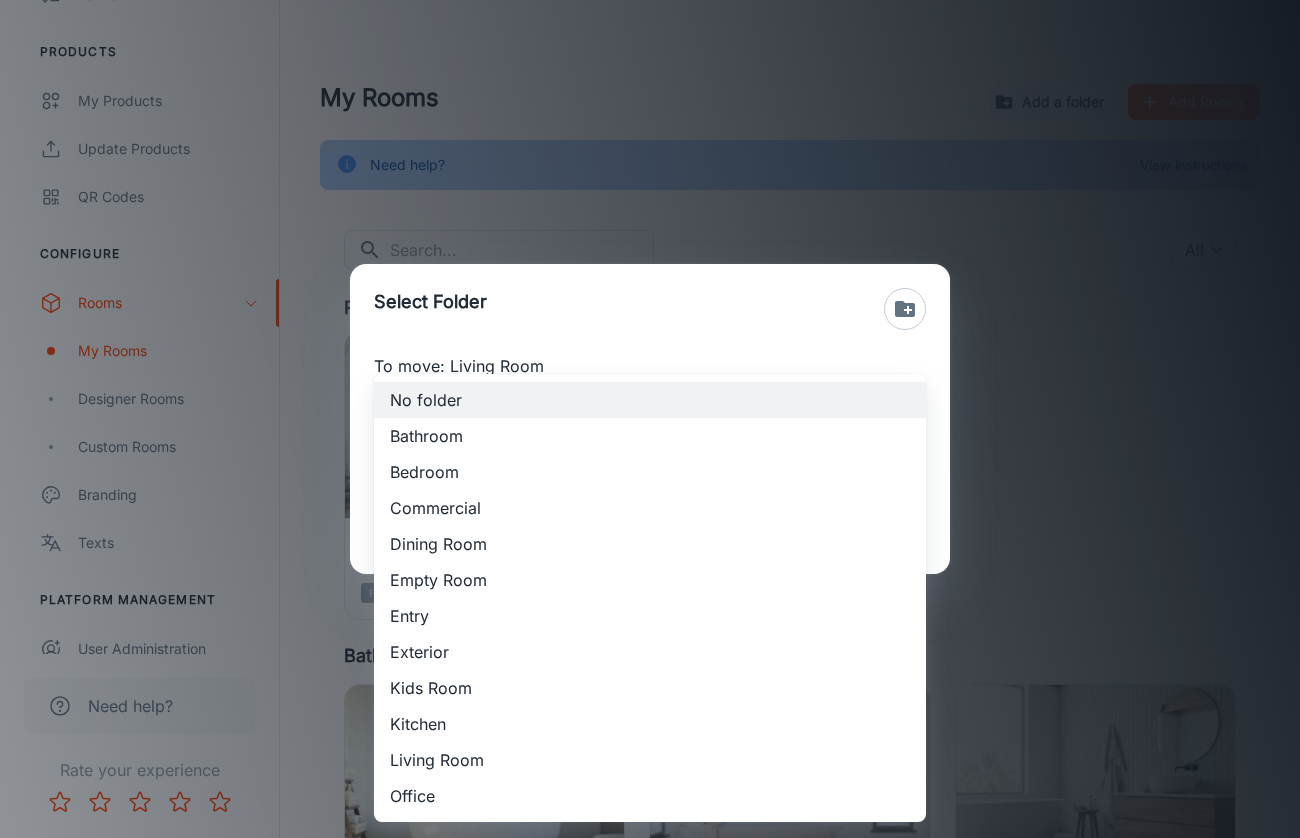 click on "Color Guild Puji   Christine Sherer Engagement Analytics Leads To-do Products My Products Update Products QR Codes Configure Rooms My Rooms Designer Rooms Custom Rooms Branding Texts Platform Management User Administration Invoices Need help? Rate your experience My Rooms Add a folder Add Rooms Need help? View Instructions ​ ​ All ​ Rooms without a folder (1) View in visualizer Living Room Floors Rugs Walls Bathroom (3) View in visualizer Bathroom Floors Rugs Walls View in visualizer Bathroom Floors Rugs View in visualizer Bathroom Floors Rugs Countertops Walls +1 Bedroom (1) View in visualizer Bedroom Floors Rugs Walls Commercial (1) View in visualizer Modern Office Floors Rugs Walls Dining Room (0) No rooms found Empty Room (2) View in visualizer Open Room Floors Rugs Walls View in visualizer Open Room Floors Rugs Walls Wall Decors +1 Entry (2) View in visualizer Entrance Floors Rugs Walls View in visualizer Hallway Floors Rugs Walls Exterior (2) View in visualizer Outdoor Deck Floors Rugs Walls Rugs" at bounding box center (650, 419) 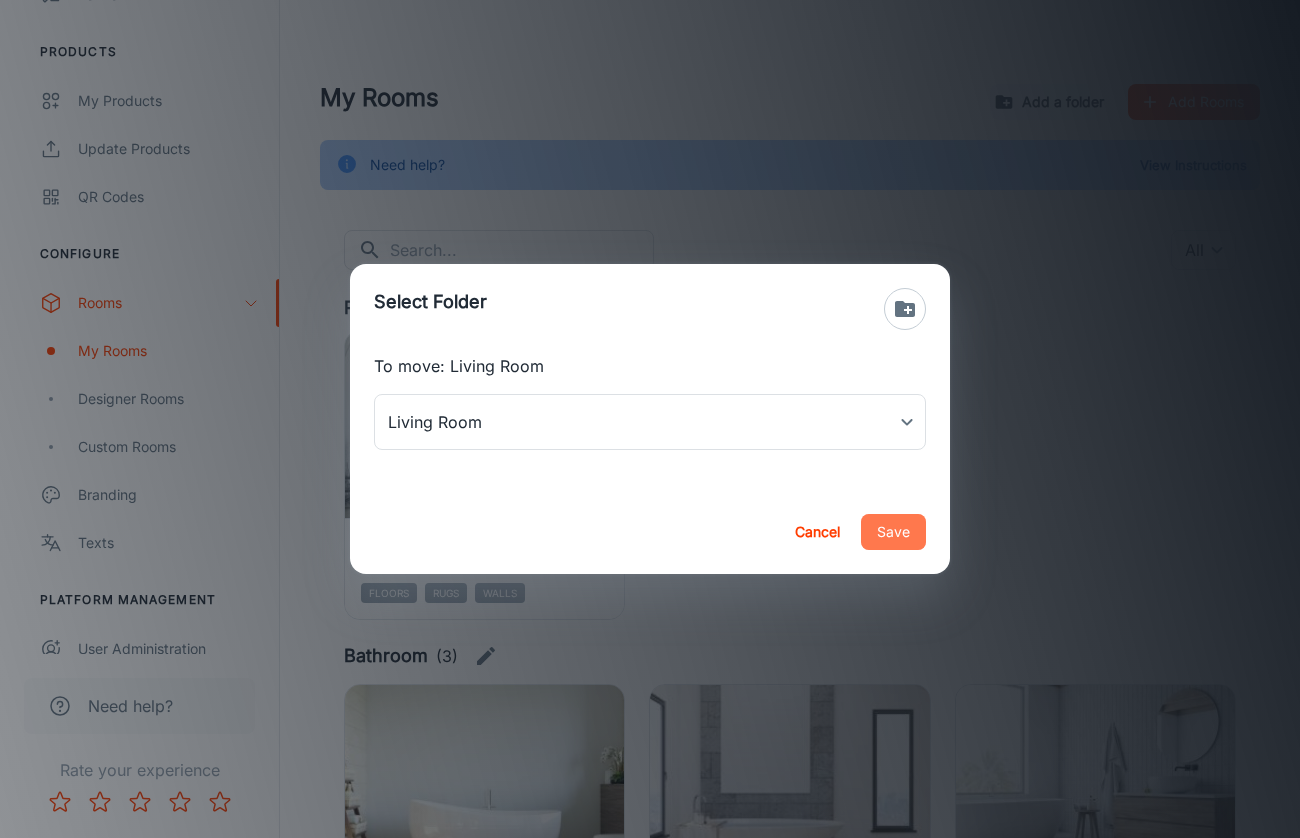 click on "Save" at bounding box center [893, 532] 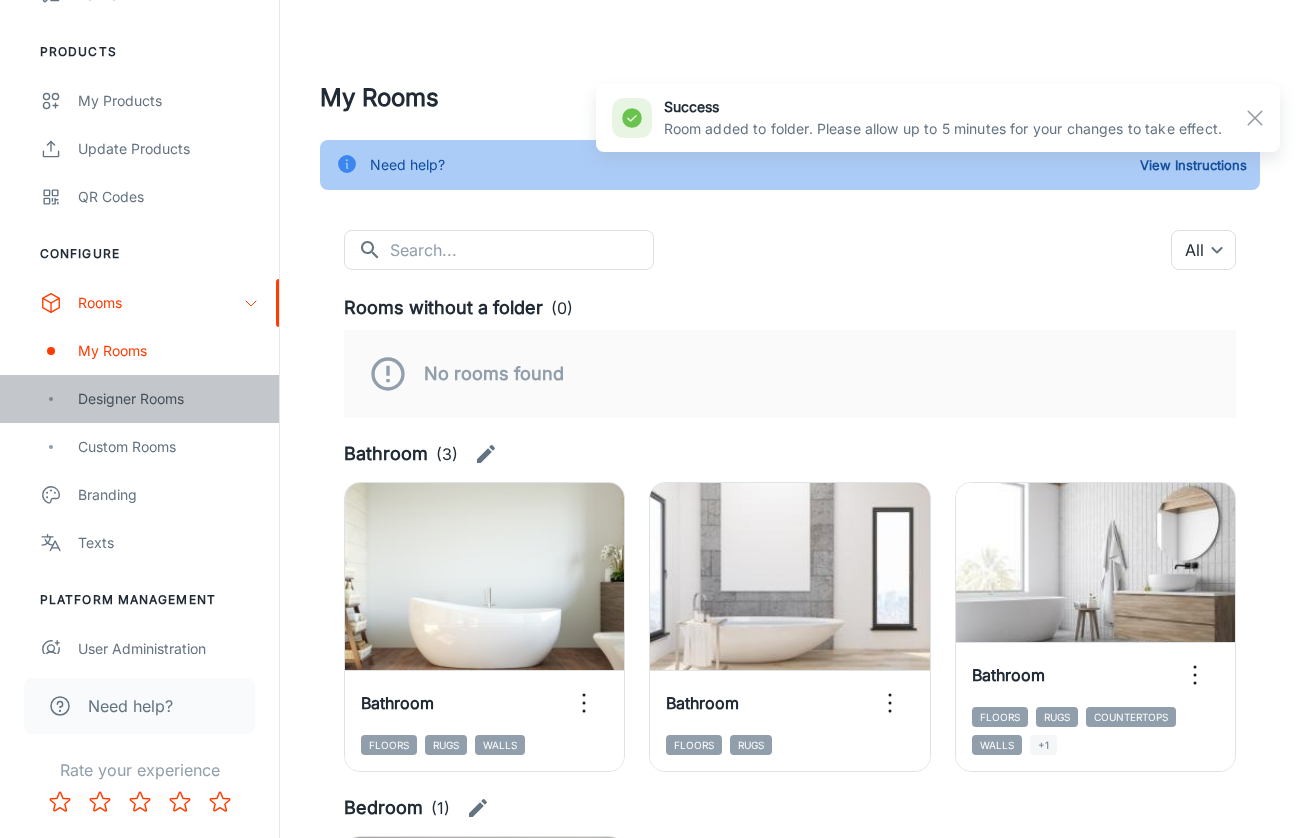 click on "Designer Rooms" at bounding box center [168, 399] 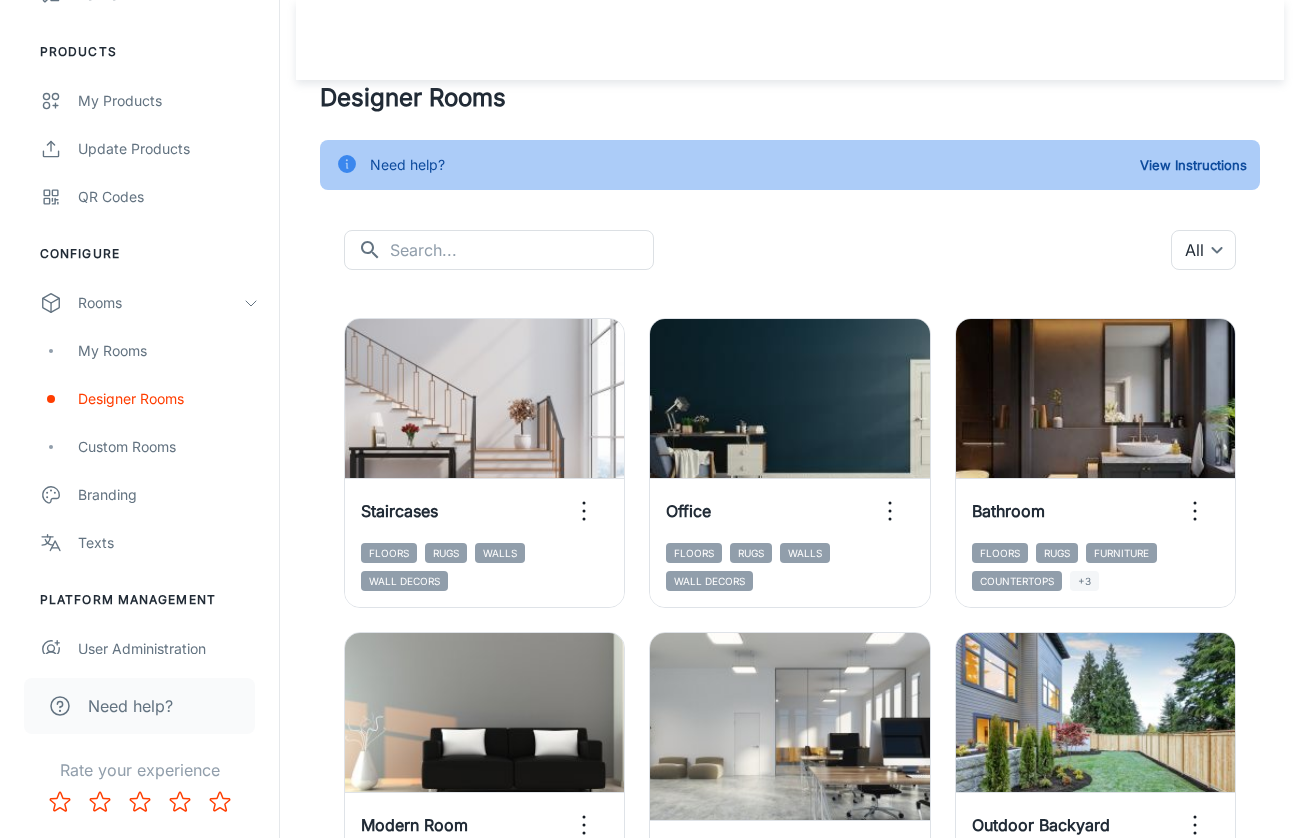 scroll, scrollTop: 0, scrollLeft: 0, axis: both 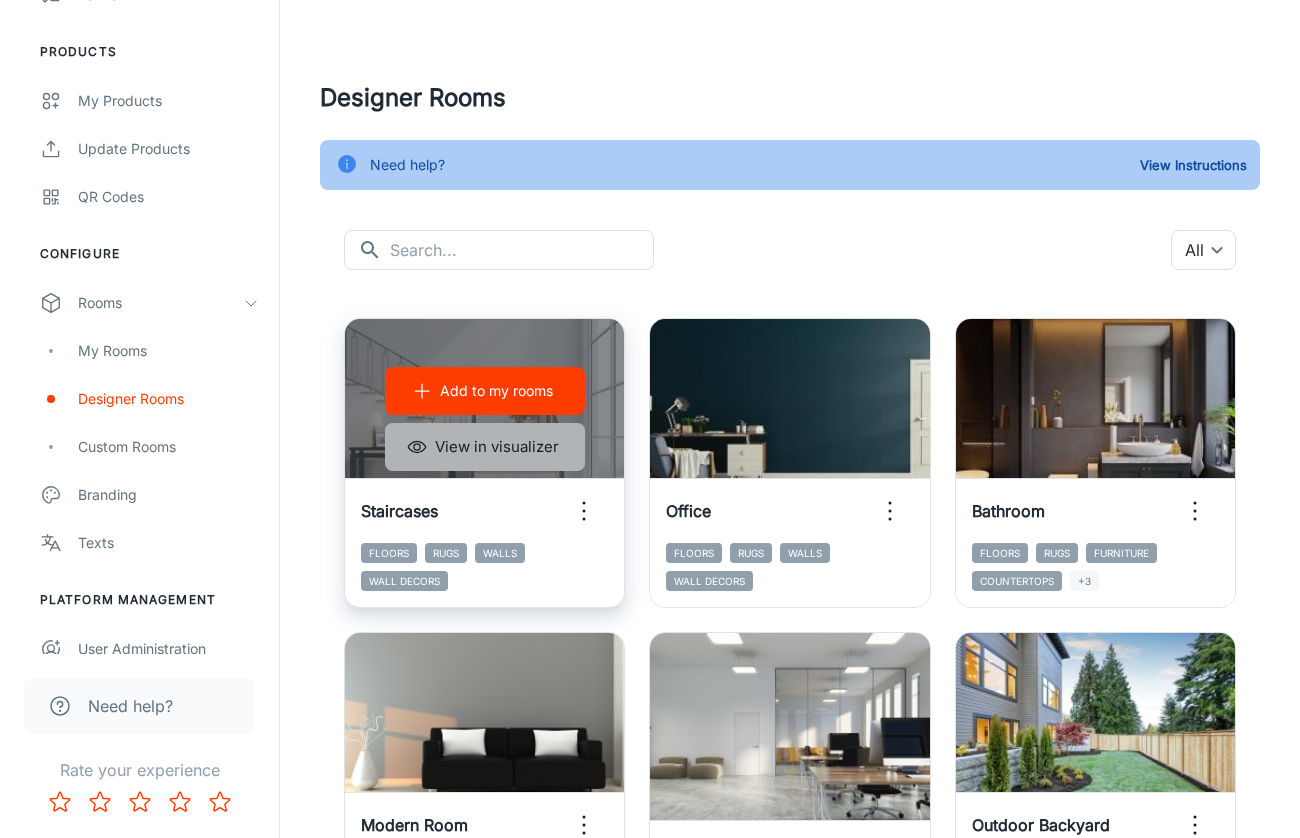 click on "View in visualizer" at bounding box center [485, 447] 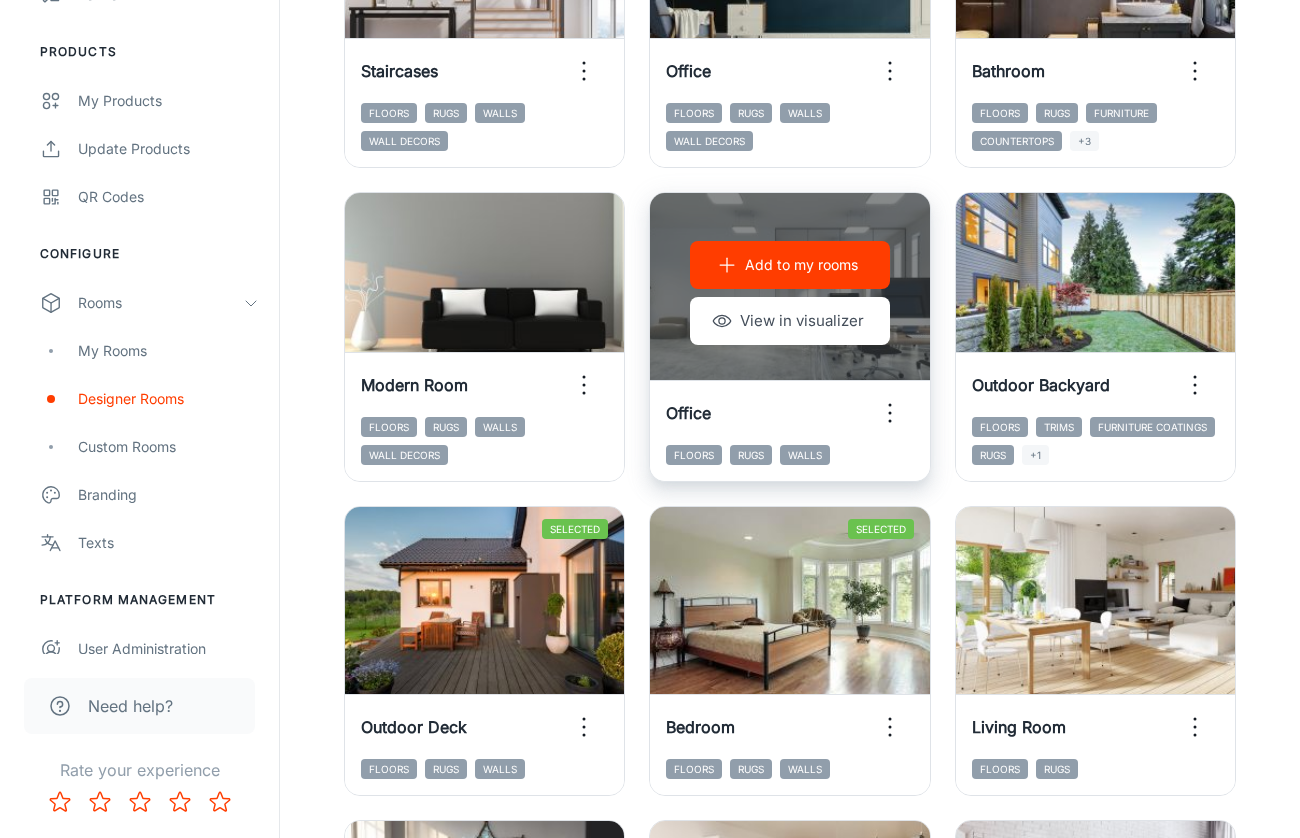 scroll, scrollTop: 441, scrollLeft: 0, axis: vertical 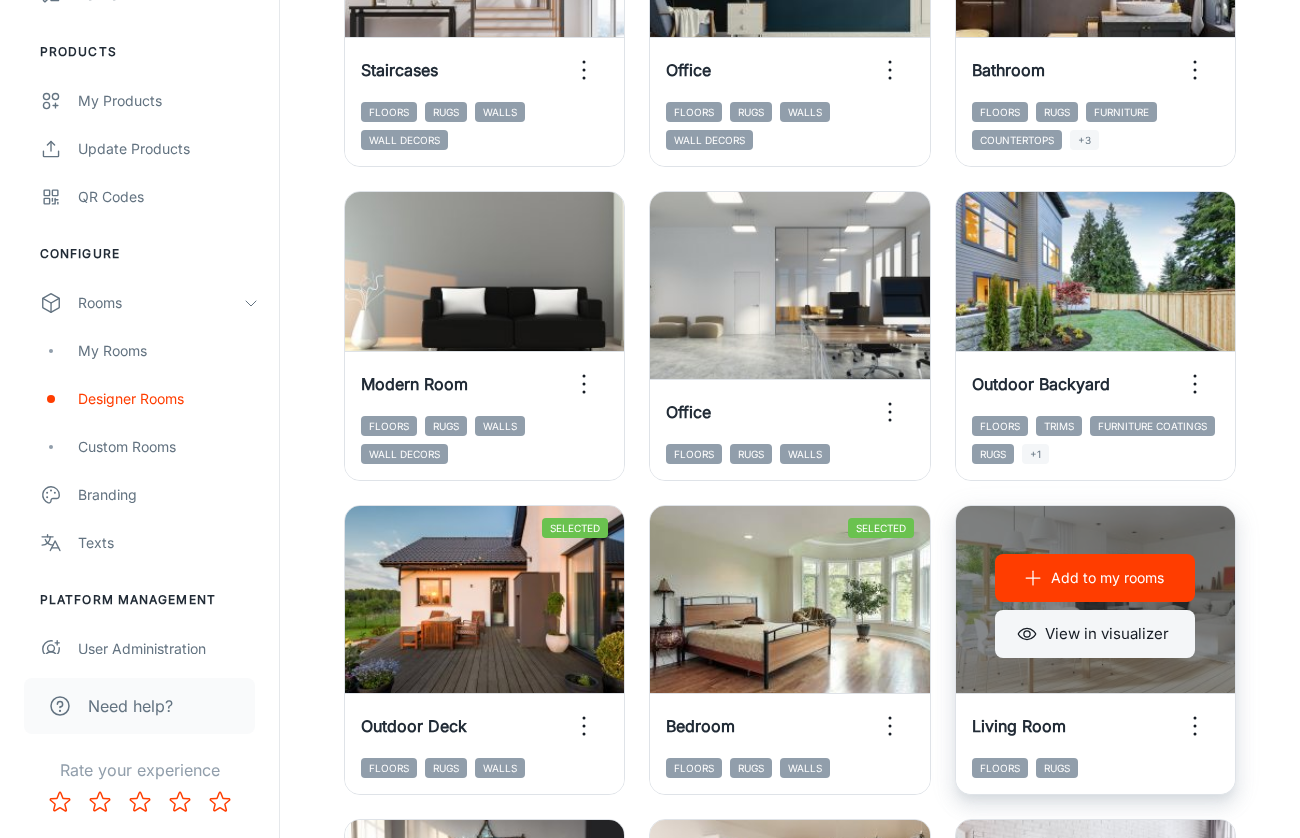 click on "View in visualizer" at bounding box center [1095, 634] 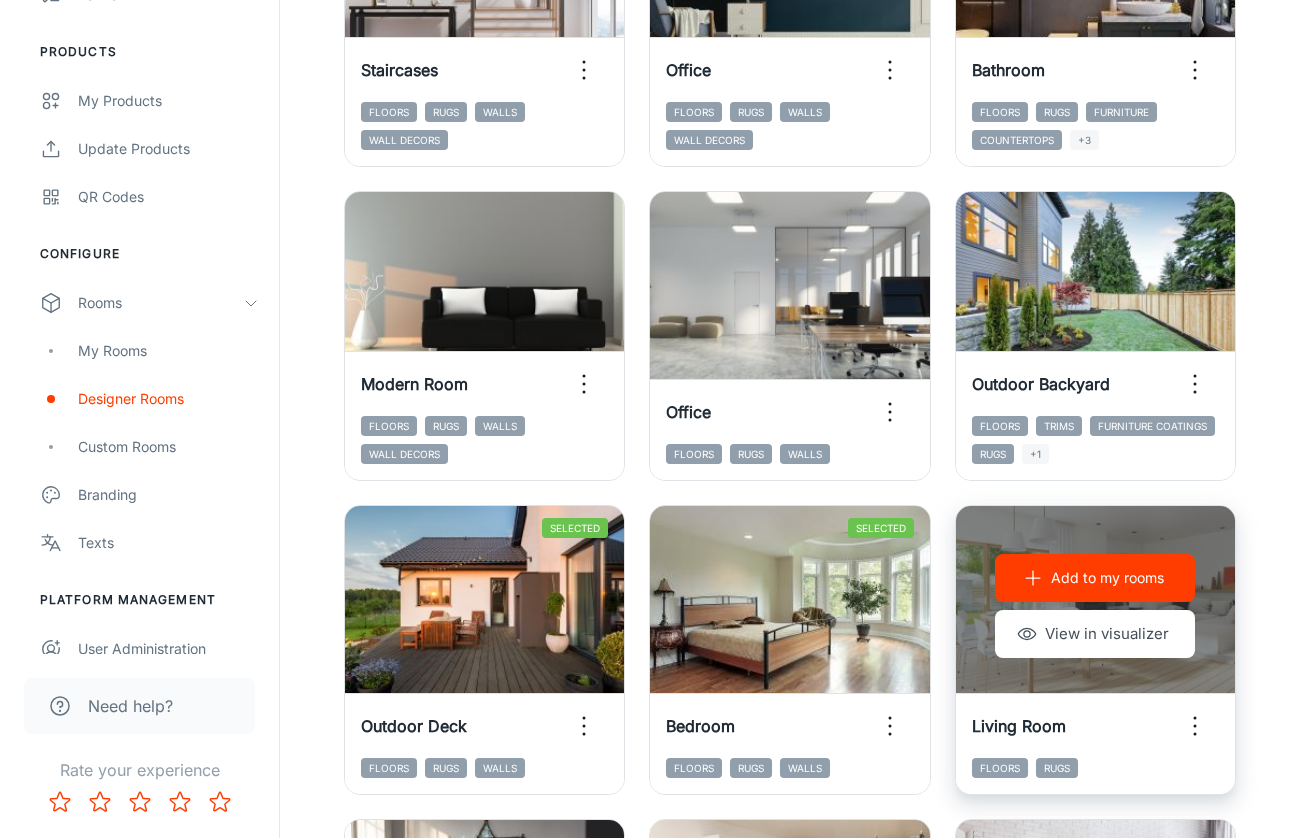 click on "Add to my rooms" at bounding box center [1107, 578] 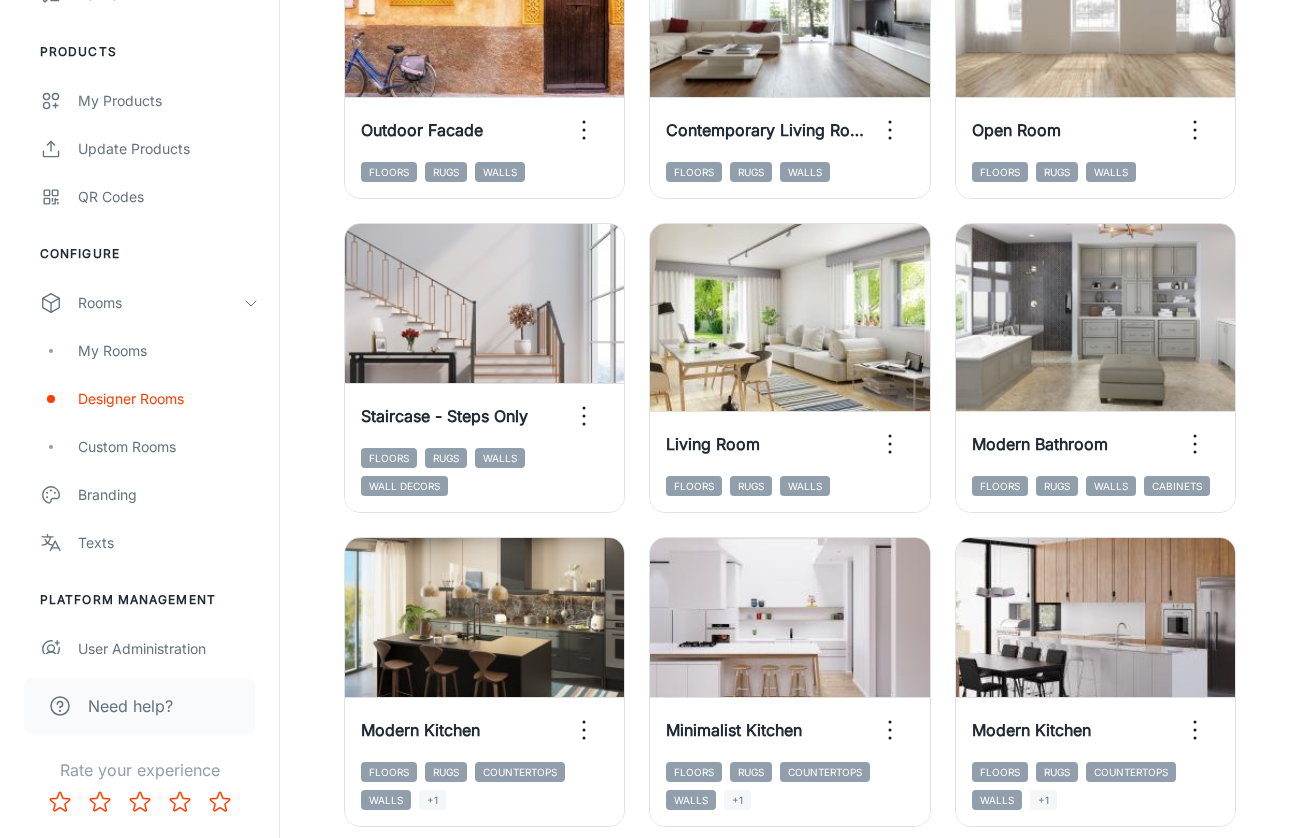 scroll, scrollTop: 1983, scrollLeft: 0, axis: vertical 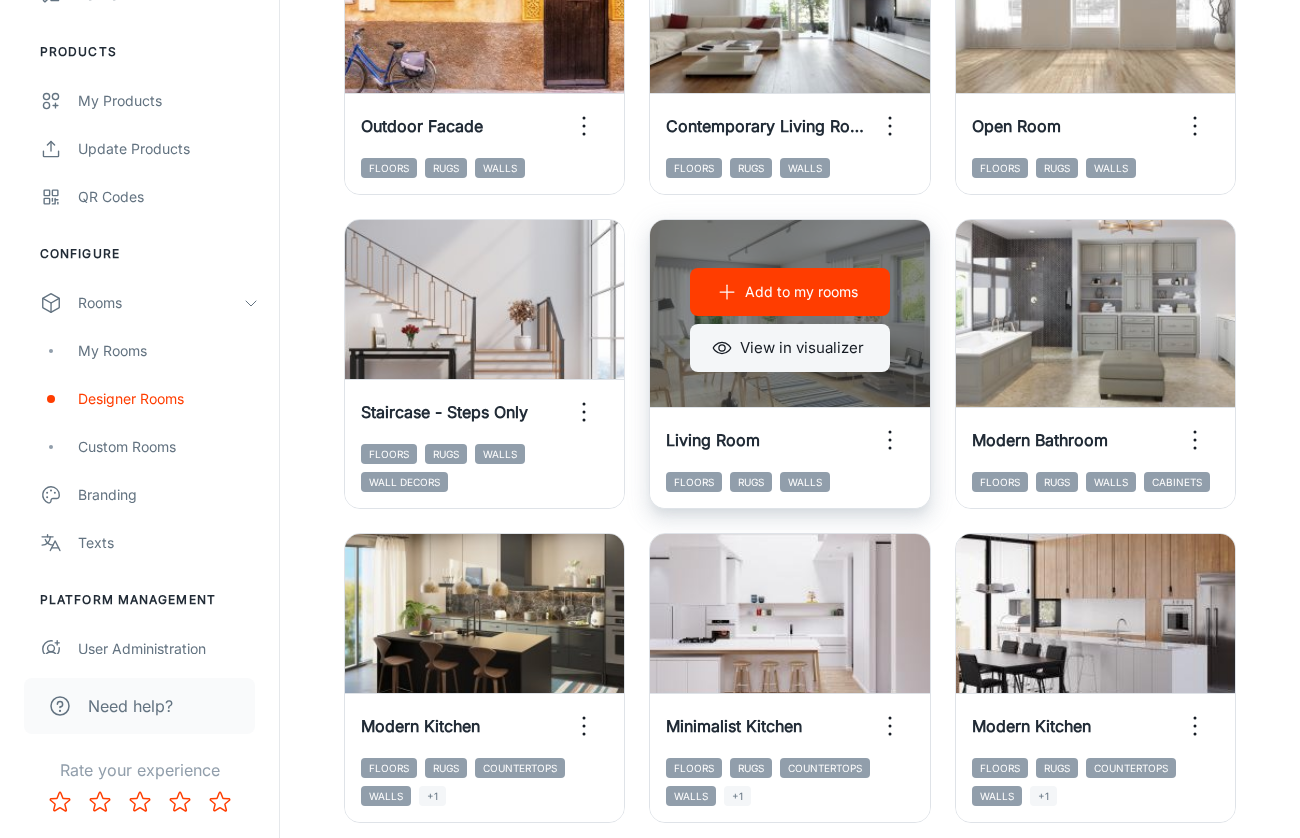 click on "View in visualizer" at bounding box center (790, 348) 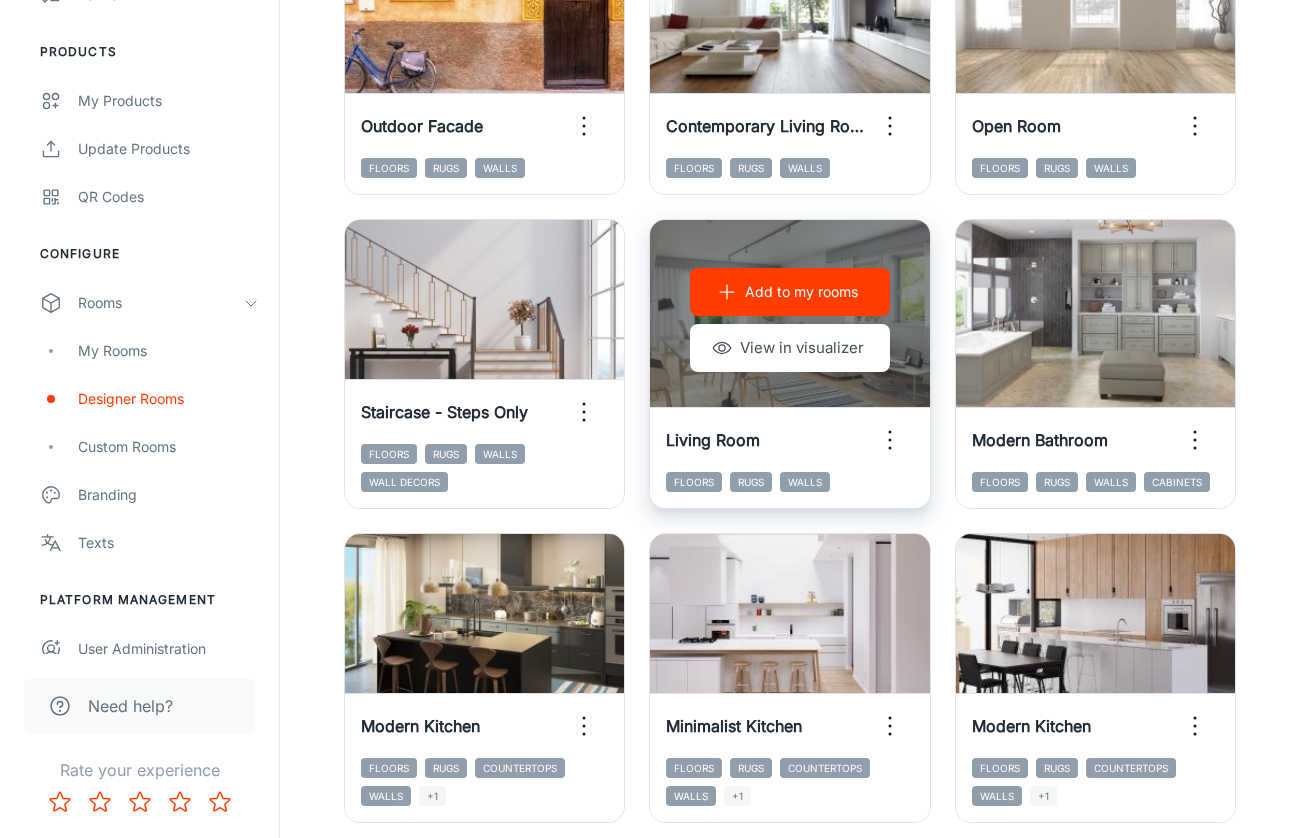 click on "Add to my rooms" at bounding box center [801, 292] 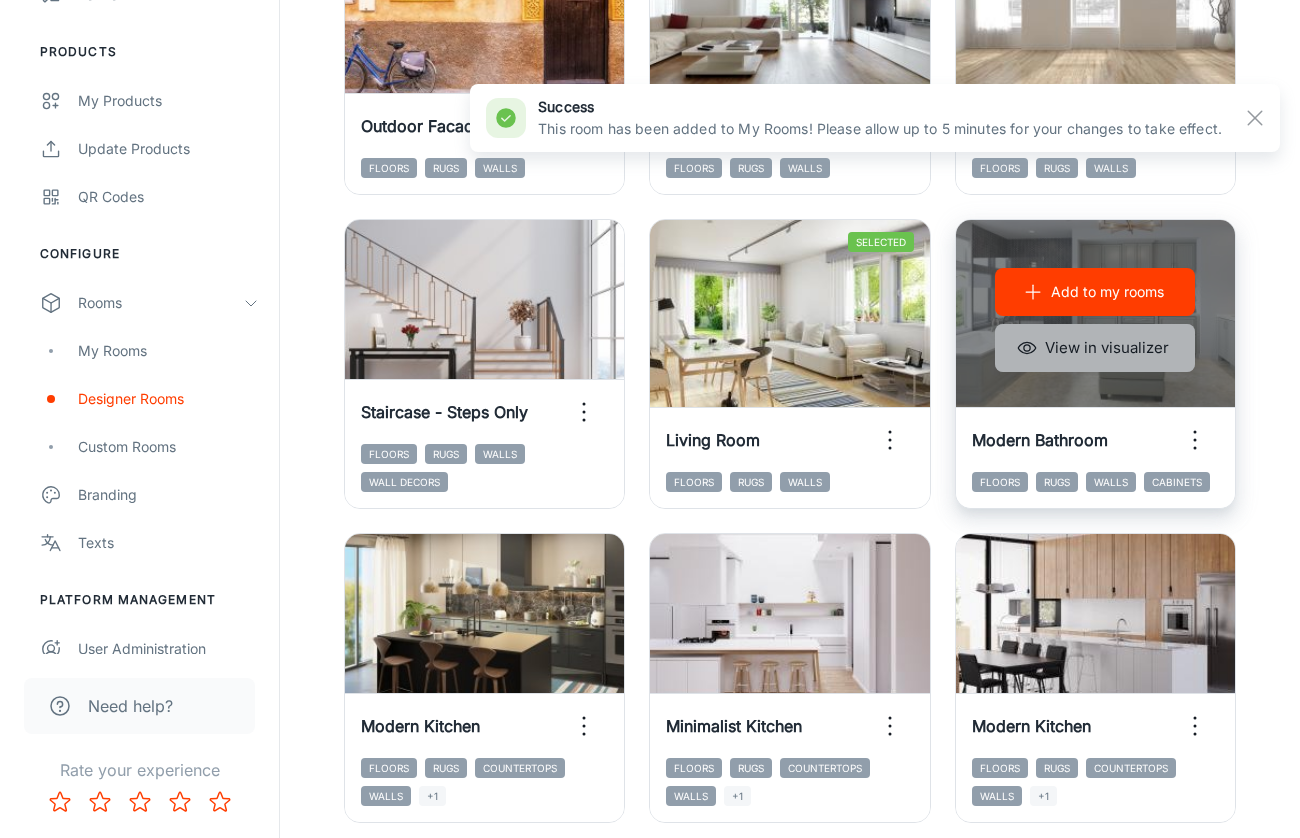 click on "View in visualizer" at bounding box center (1095, 348) 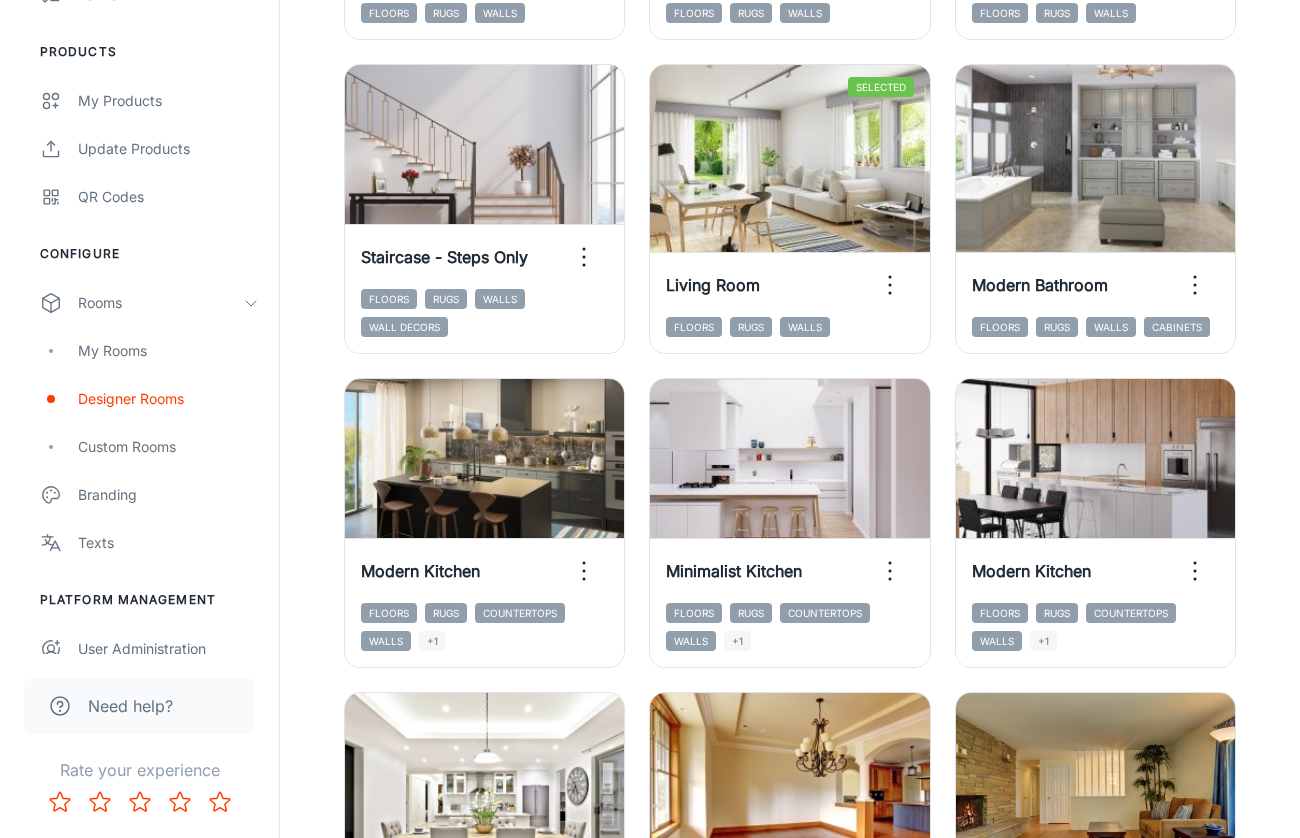 scroll, scrollTop: 2141, scrollLeft: 0, axis: vertical 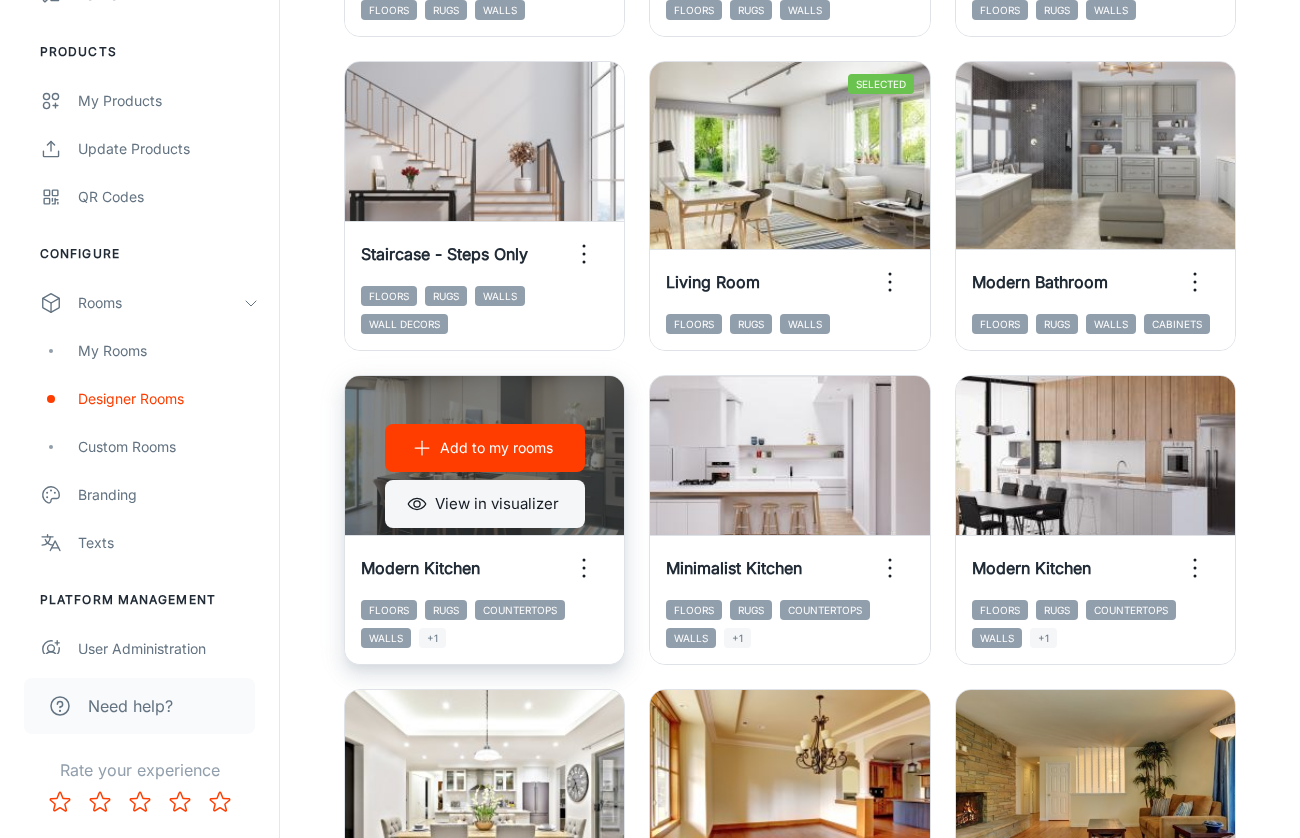 click on "View in visualizer" at bounding box center [485, 504] 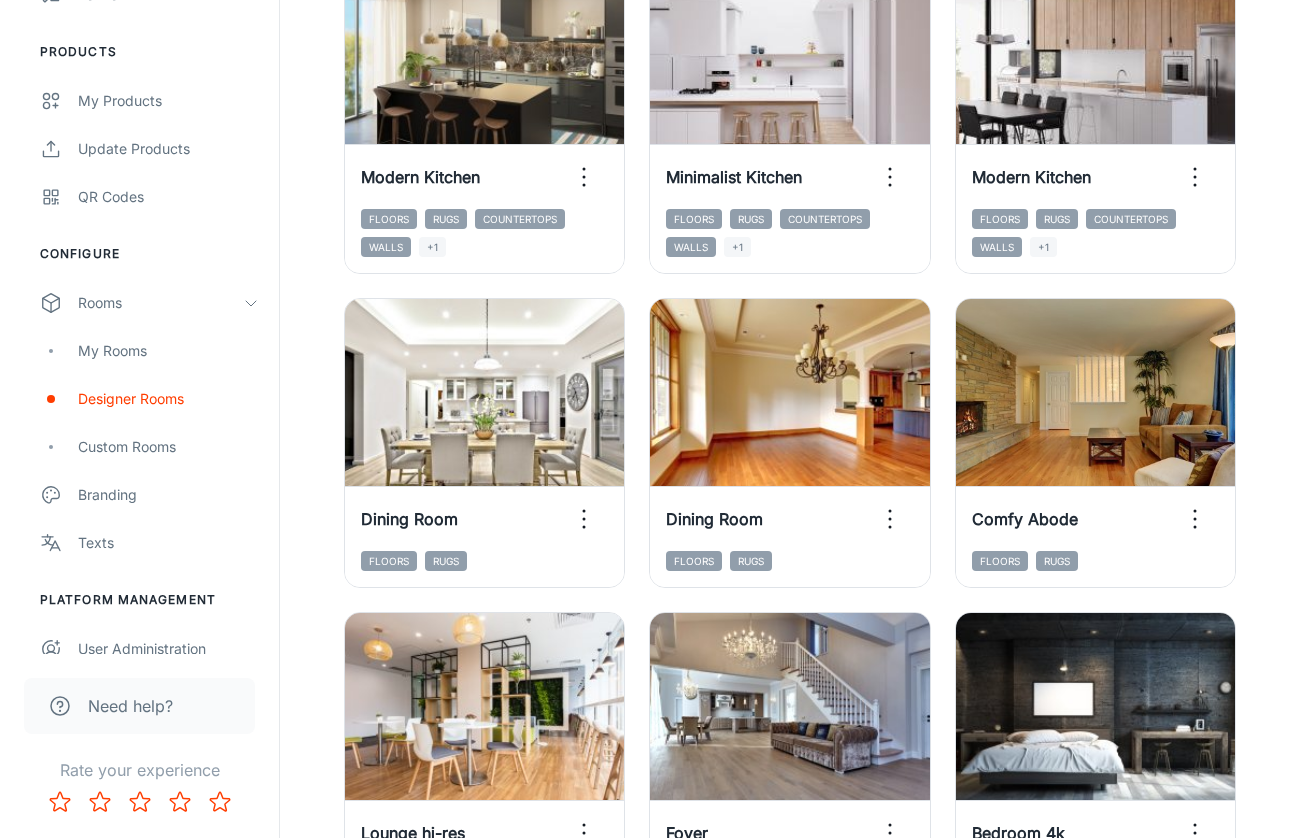 scroll, scrollTop: 2534, scrollLeft: 0, axis: vertical 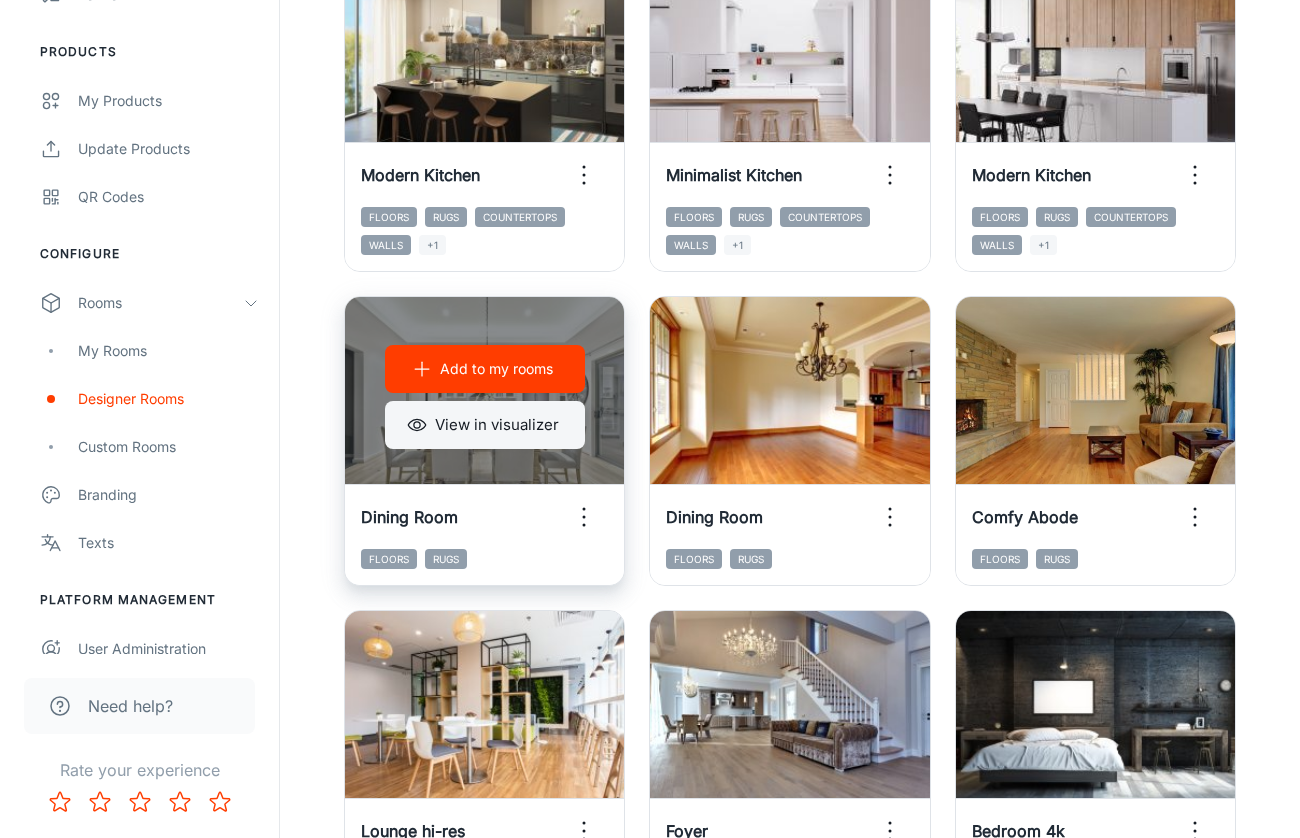 click on "View in visualizer" at bounding box center (485, 425) 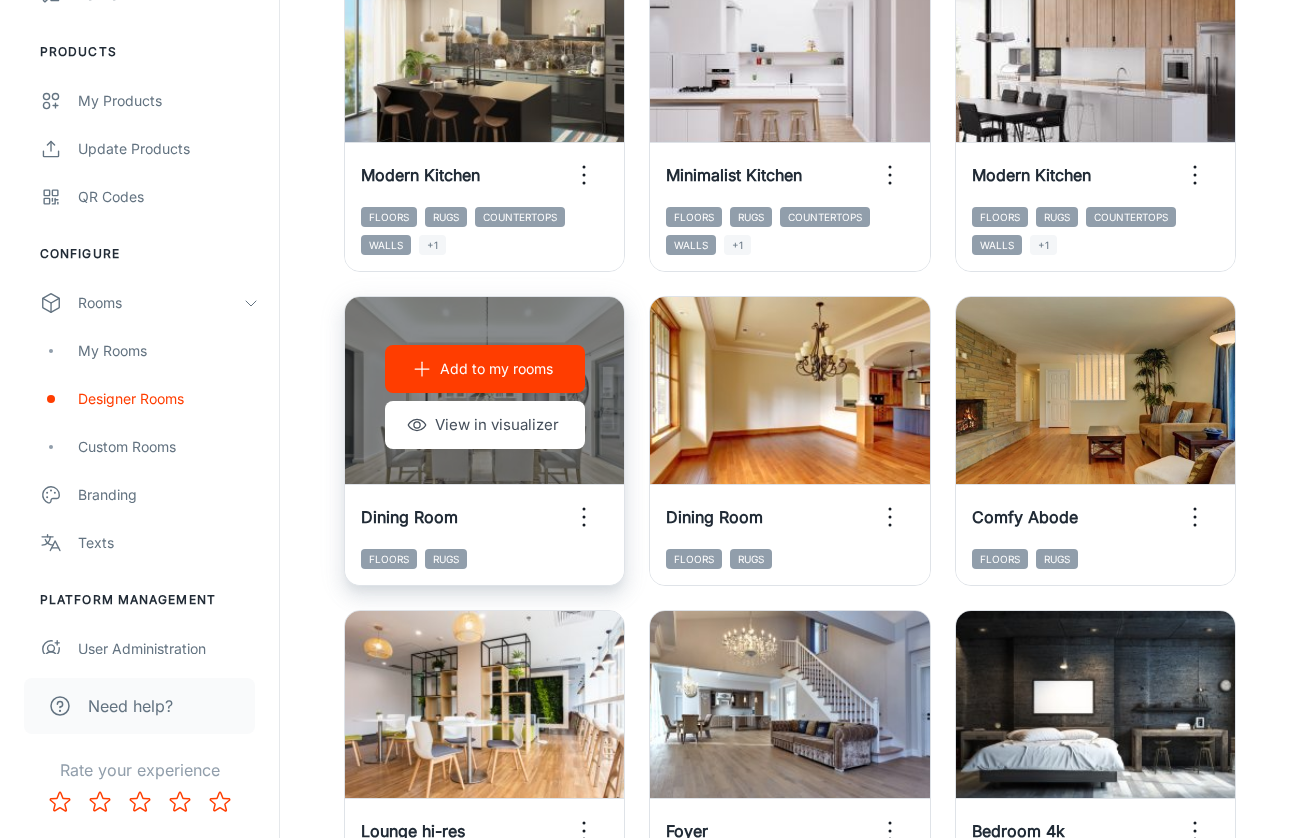 click on "Add to my rooms" at bounding box center (496, 369) 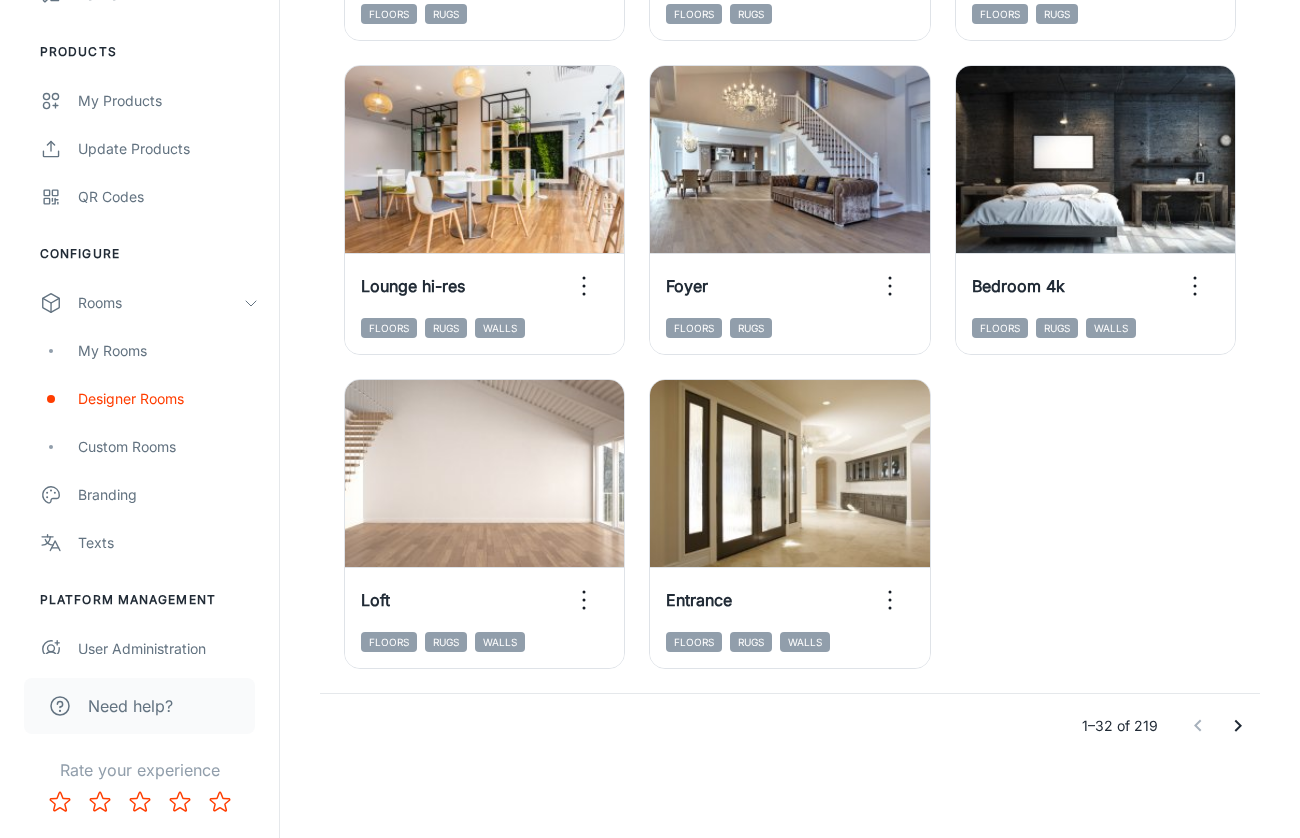 scroll, scrollTop: 3079, scrollLeft: 0, axis: vertical 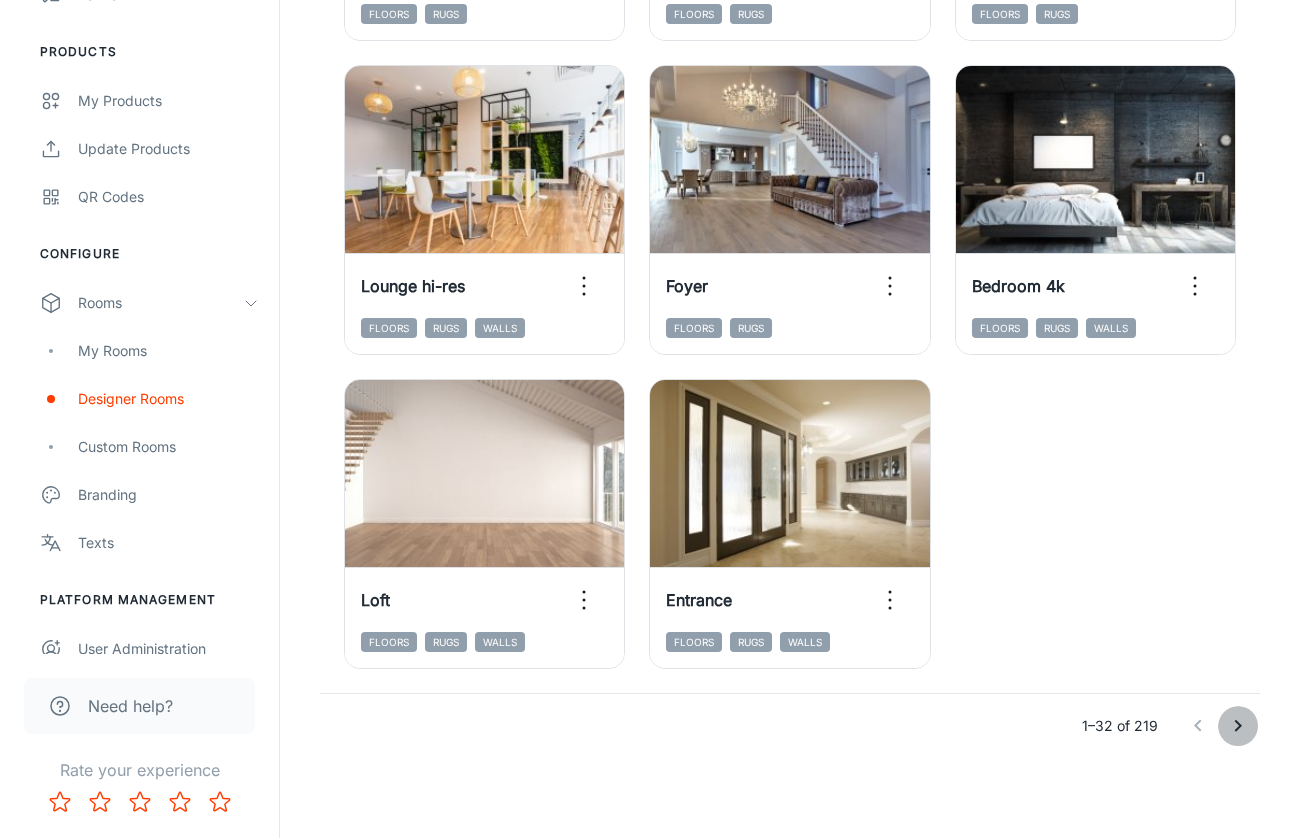click 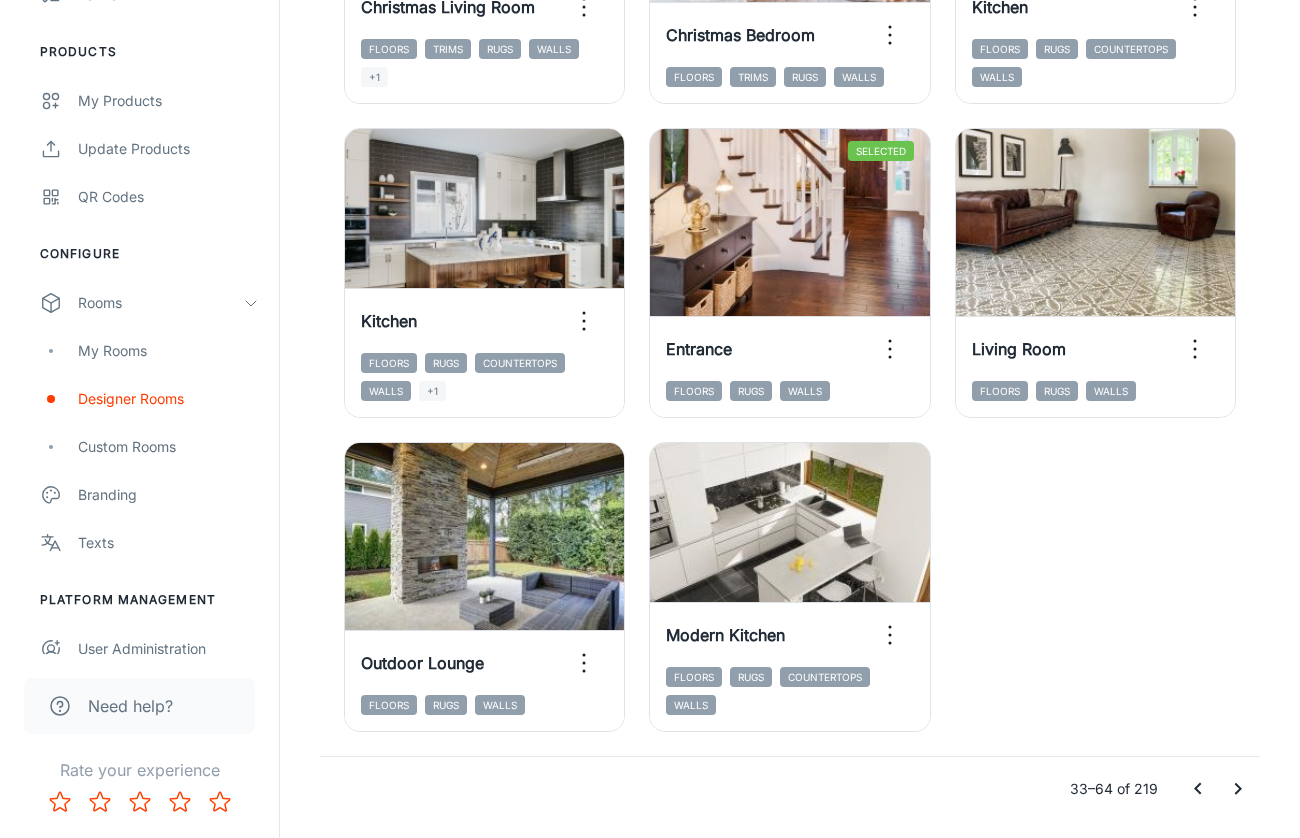 scroll, scrollTop: 3023, scrollLeft: 0, axis: vertical 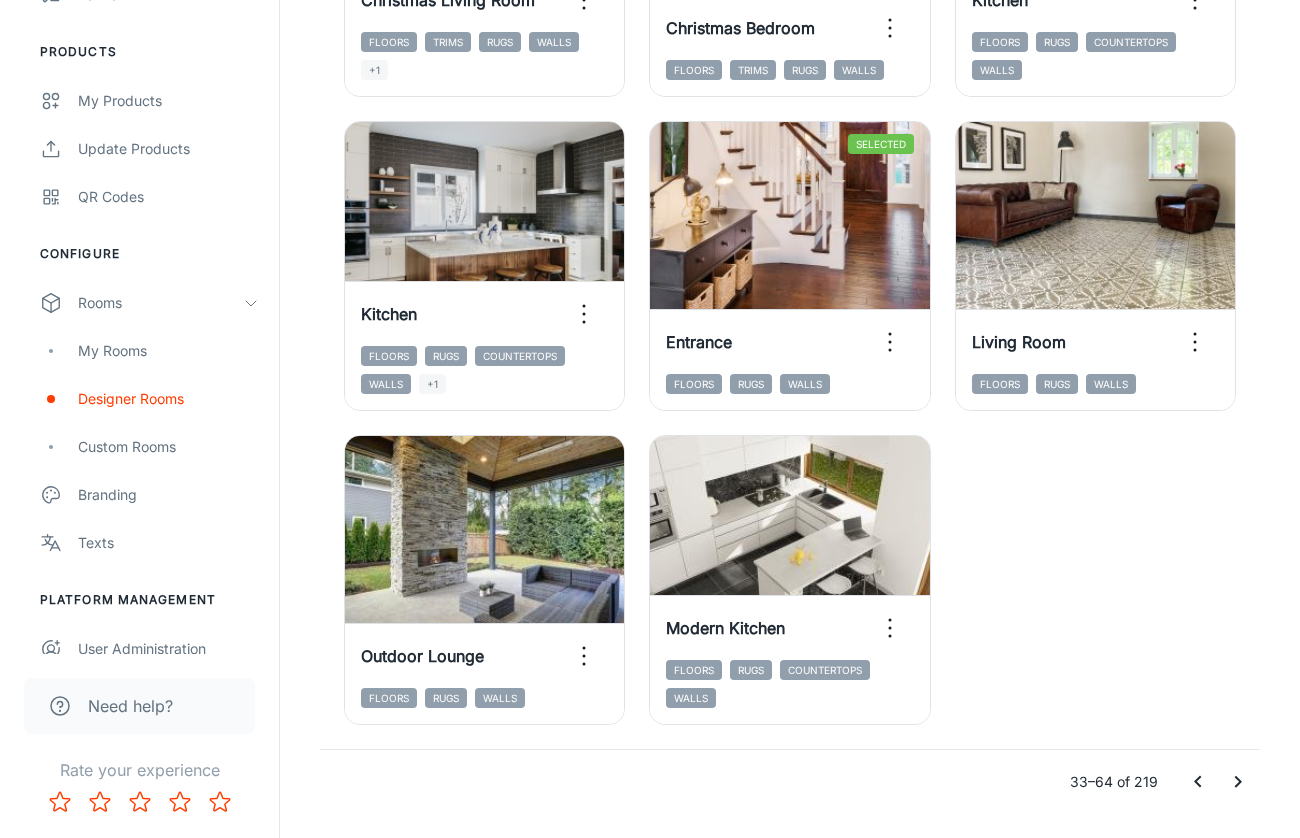 click 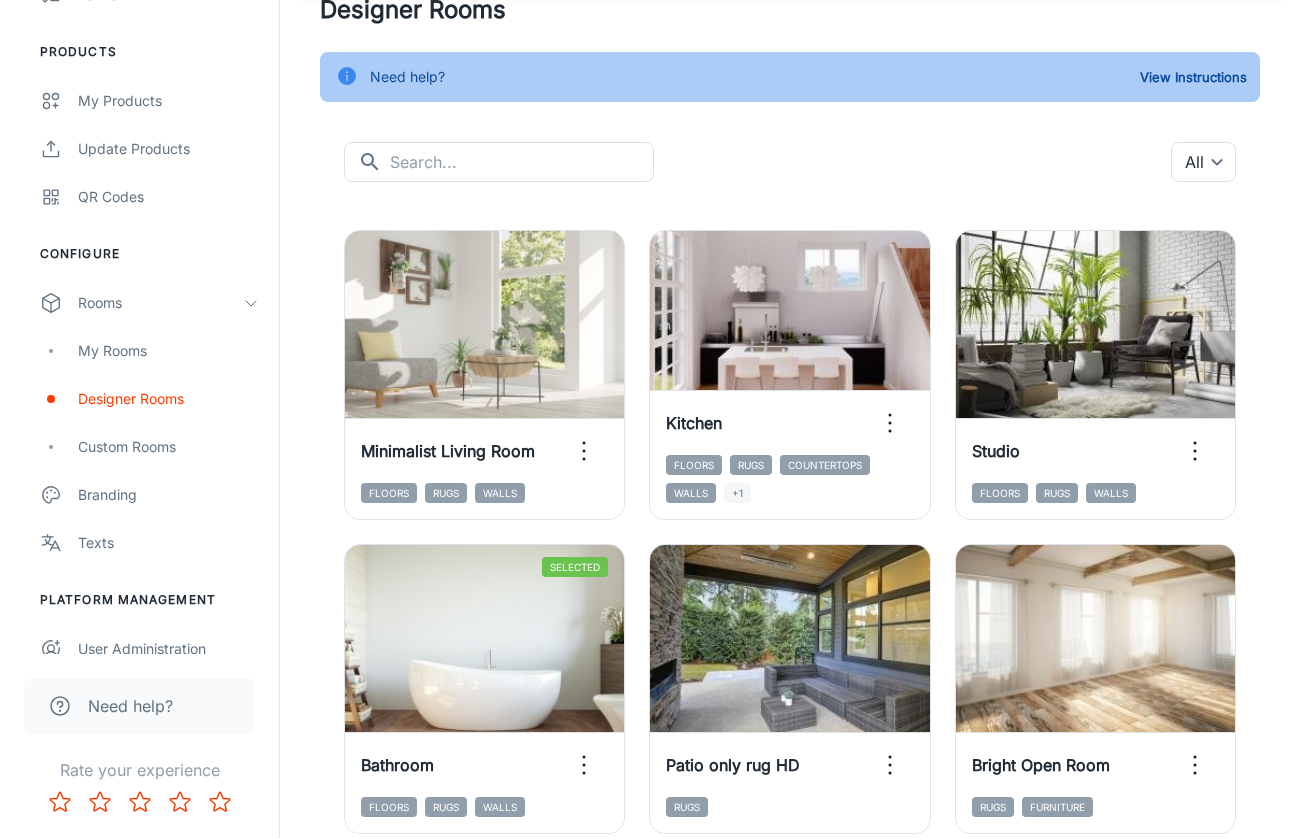 scroll, scrollTop: 94, scrollLeft: 0, axis: vertical 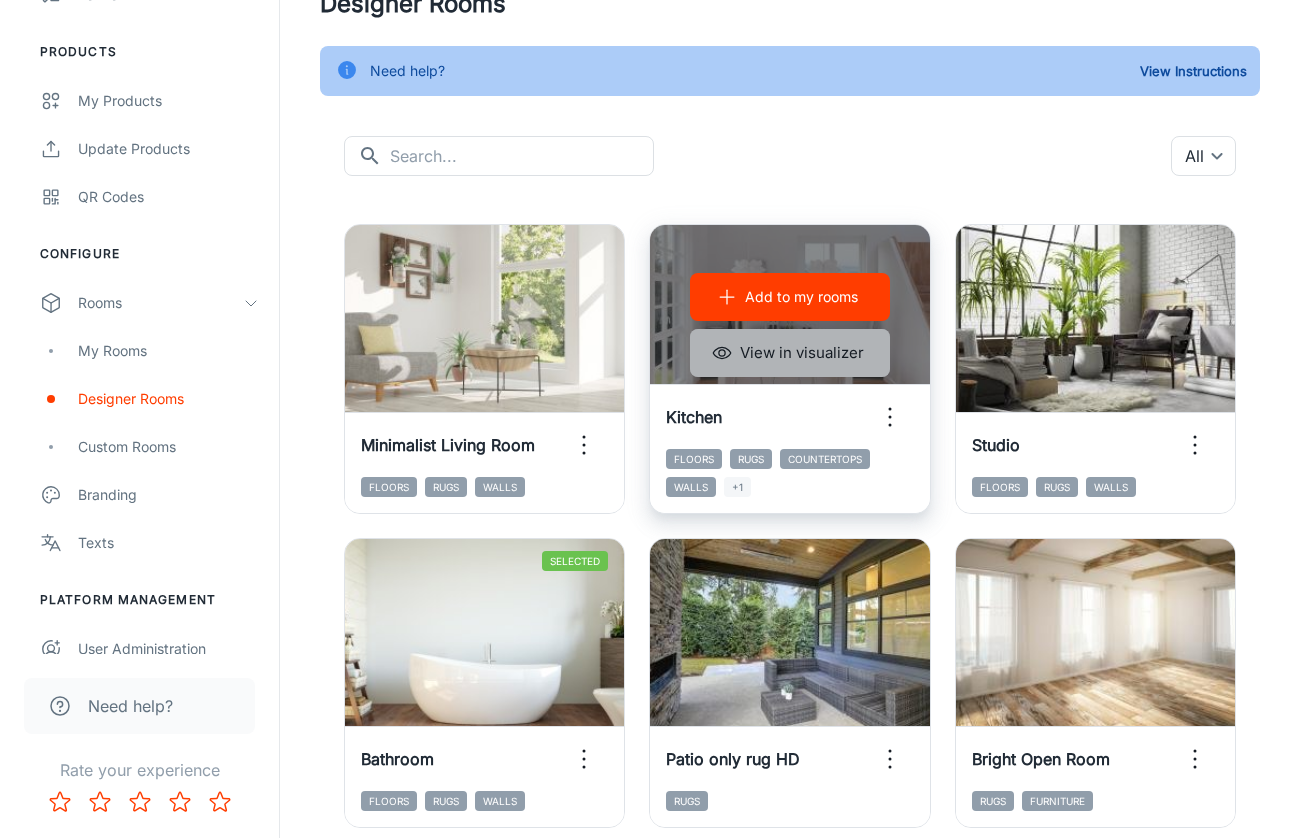 click on "View in visualizer" at bounding box center (790, 353) 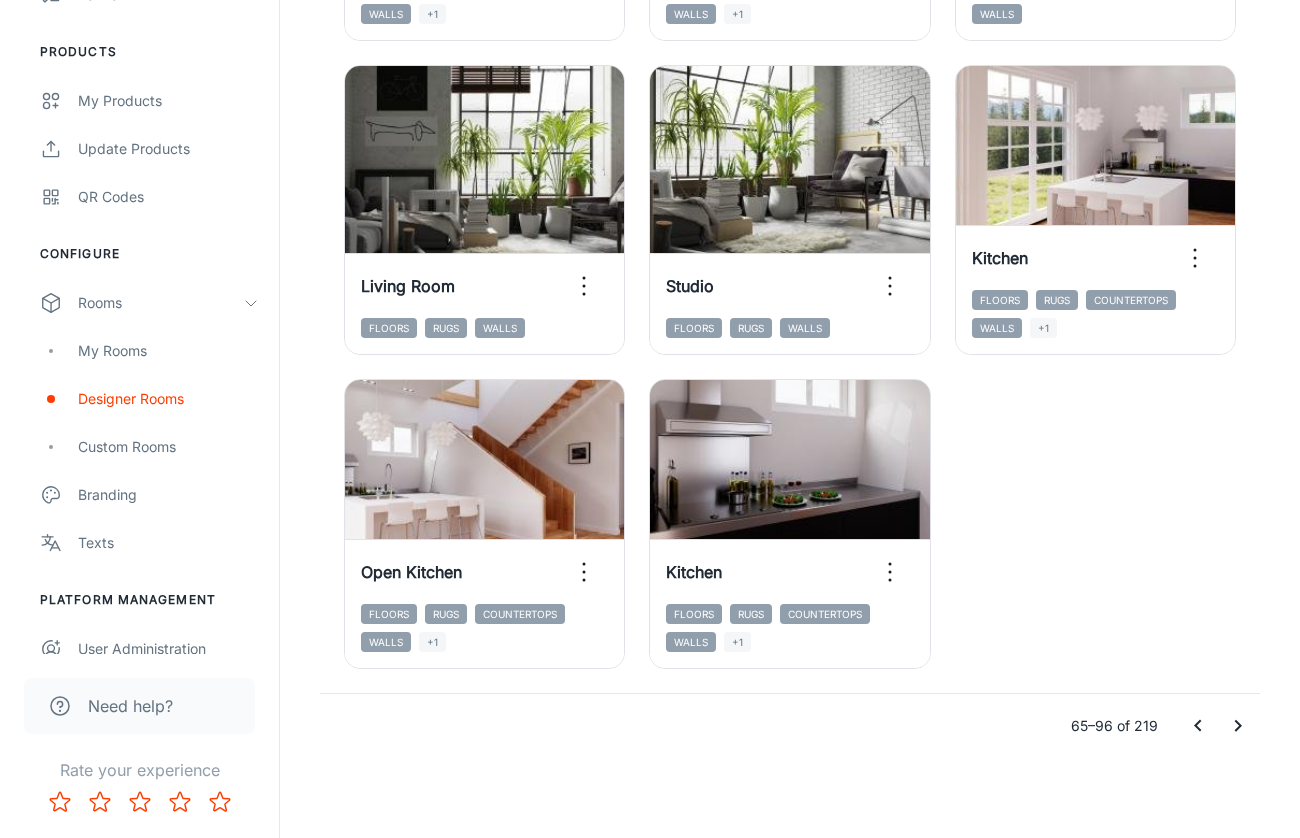 scroll, scrollTop: 3079, scrollLeft: 0, axis: vertical 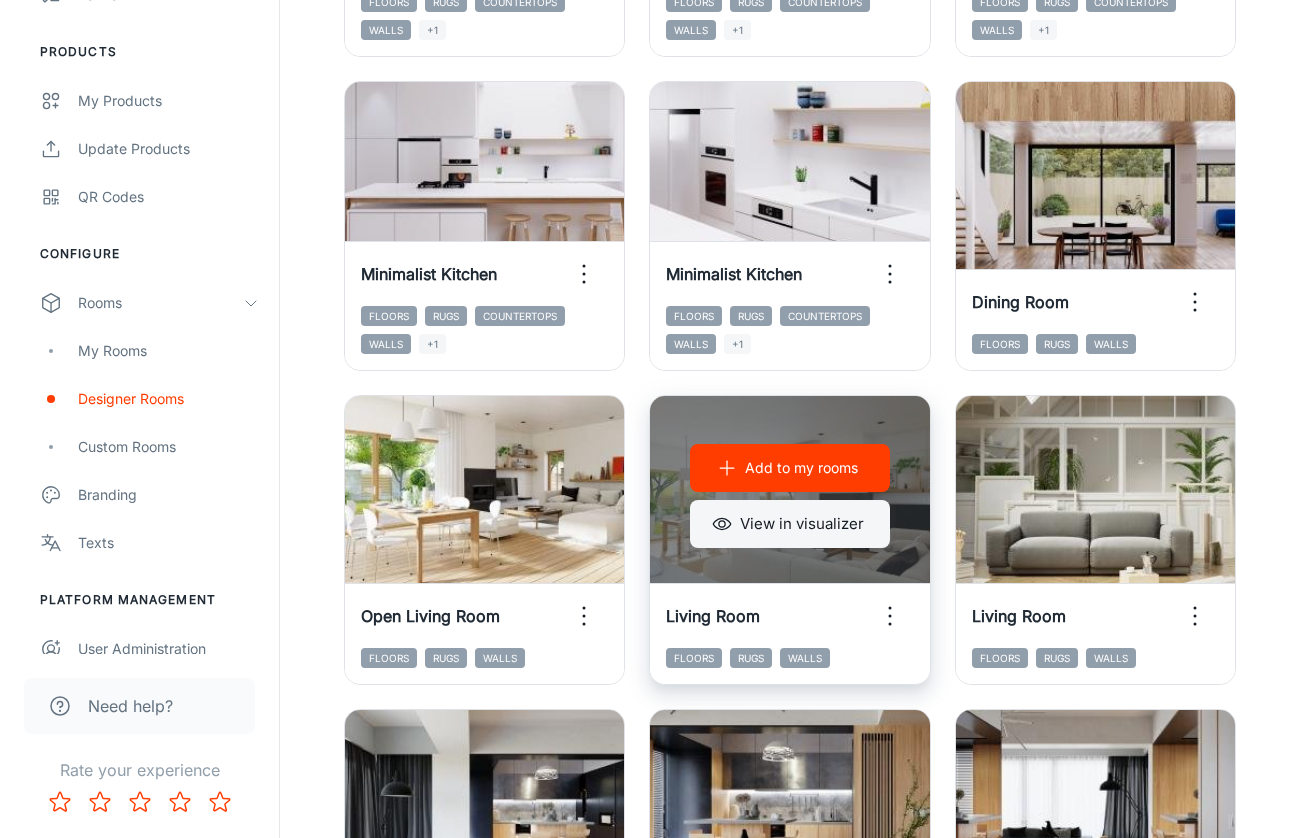 click on "View in visualizer" at bounding box center [790, 524] 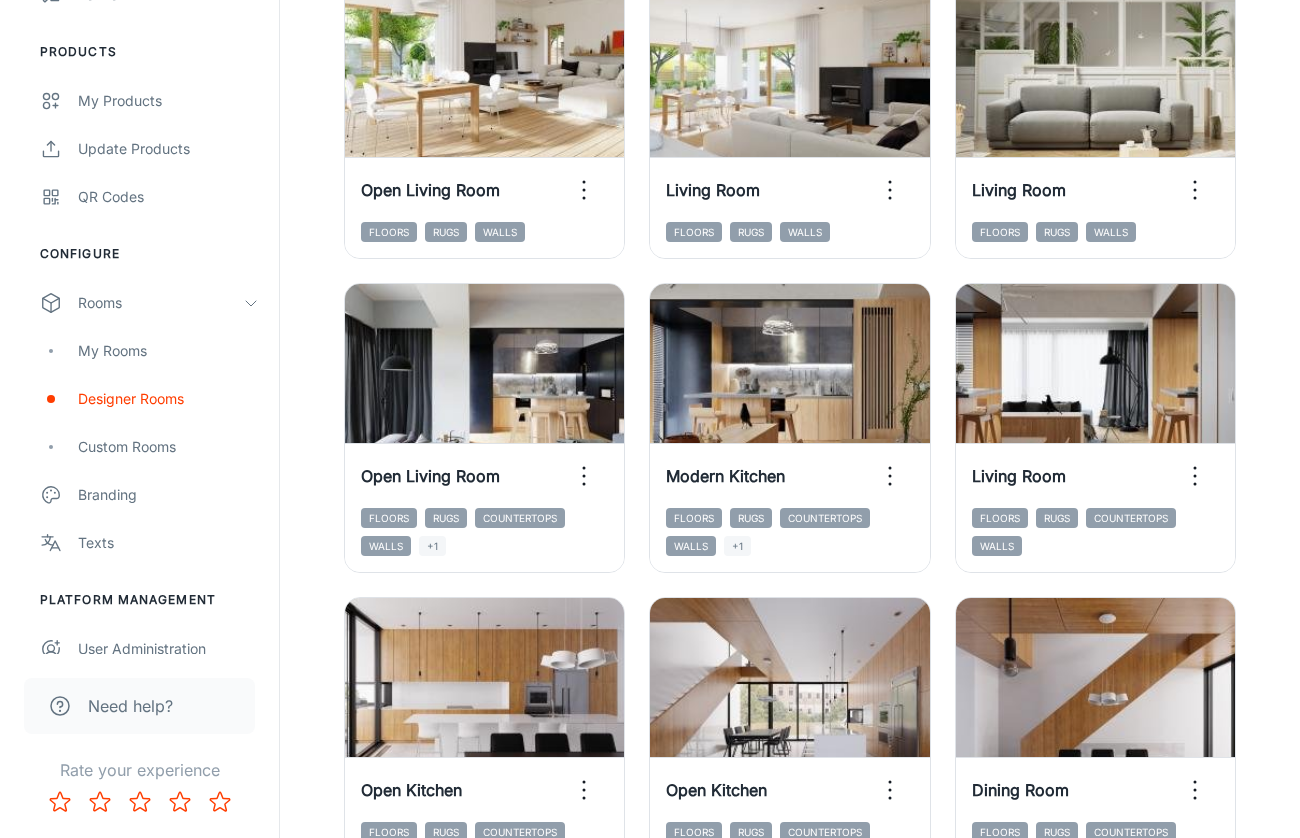 scroll, scrollTop: 983, scrollLeft: 0, axis: vertical 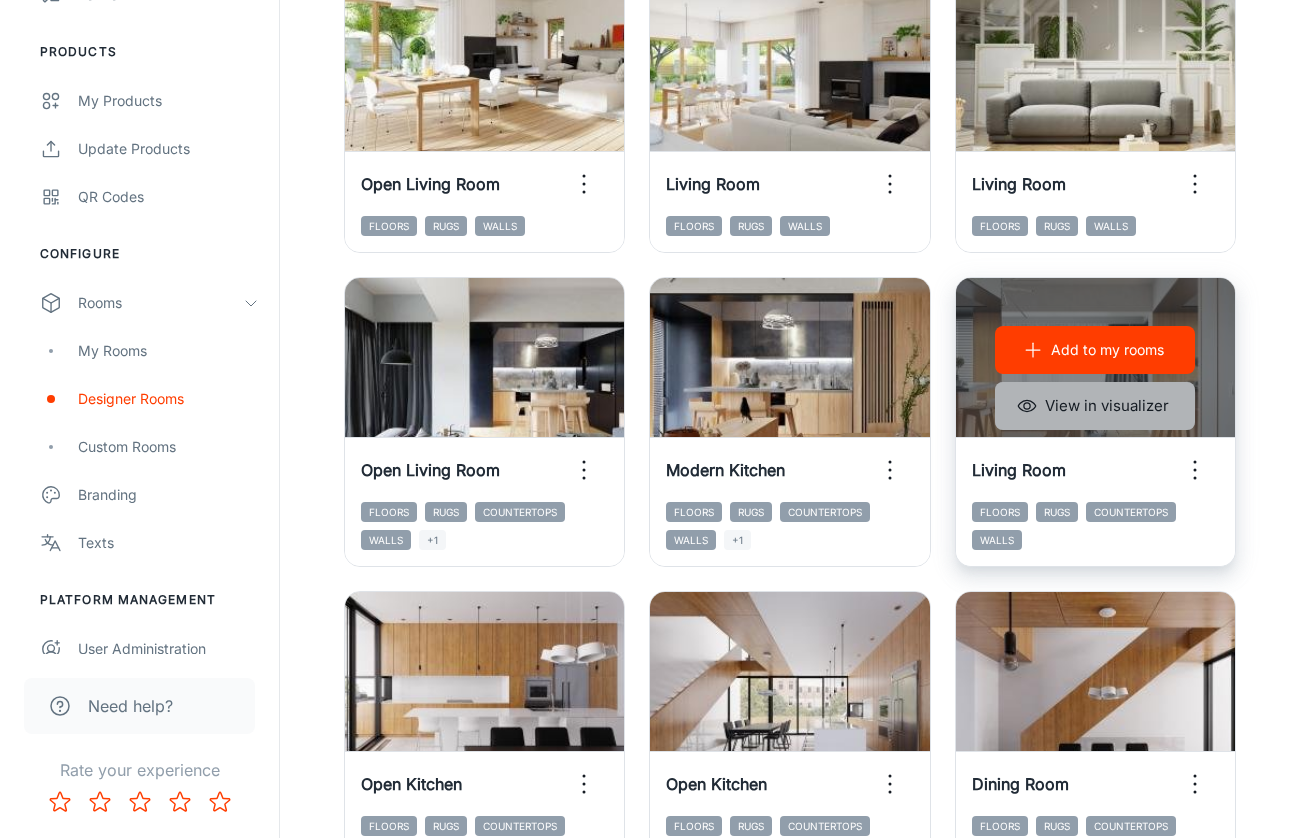 click on "View in visualizer" at bounding box center [1095, 406] 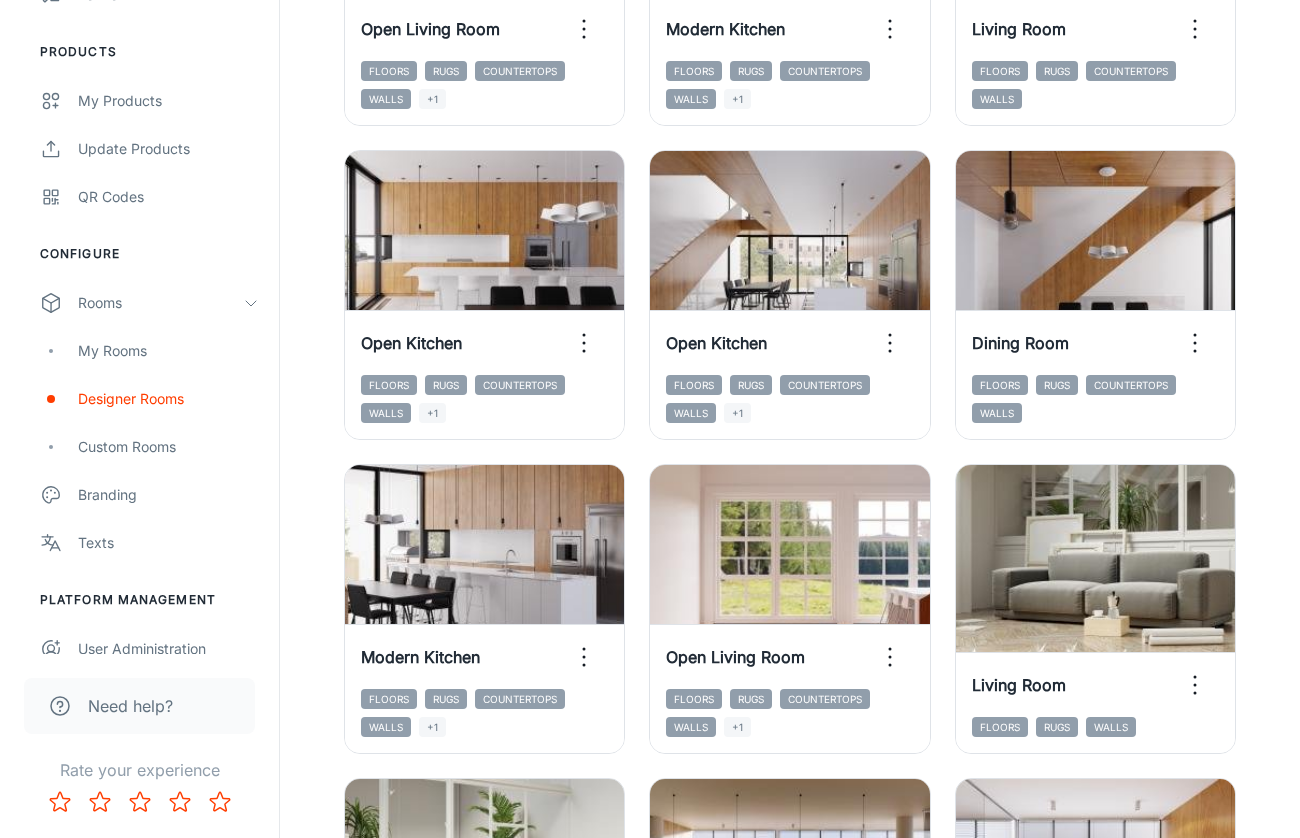 scroll, scrollTop: 1431, scrollLeft: 0, axis: vertical 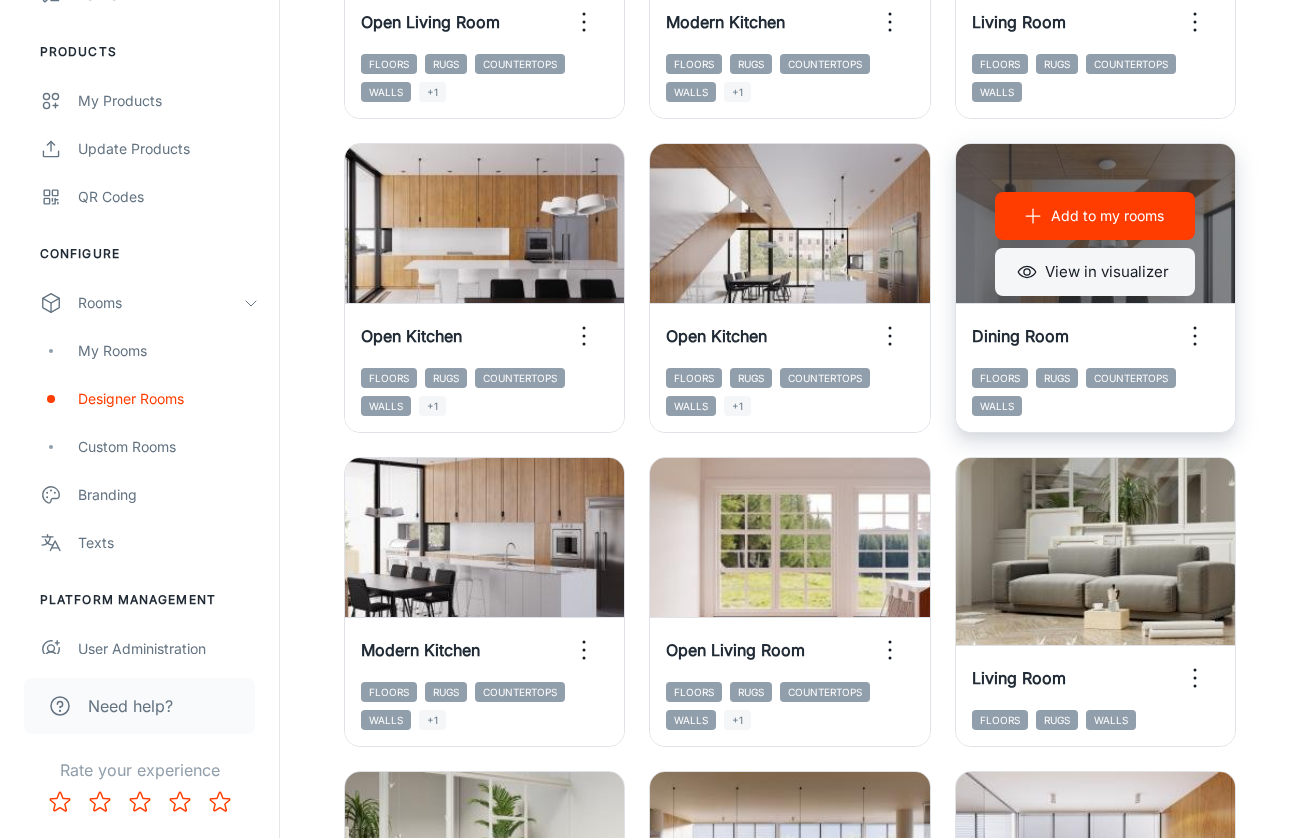 click on "View in visualizer" at bounding box center (1095, 272) 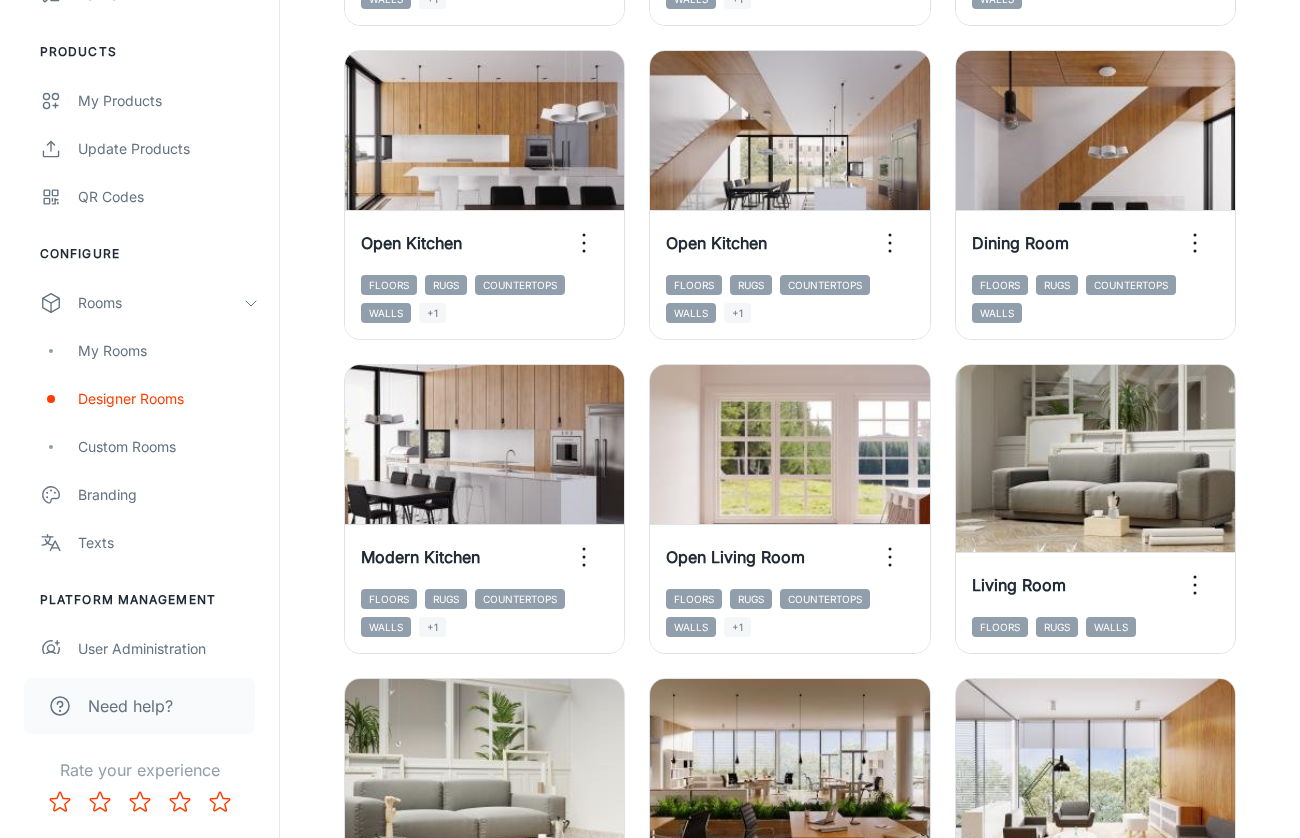 scroll, scrollTop: 1526, scrollLeft: 0, axis: vertical 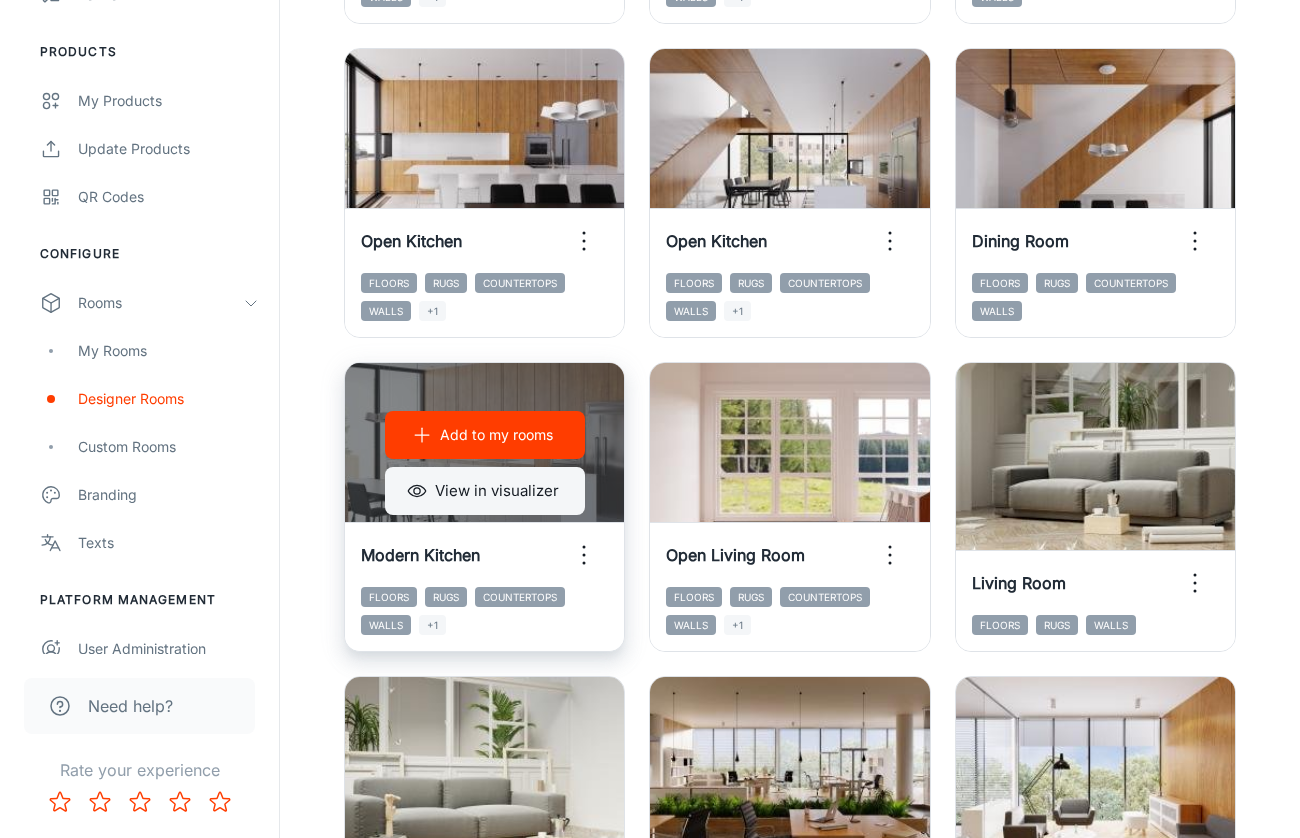 click on "View in visualizer" at bounding box center (485, 491) 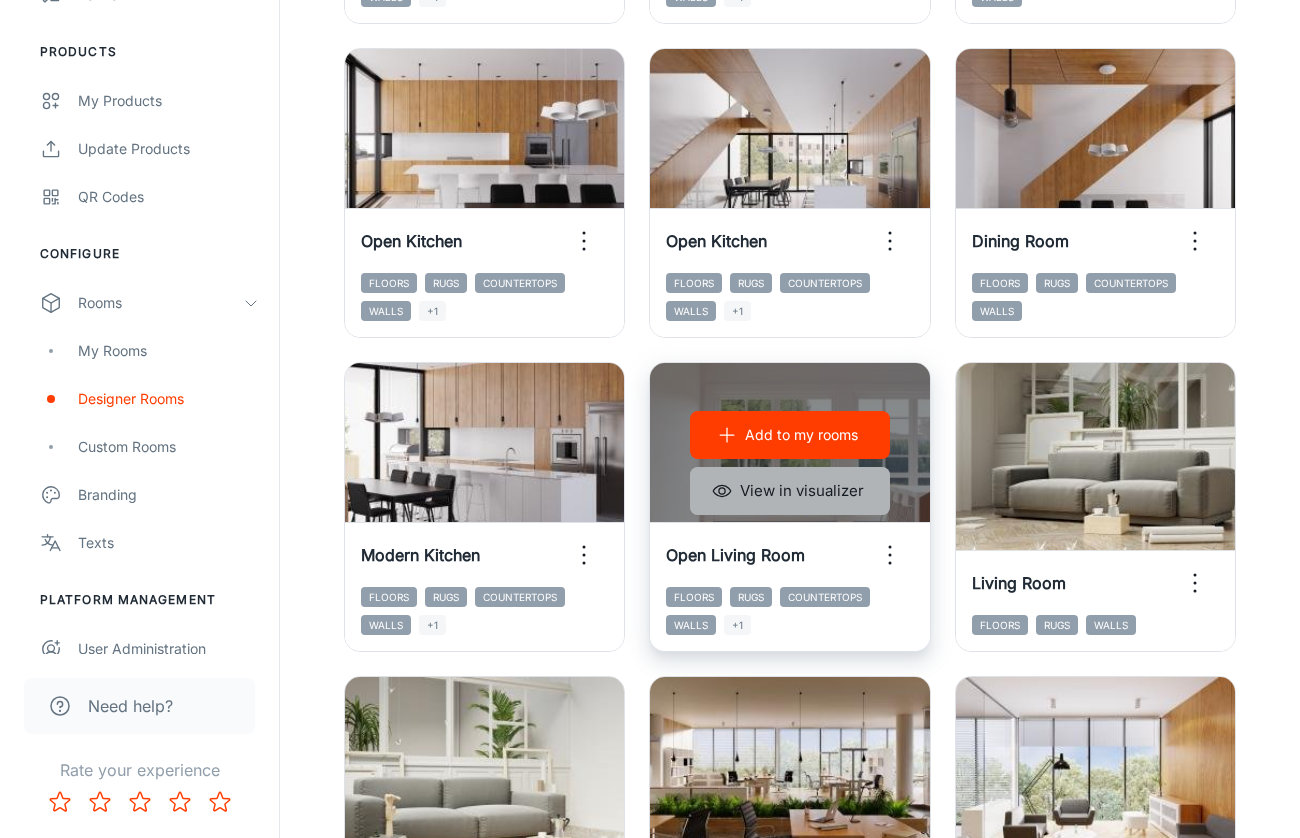 click on "View in visualizer" at bounding box center [790, 491] 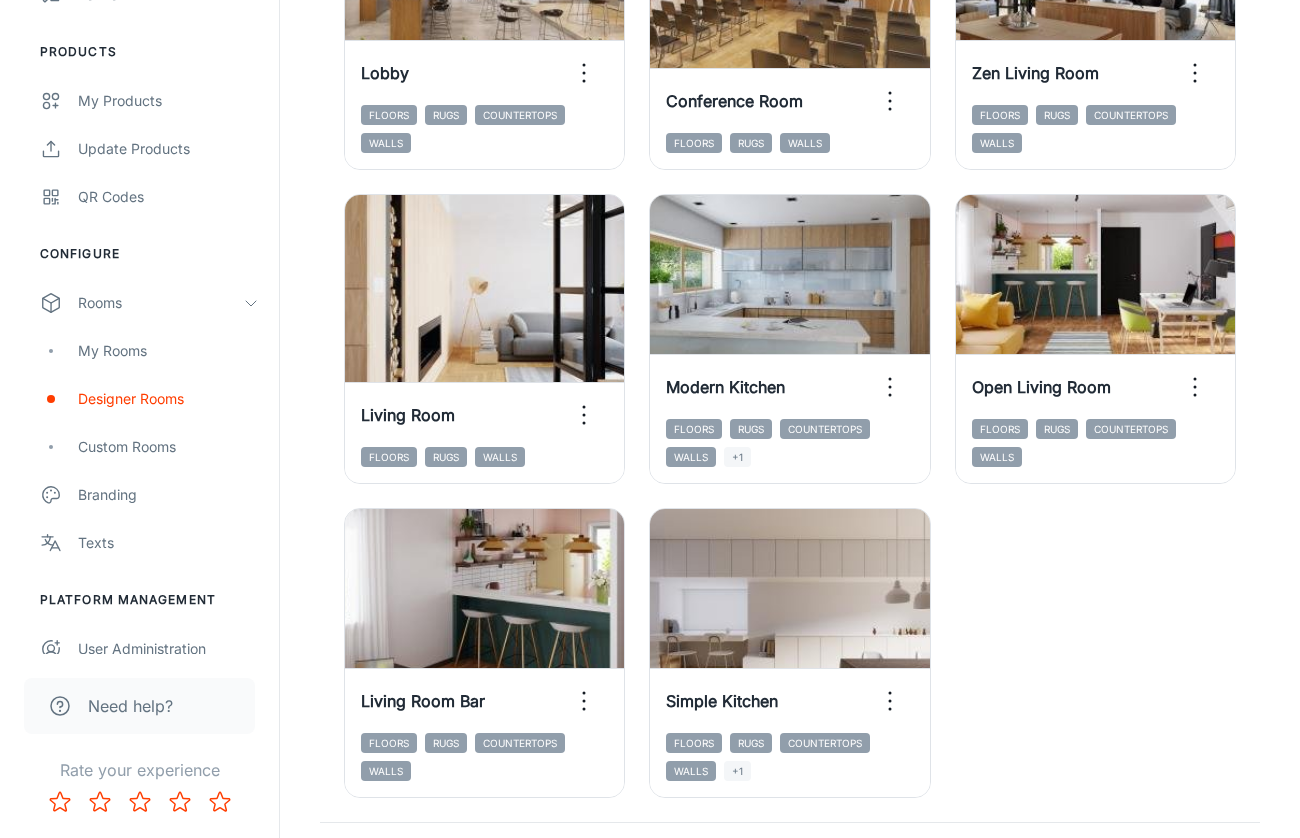 scroll, scrollTop: 2994, scrollLeft: 0, axis: vertical 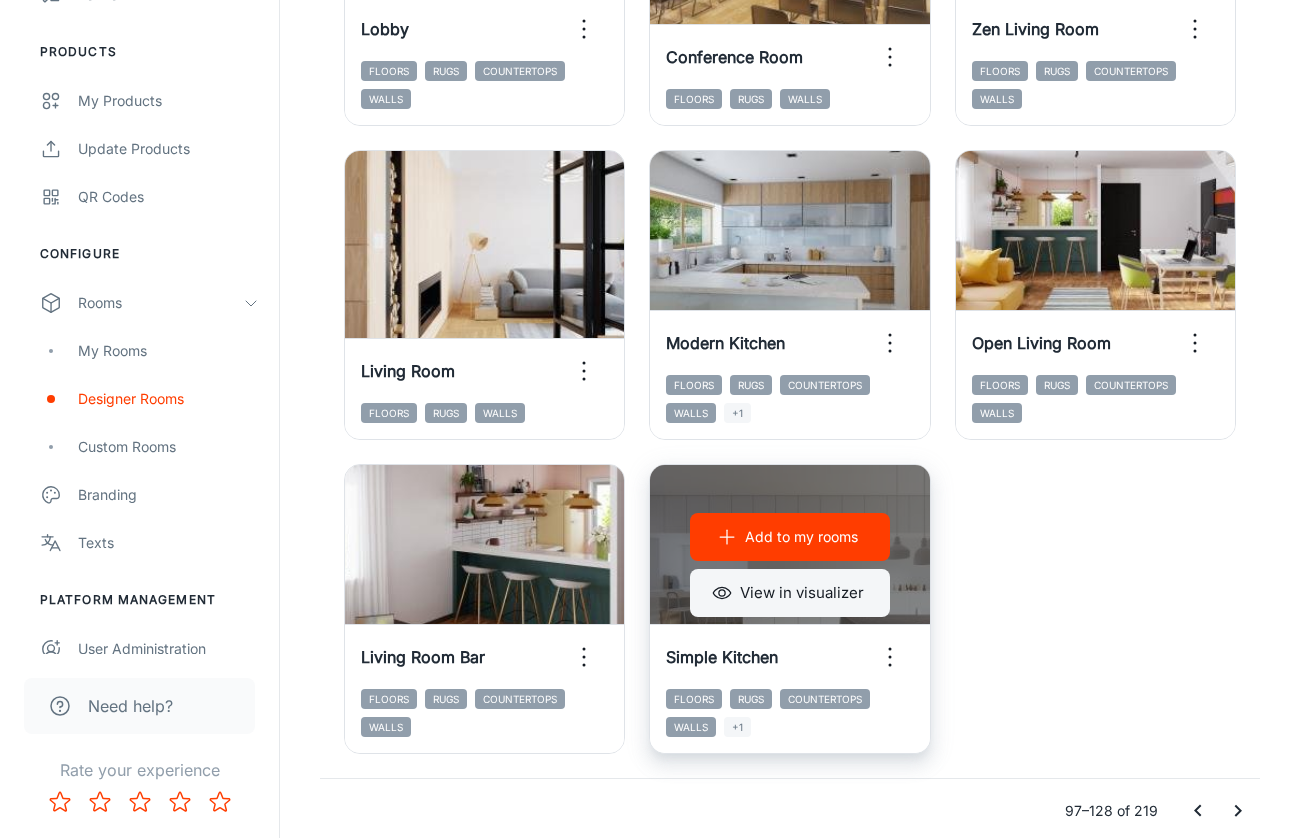 click on "View in visualizer" at bounding box center (790, 593) 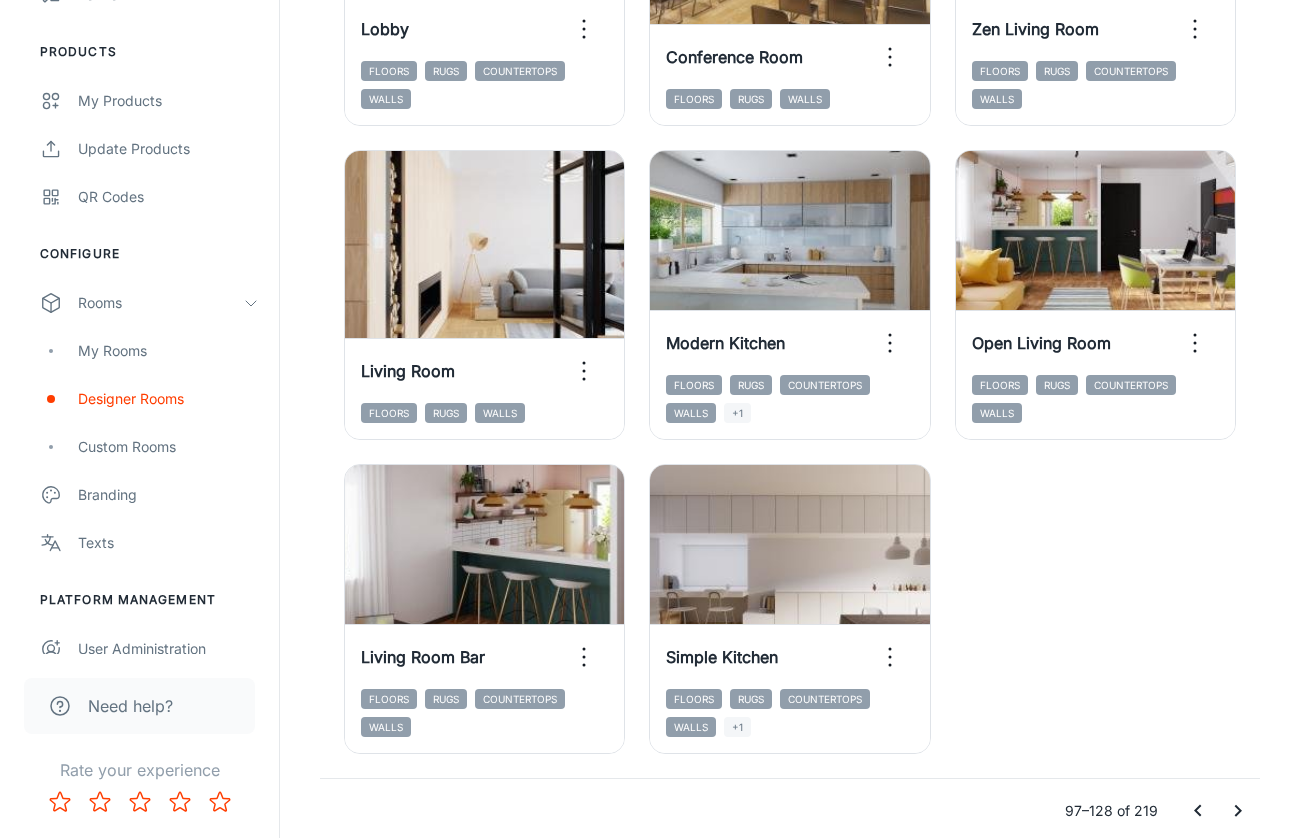 click 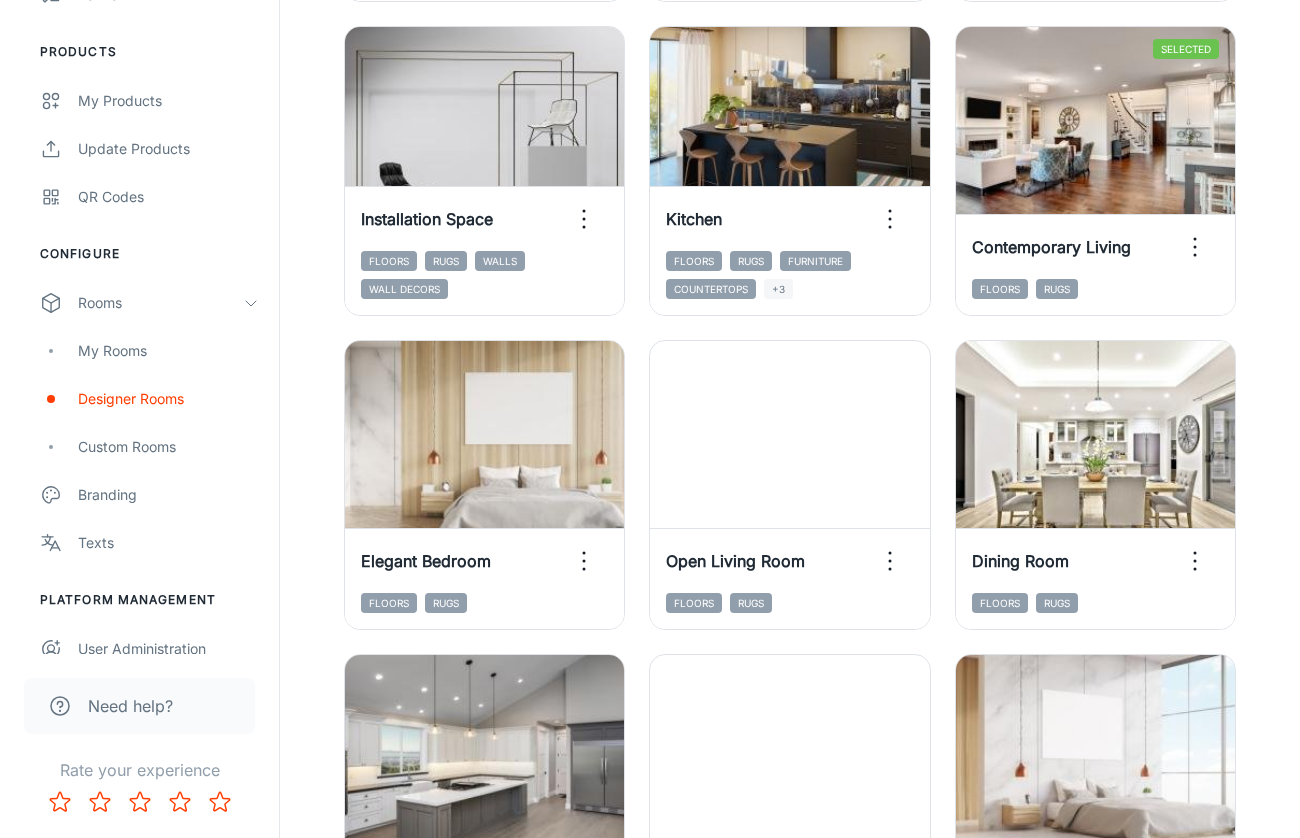 scroll, scrollTop: 2062, scrollLeft: 0, axis: vertical 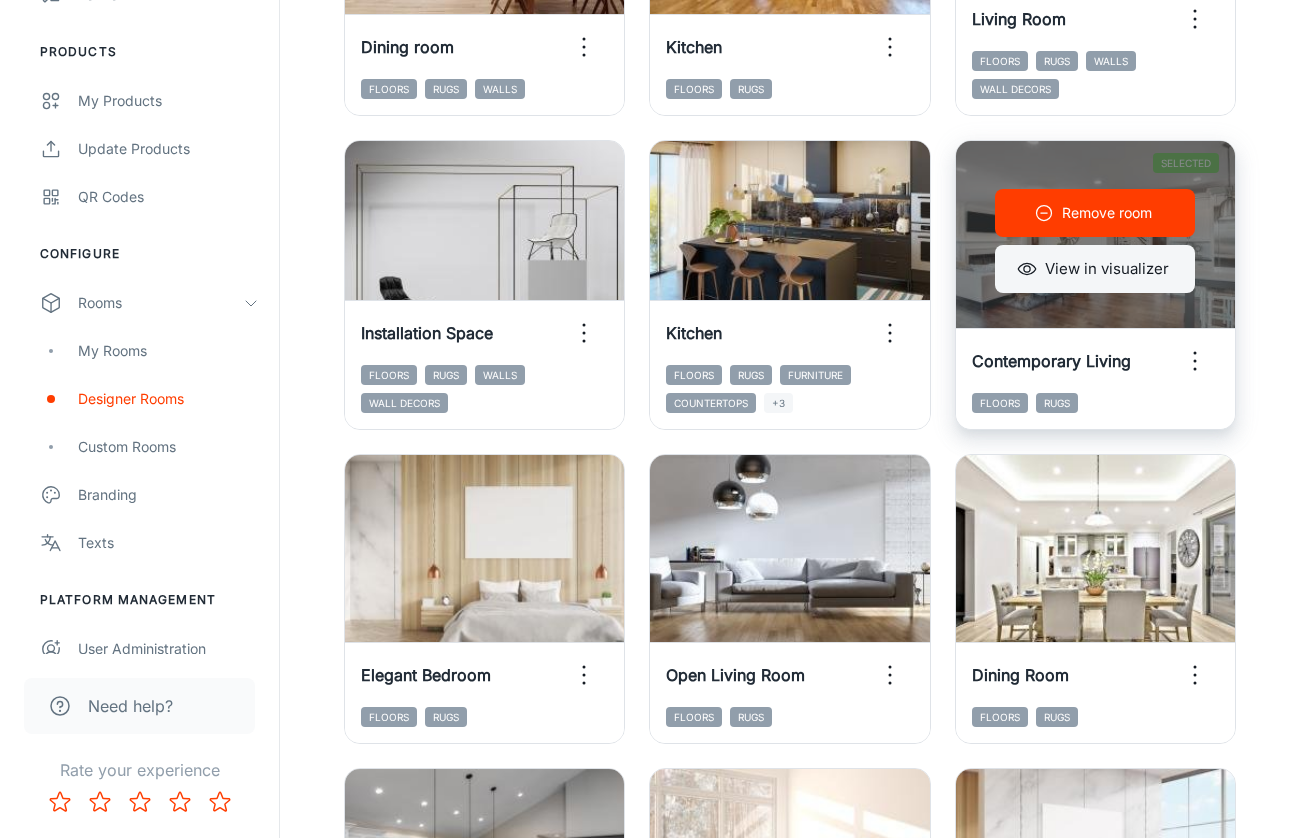 click on "View in visualizer" at bounding box center (1095, 269) 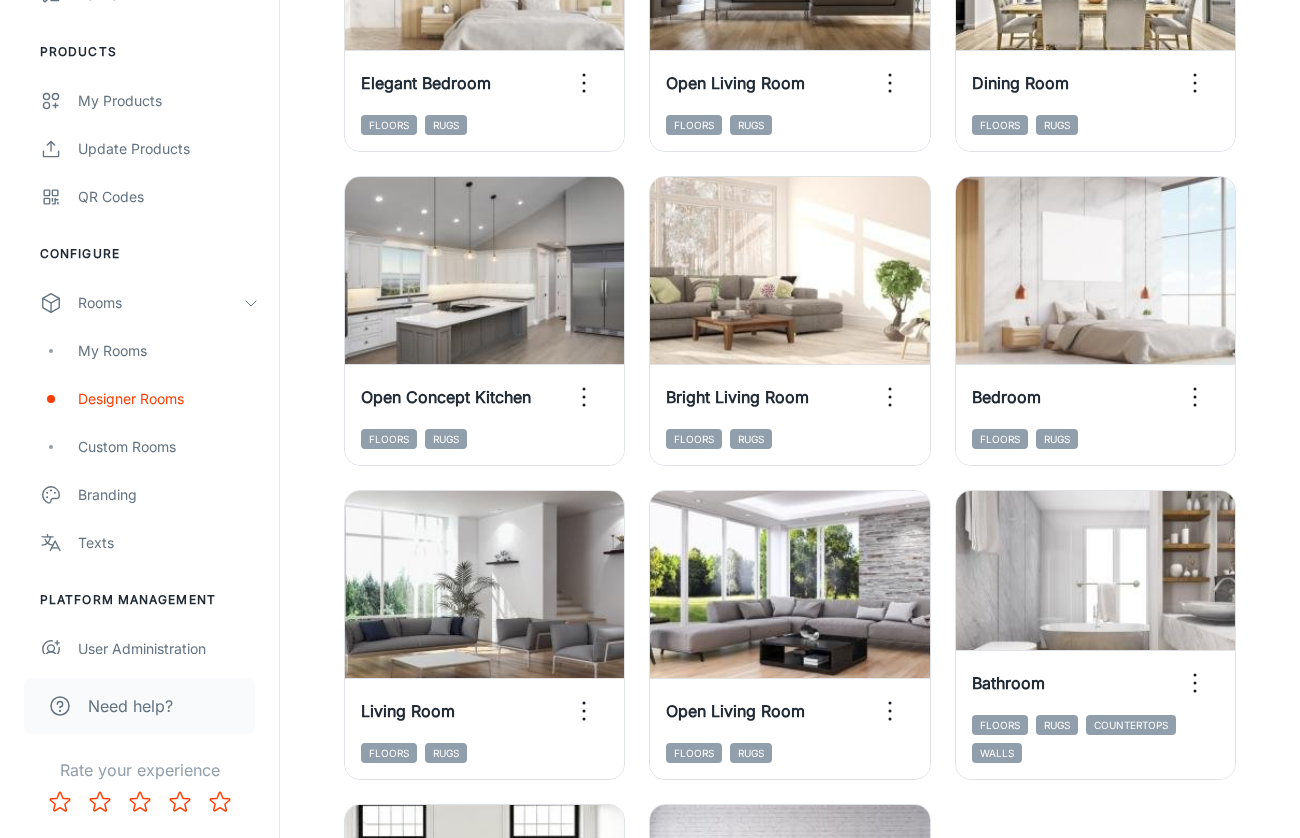 scroll, scrollTop: 2703, scrollLeft: 0, axis: vertical 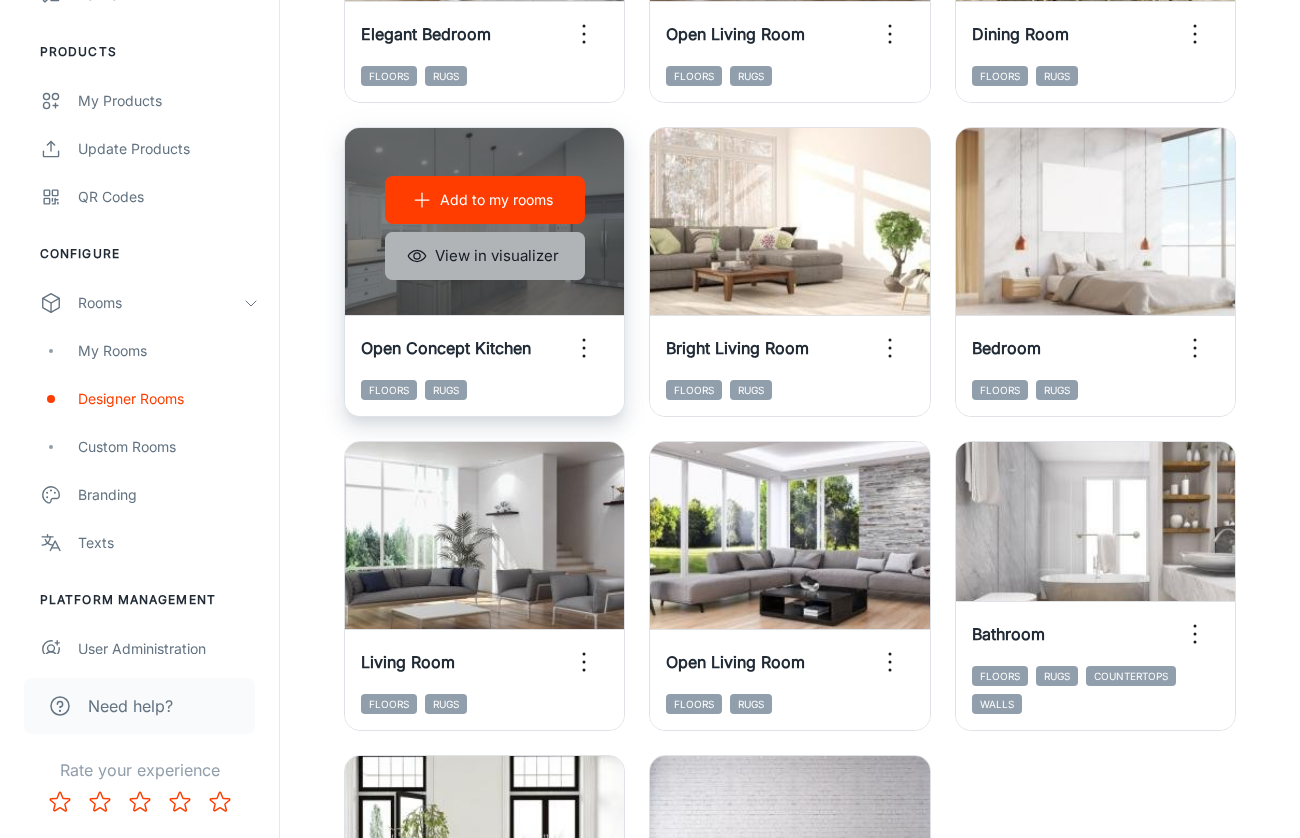 click on "View in visualizer" at bounding box center (485, 256) 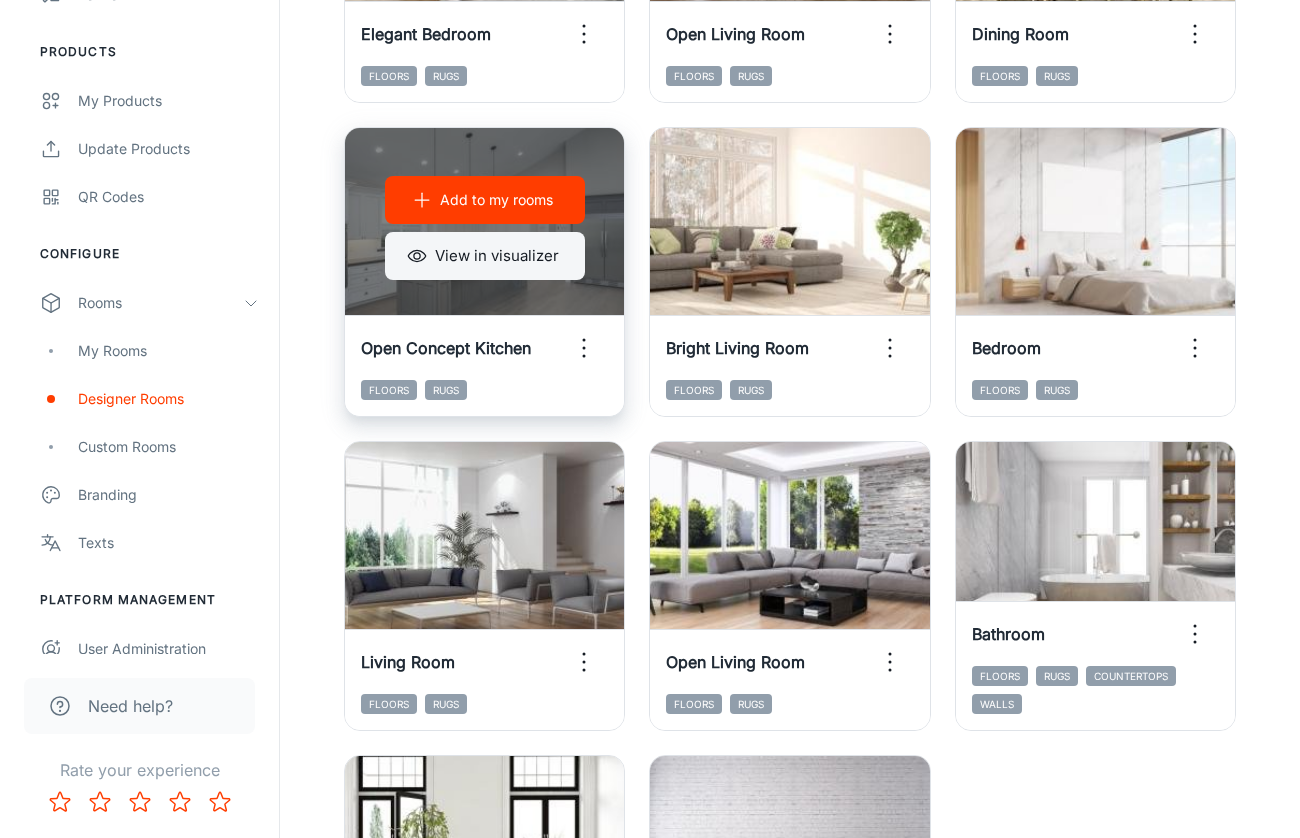 click on "View in visualizer" at bounding box center (485, 256) 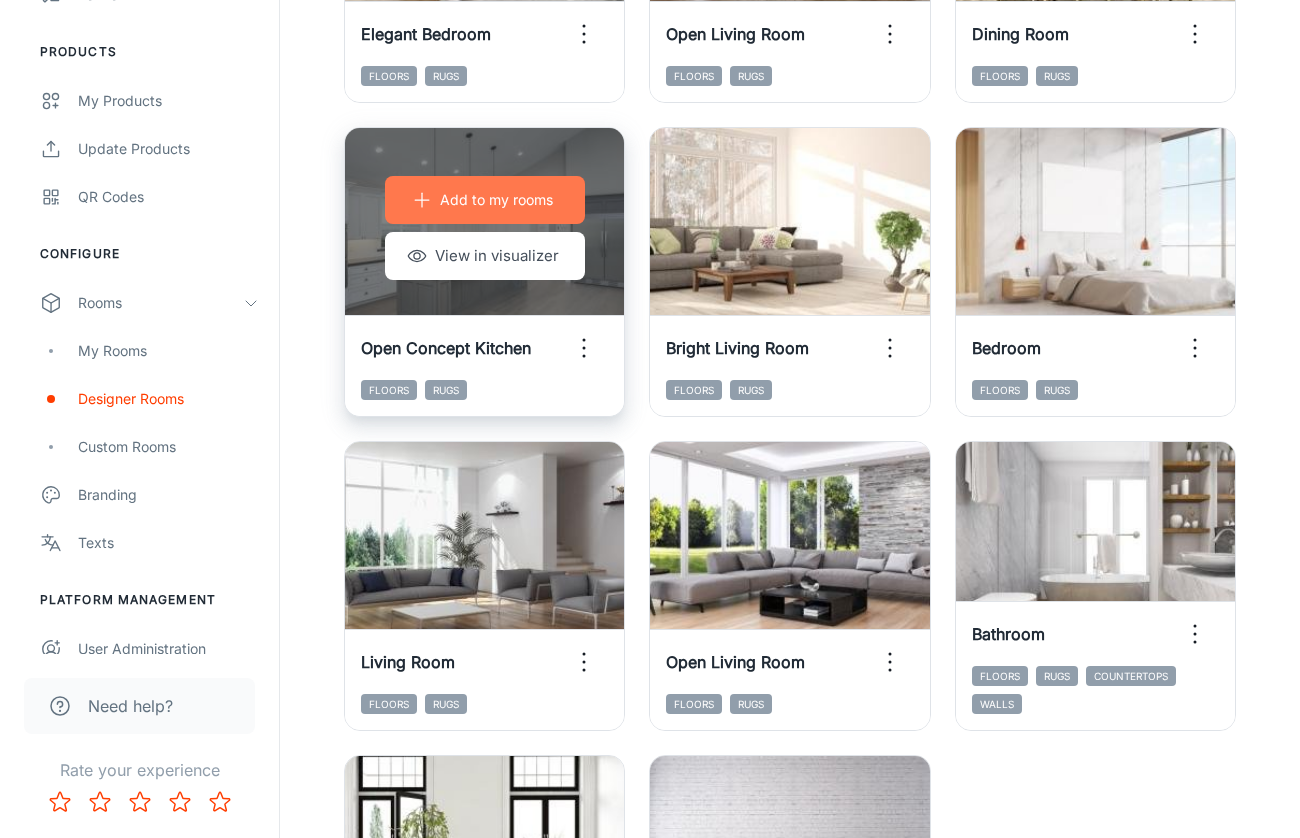 click on "Add to my rooms" at bounding box center [496, 200] 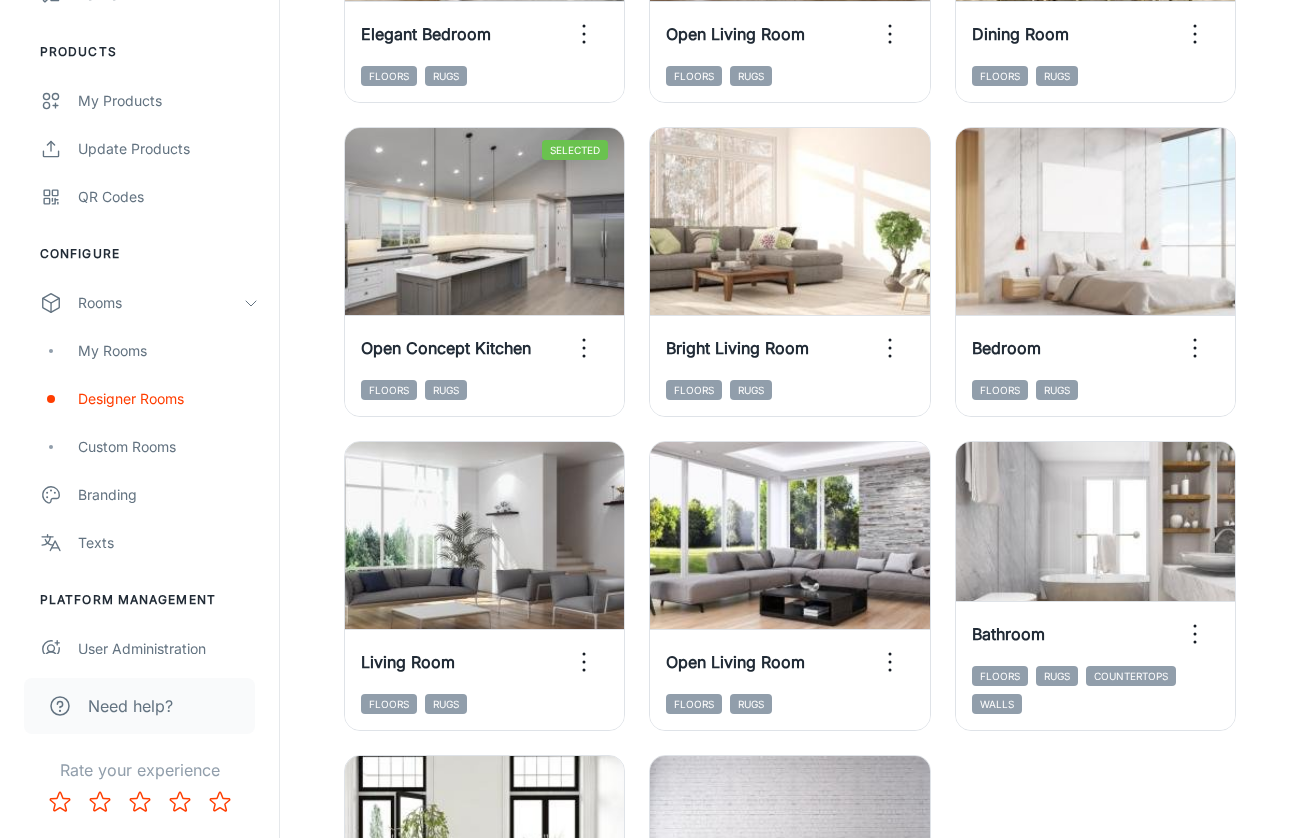 scroll, scrollTop: 2720, scrollLeft: 0, axis: vertical 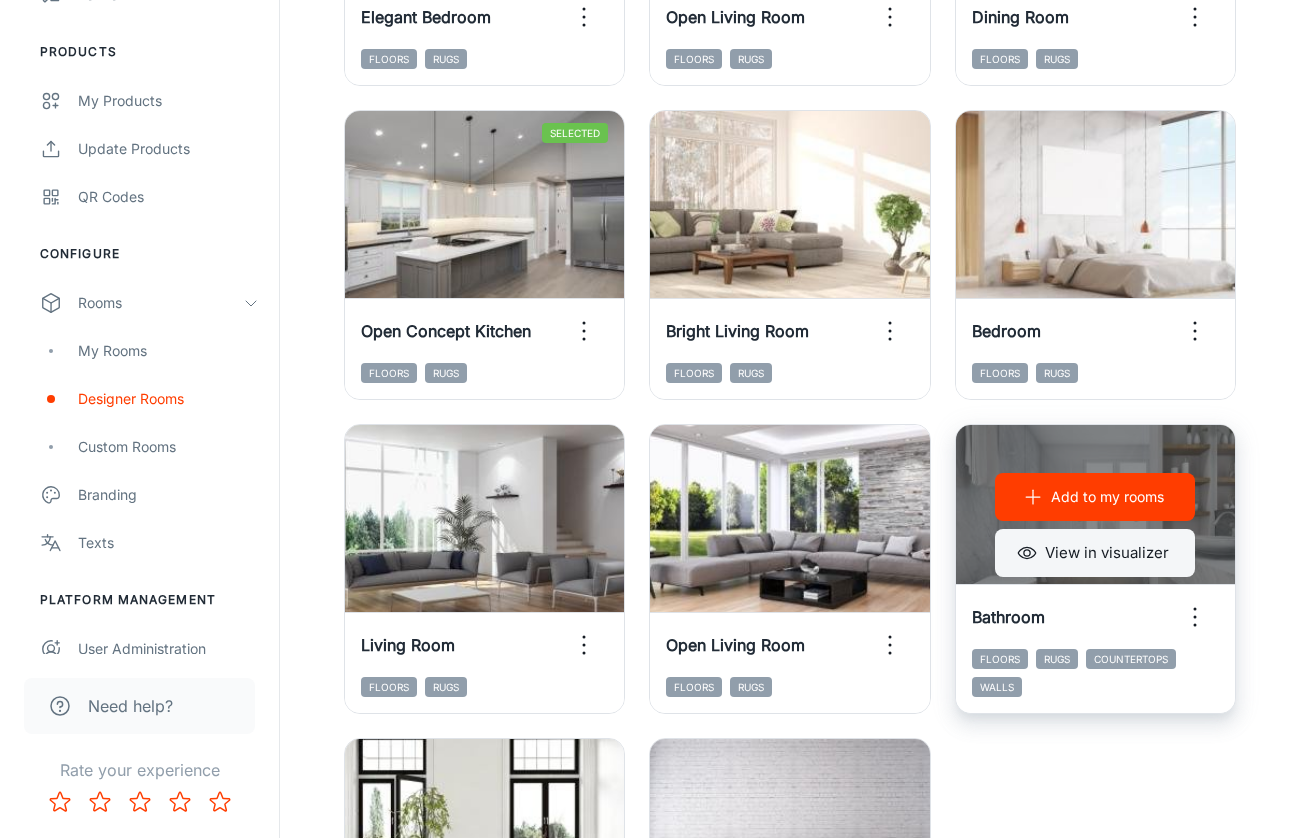 click on "View in visualizer" at bounding box center (1095, 553) 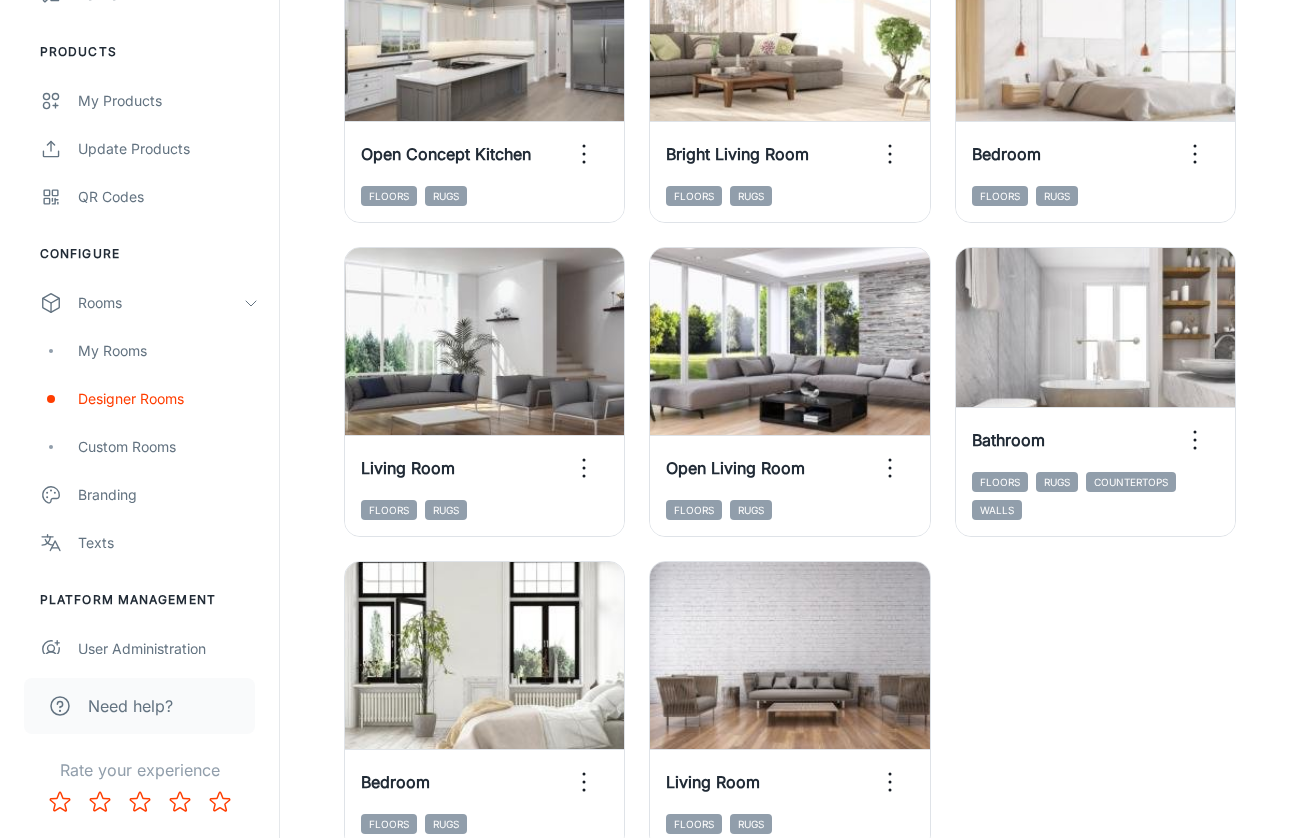 scroll, scrollTop: 3015, scrollLeft: 0, axis: vertical 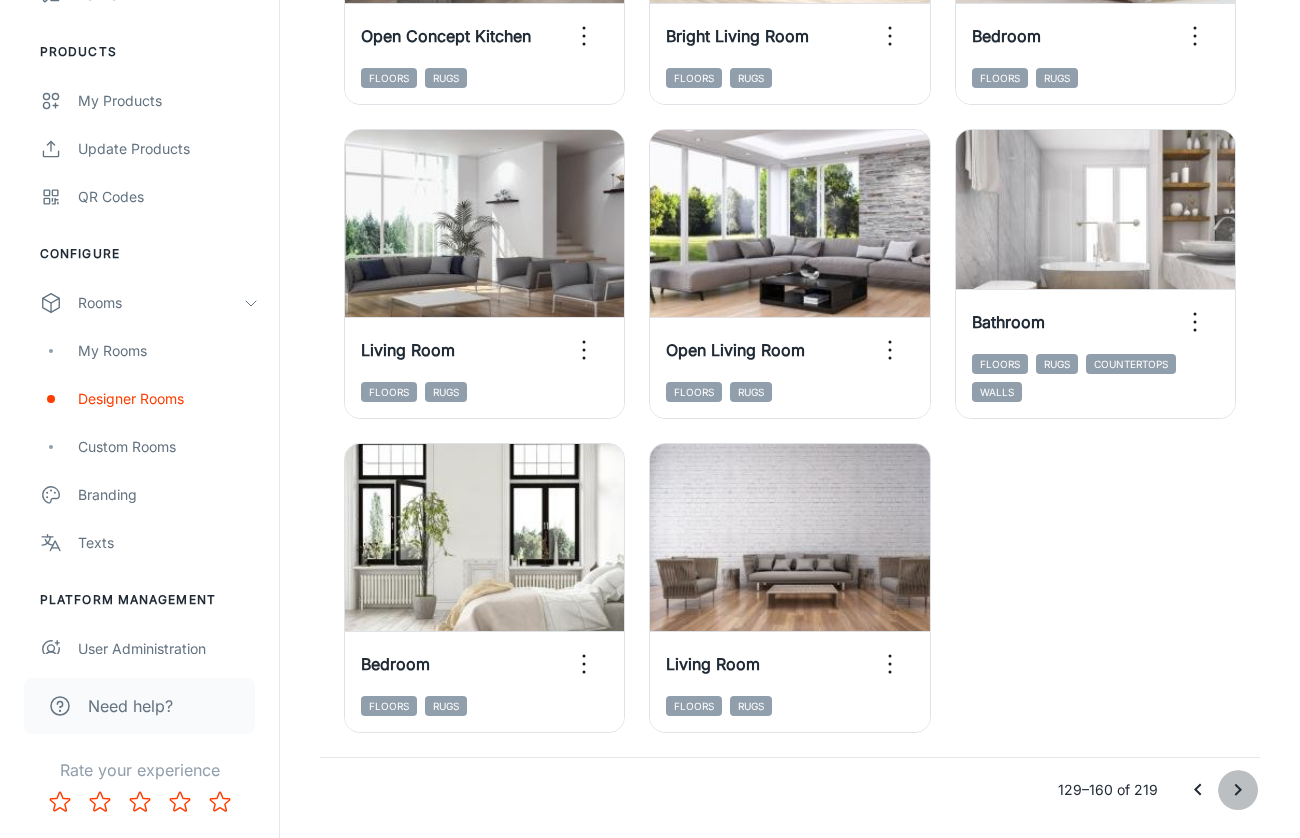 click 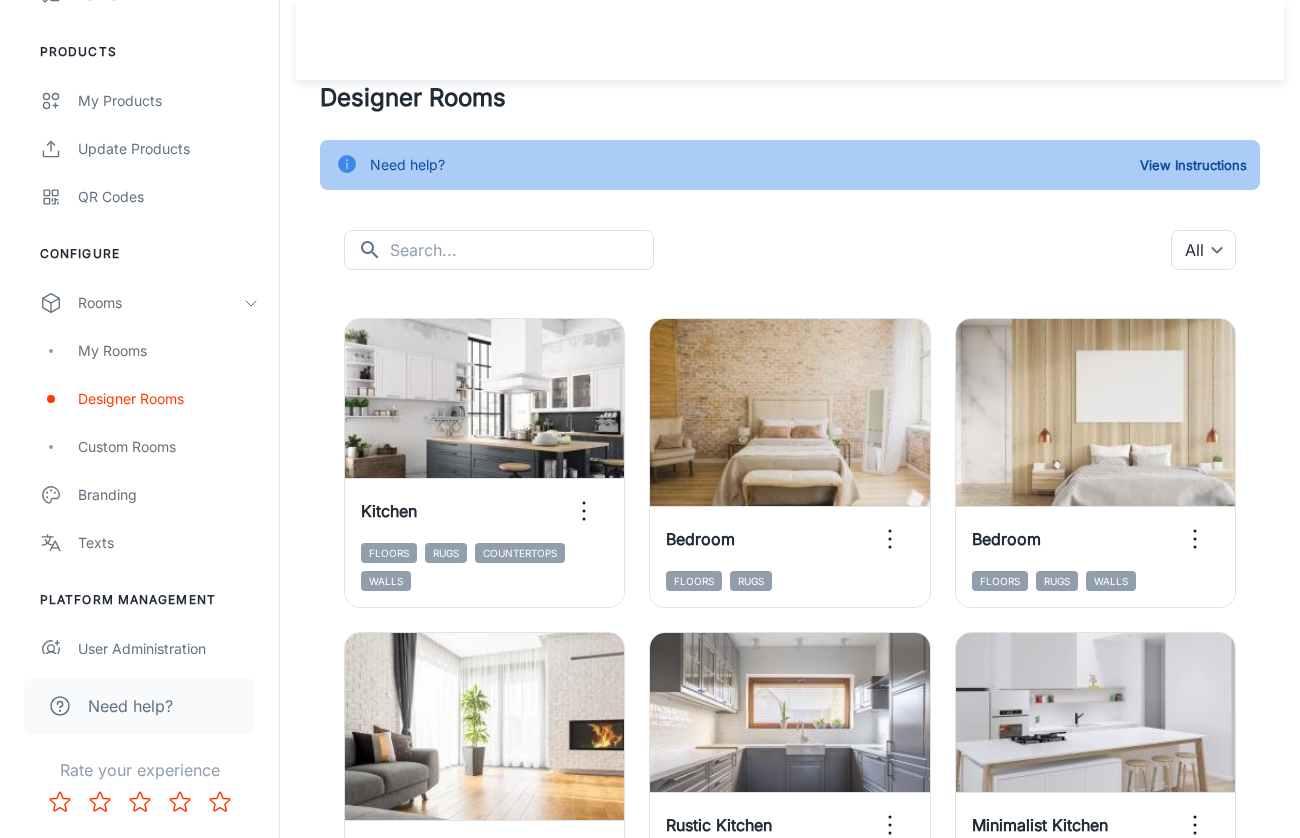 scroll, scrollTop: 0, scrollLeft: 0, axis: both 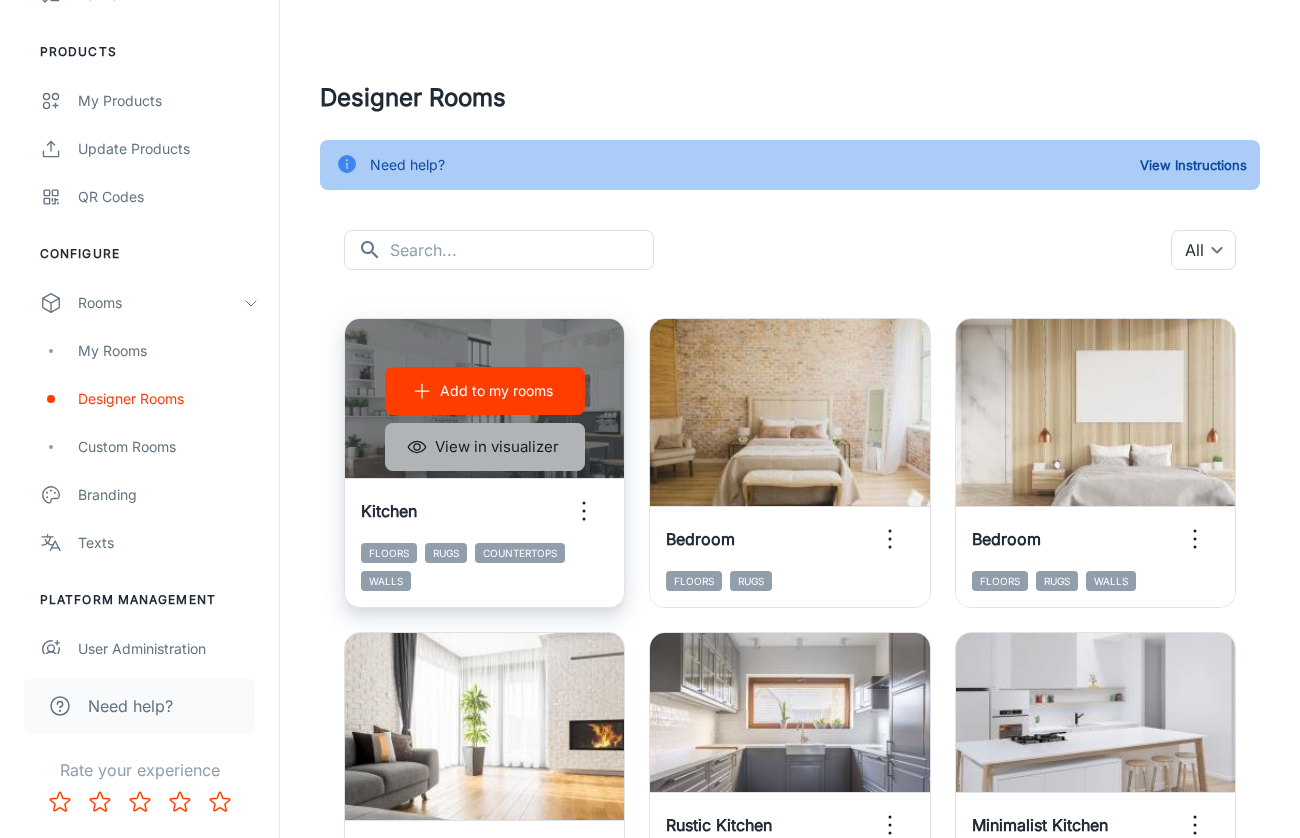 click on "View in visualizer" at bounding box center [485, 447] 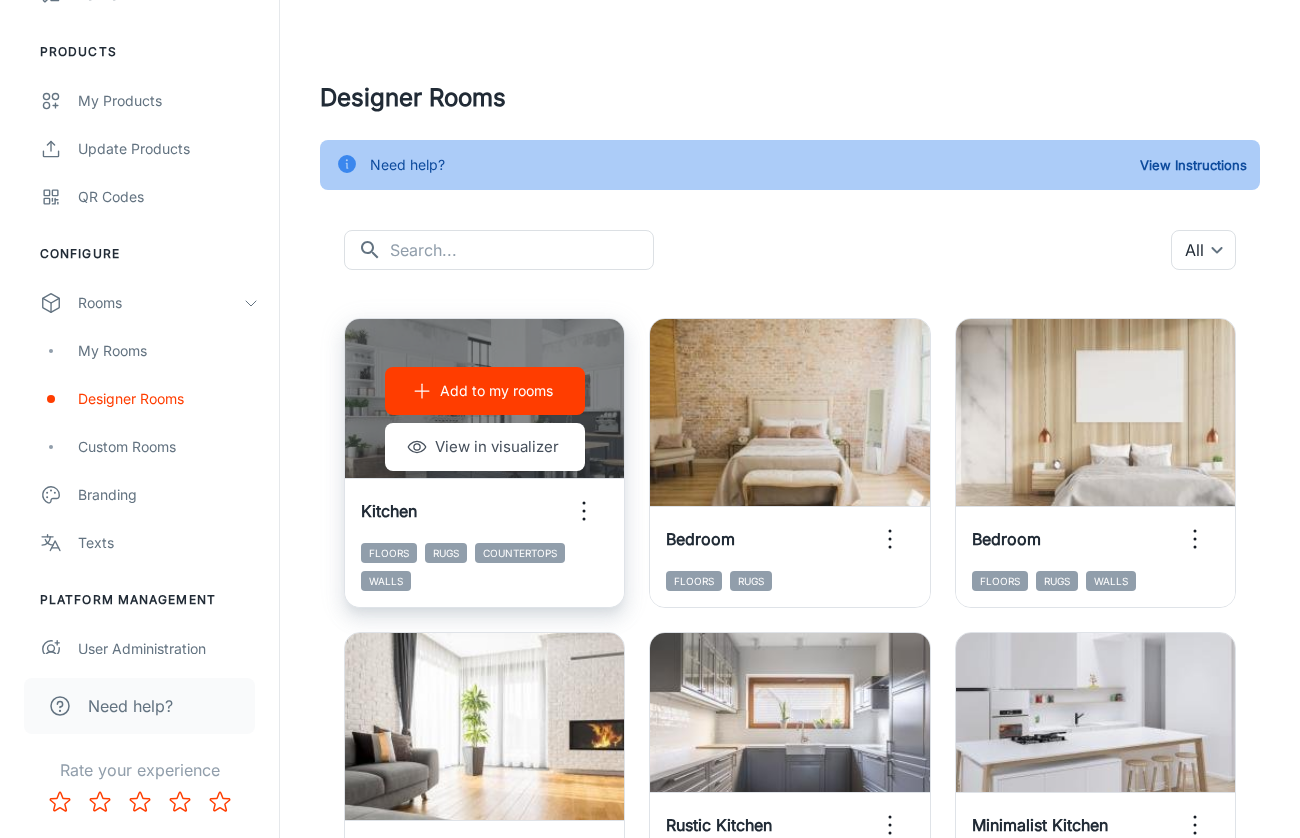 click on "Add to my rooms" at bounding box center [496, 391] 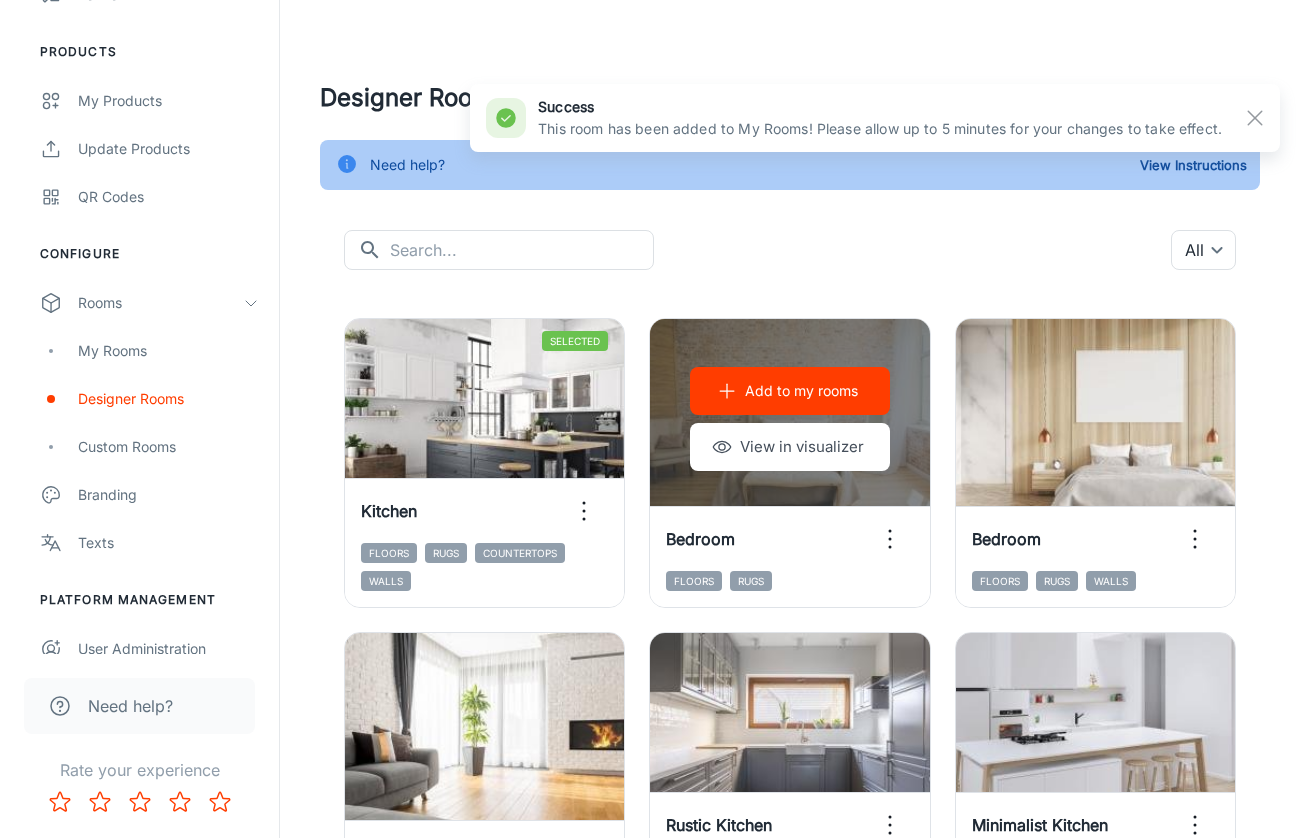 scroll, scrollTop: 123, scrollLeft: 0, axis: vertical 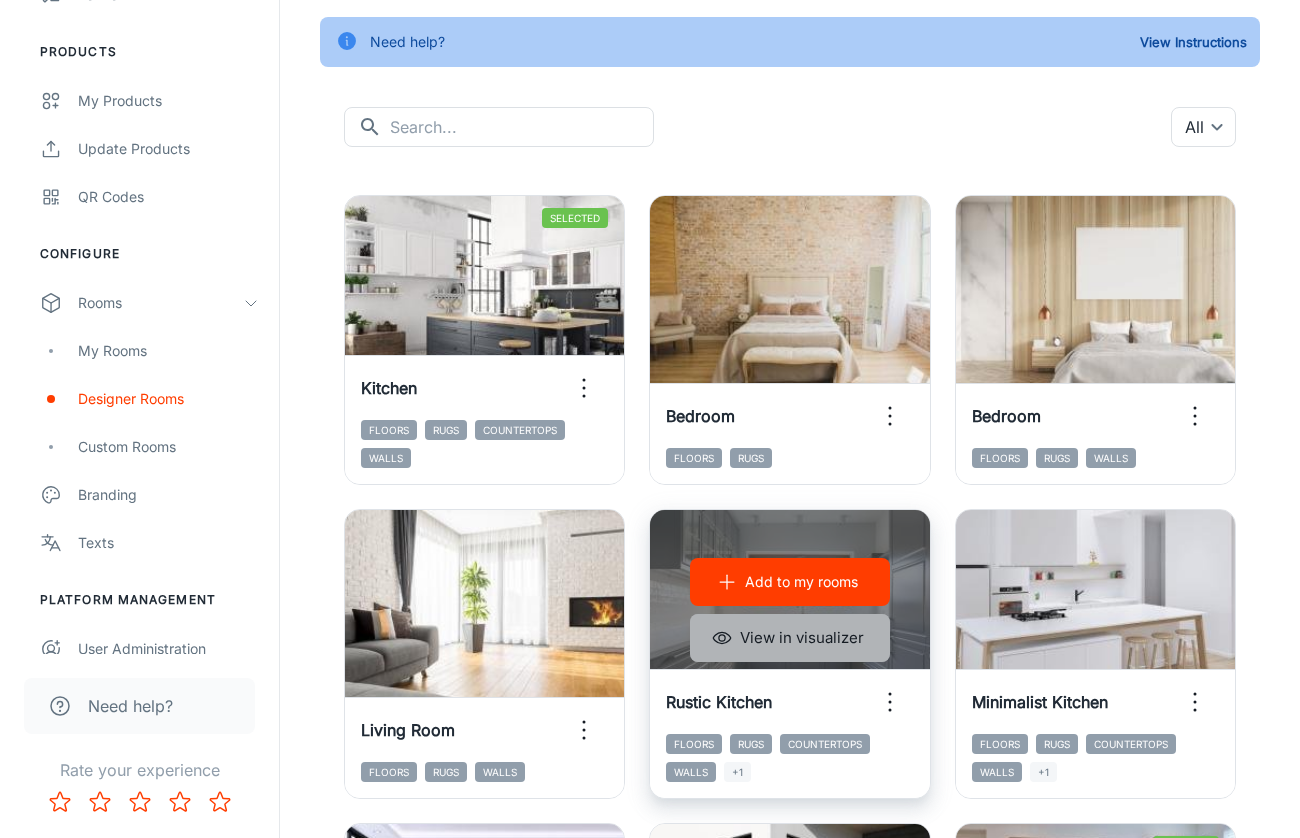 click on "View in visualizer" at bounding box center (790, 638) 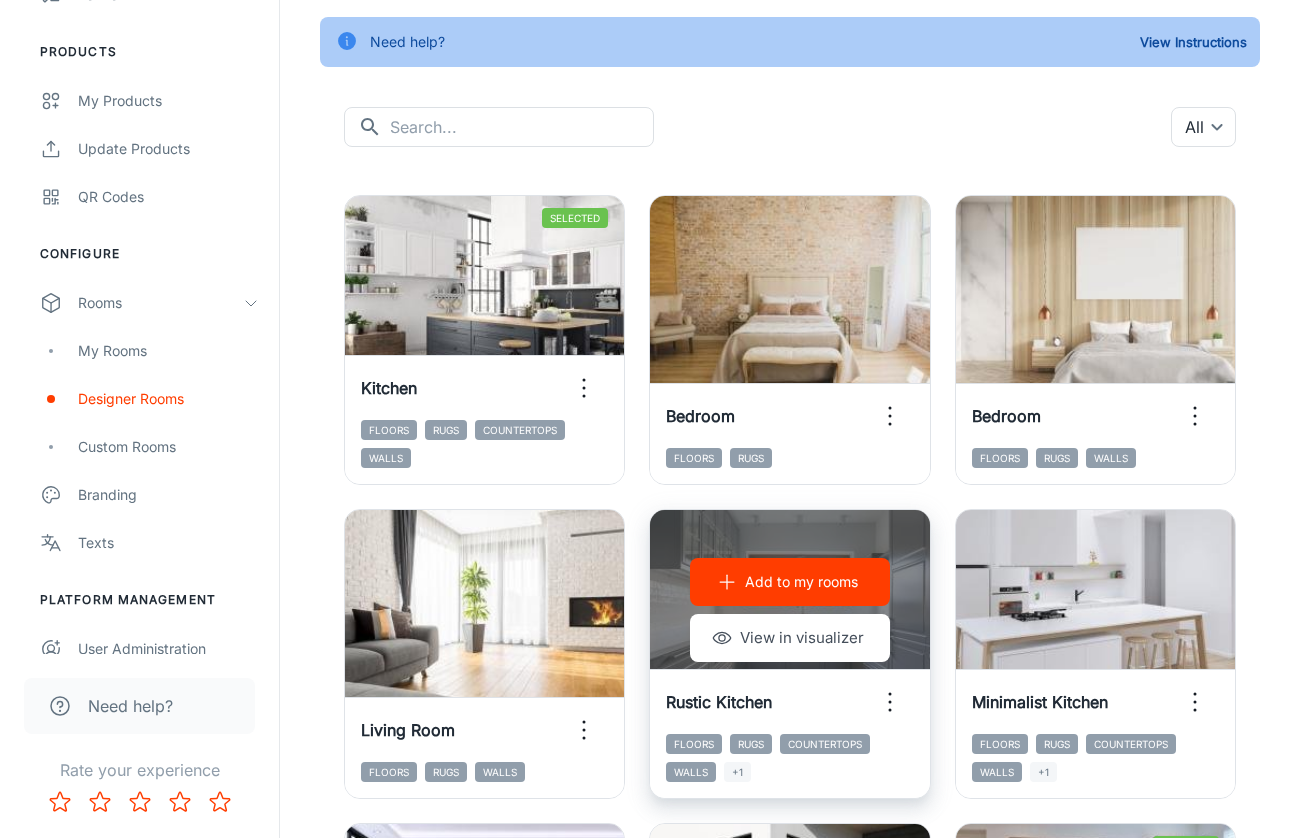 click on "Add to my rooms" at bounding box center [801, 582] 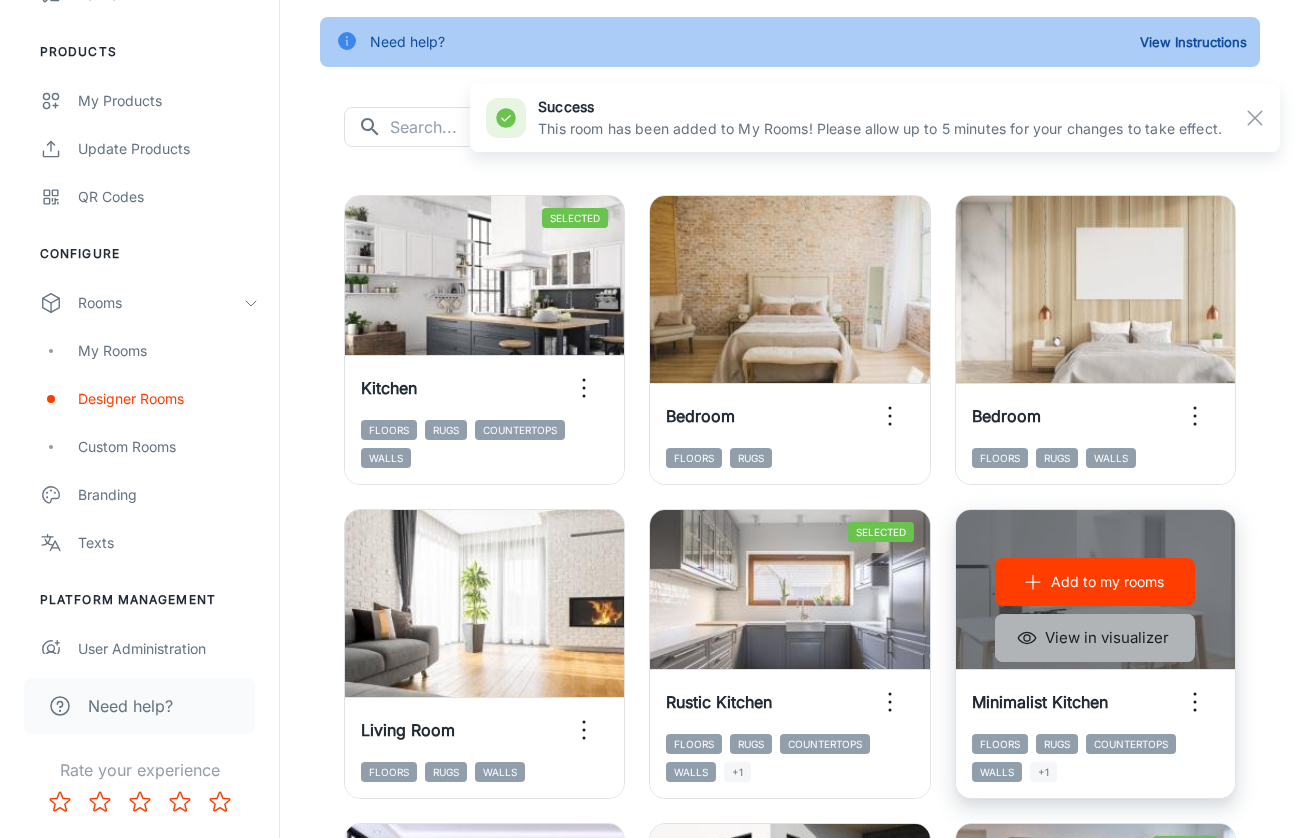click on "View in visualizer" at bounding box center [1095, 638] 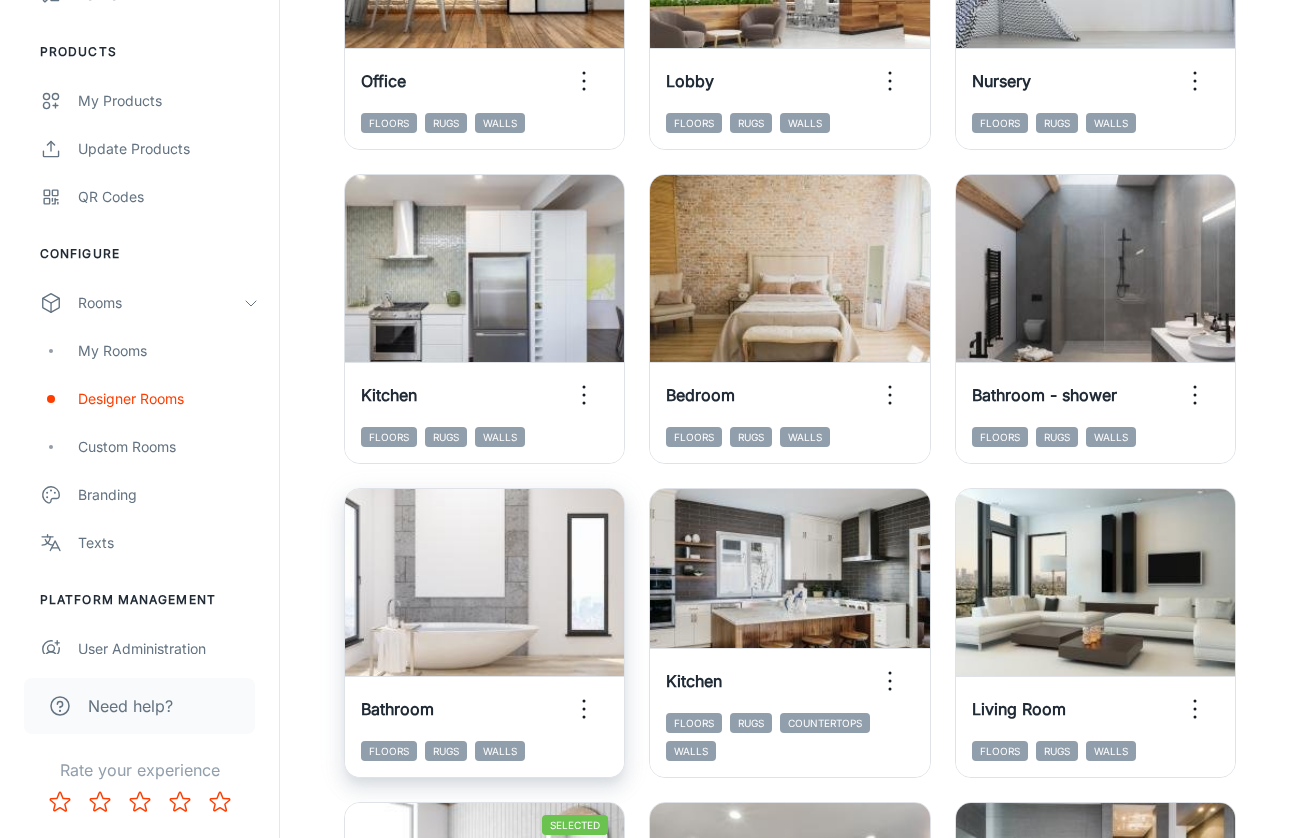 scroll, scrollTop: 1443, scrollLeft: 0, axis: vertical 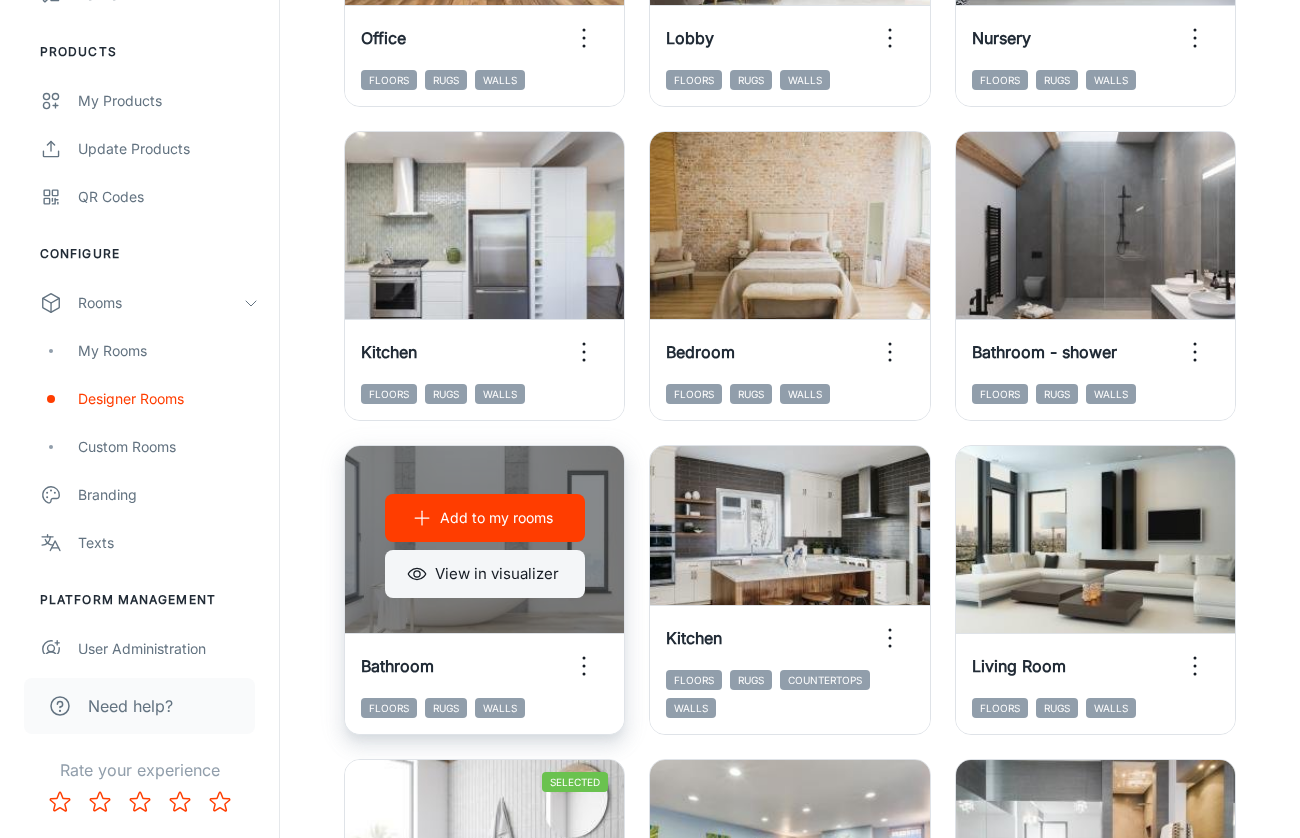 click on "View in visualizer" at bounding box center (485, 574) 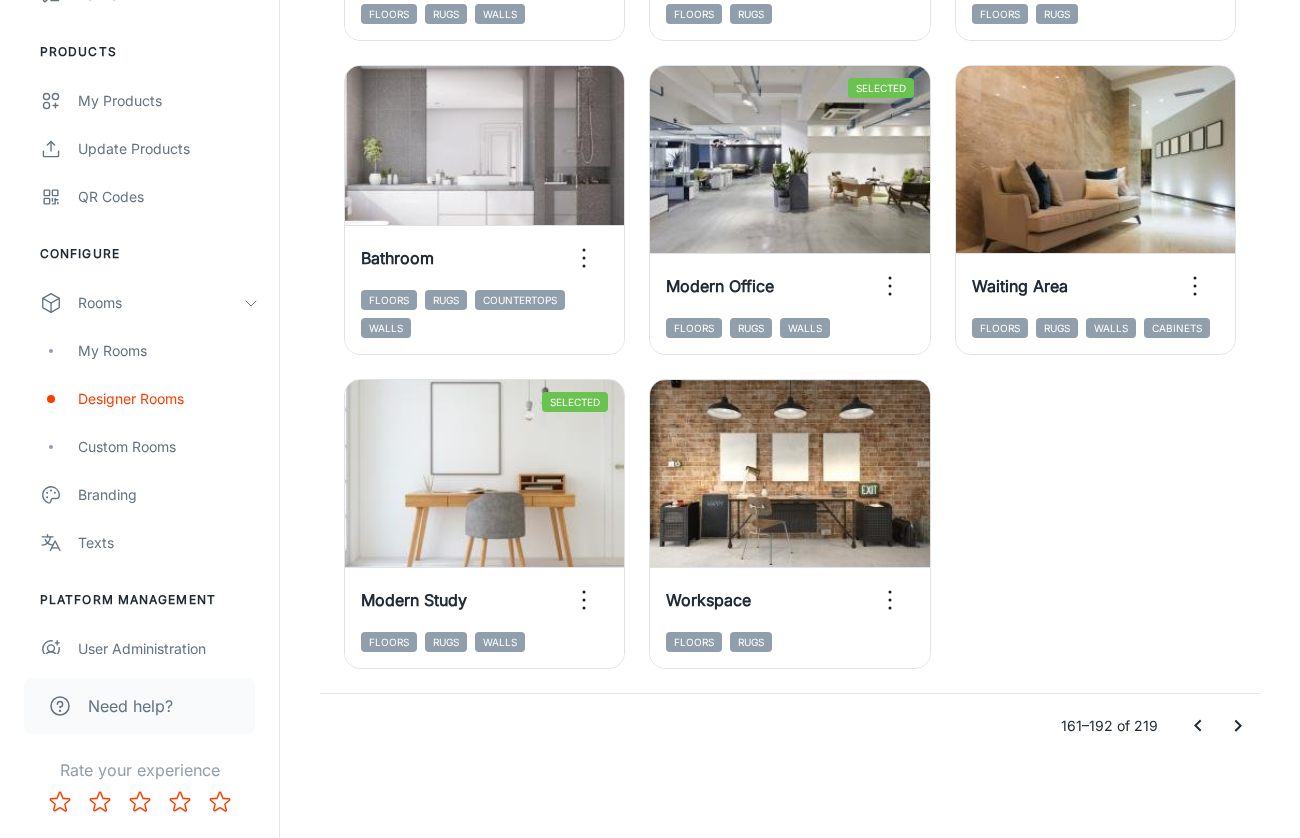 scroll, scrollTop: 3079, scrollLeft: 0, axis: vertical 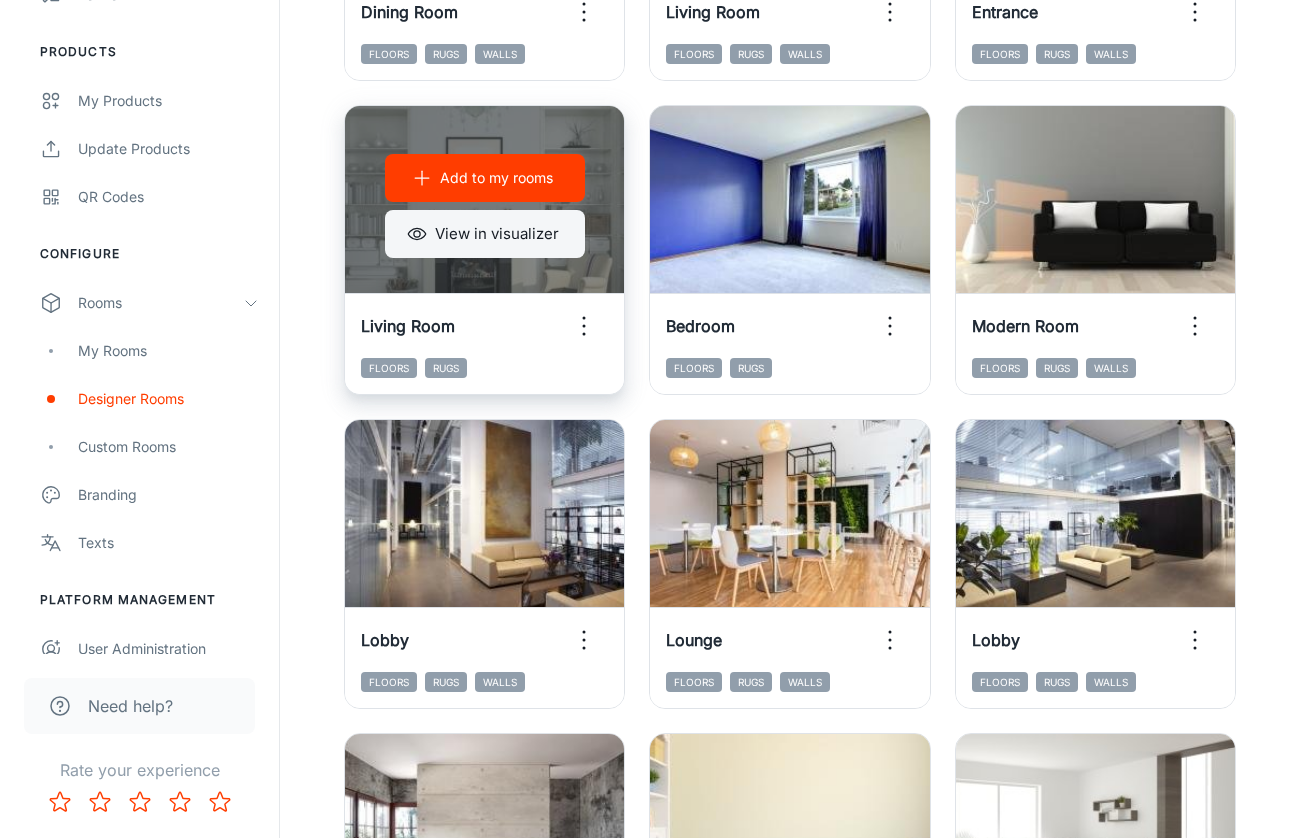 click on "View in visualizer" at bounding box center [485, 234] 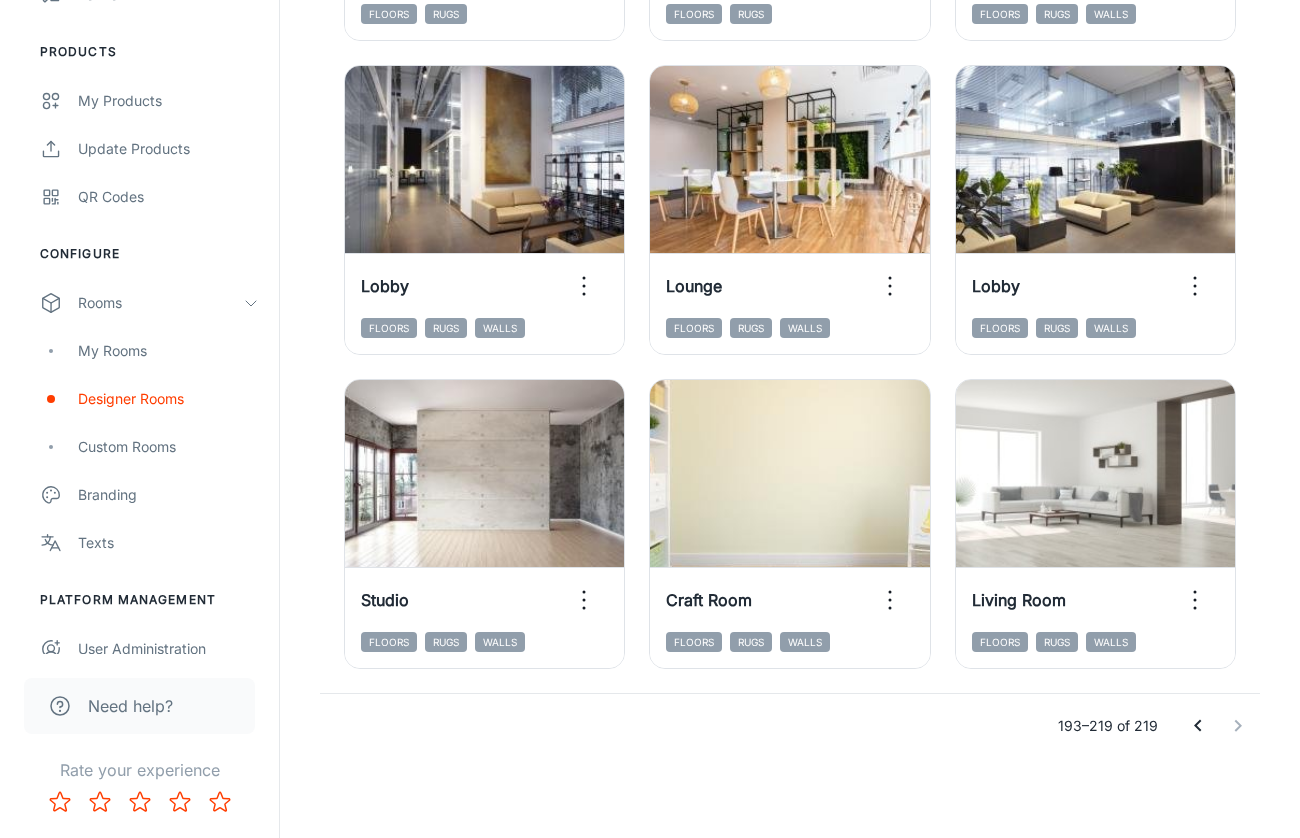 scroll, scrollTop: 2451, scrollLeft: 0, axis: vertical 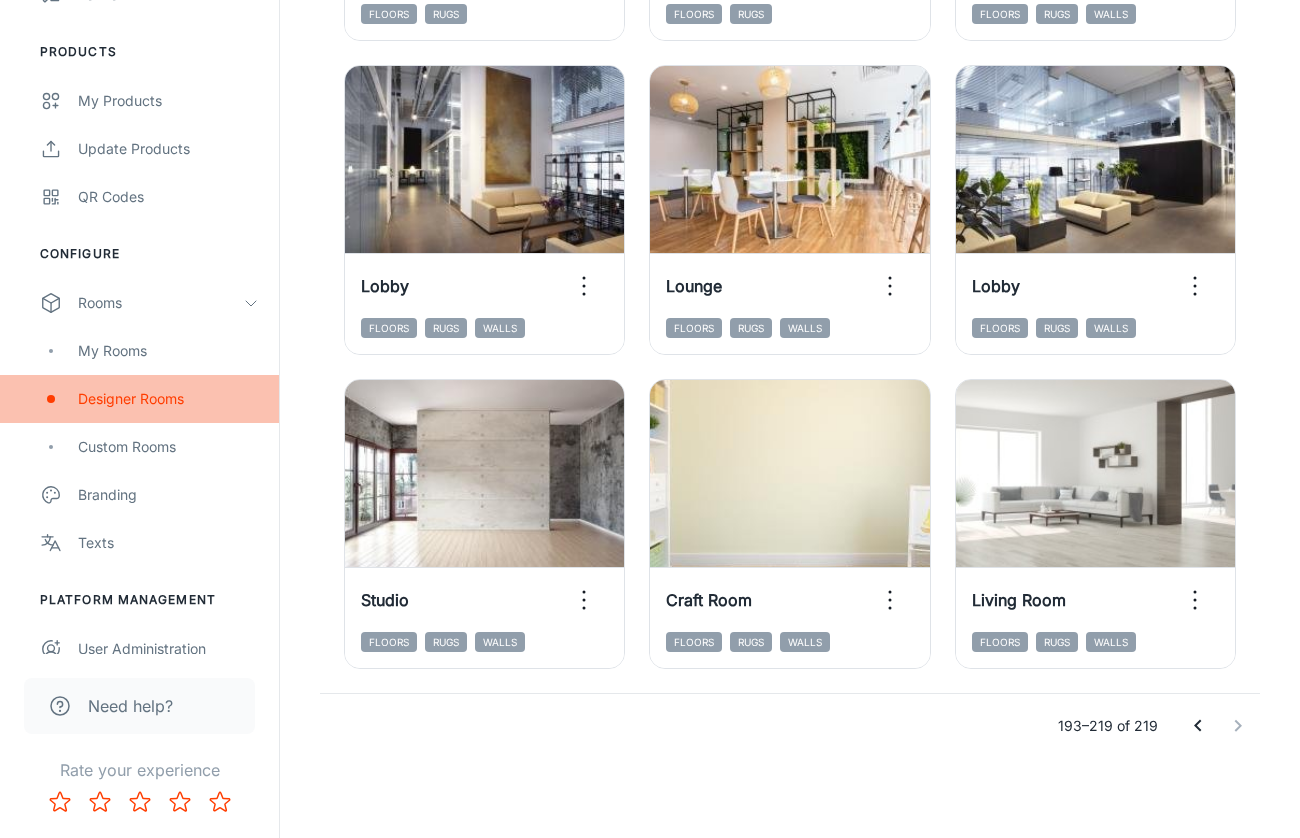 click on "Designer Rooms" at bounding box center (168, 399) 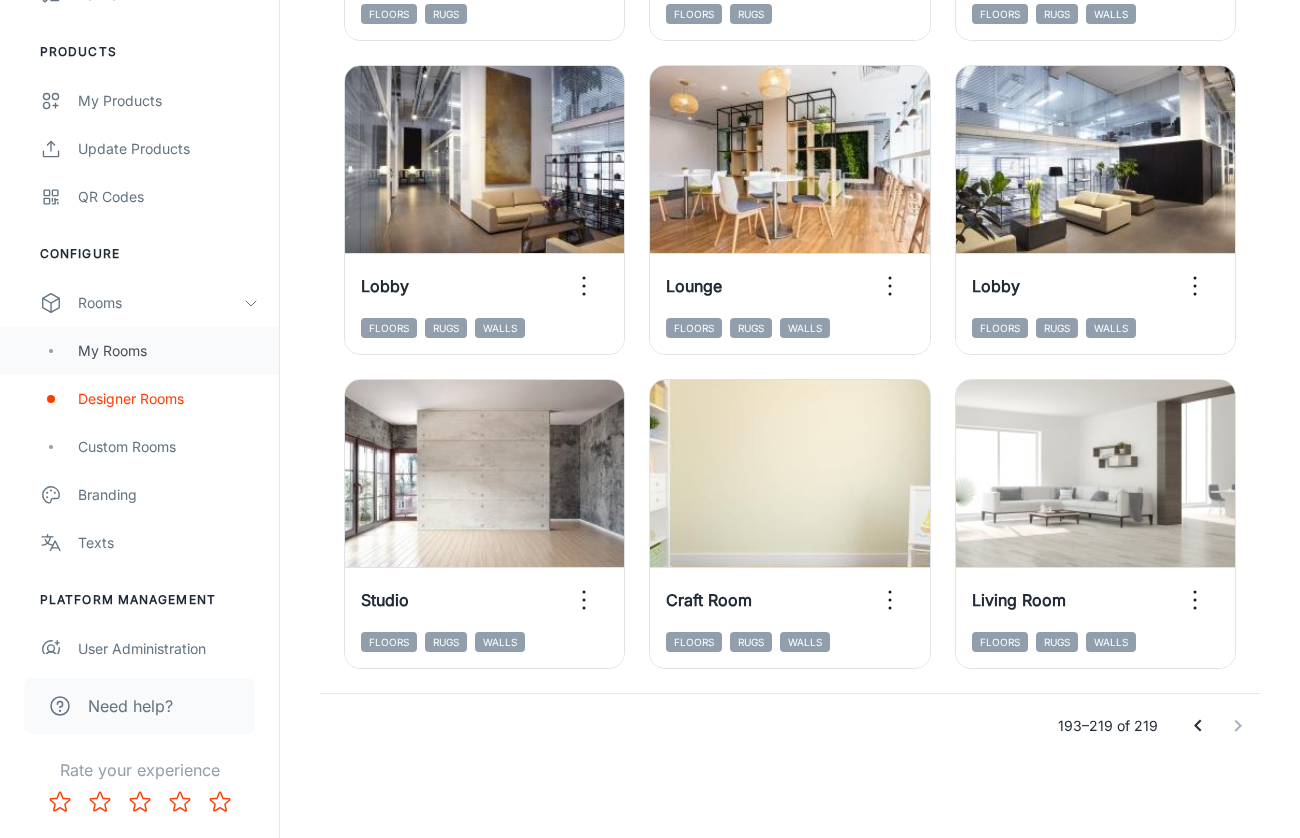 scroll, scrollTop: 0, scrollLeft: 0, axis: both 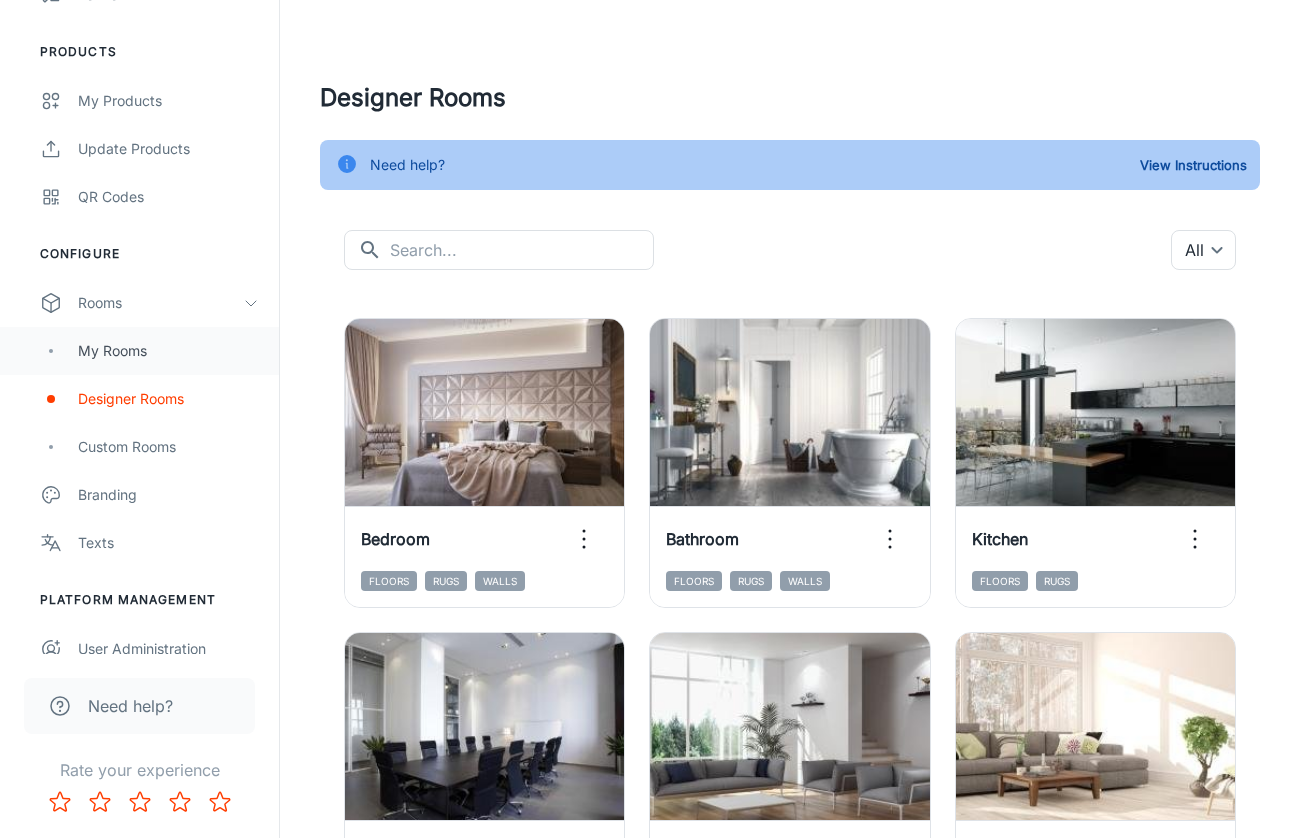 click on "My Rooms" at bounding box center [168, 351] 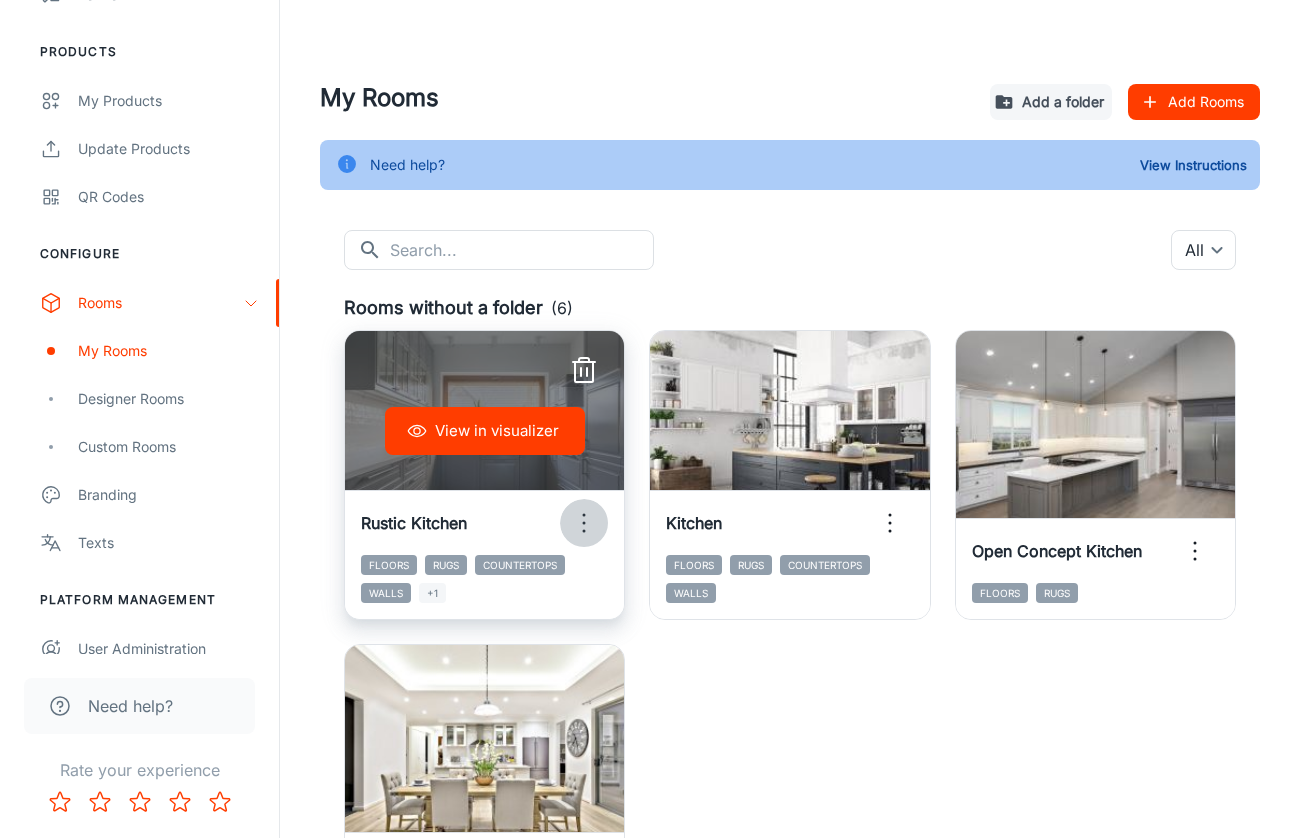 click 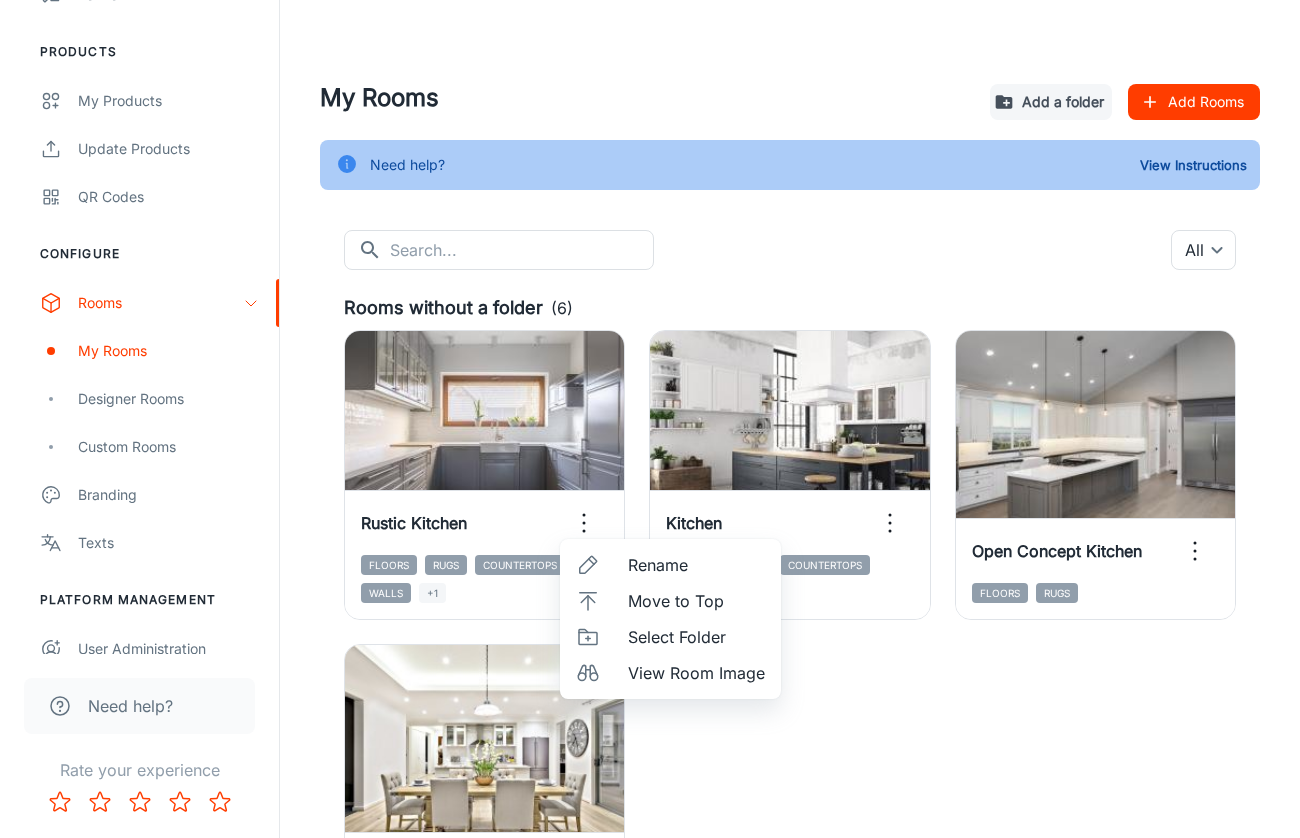 click on "Select Folder" at bounding box center [696, 637] 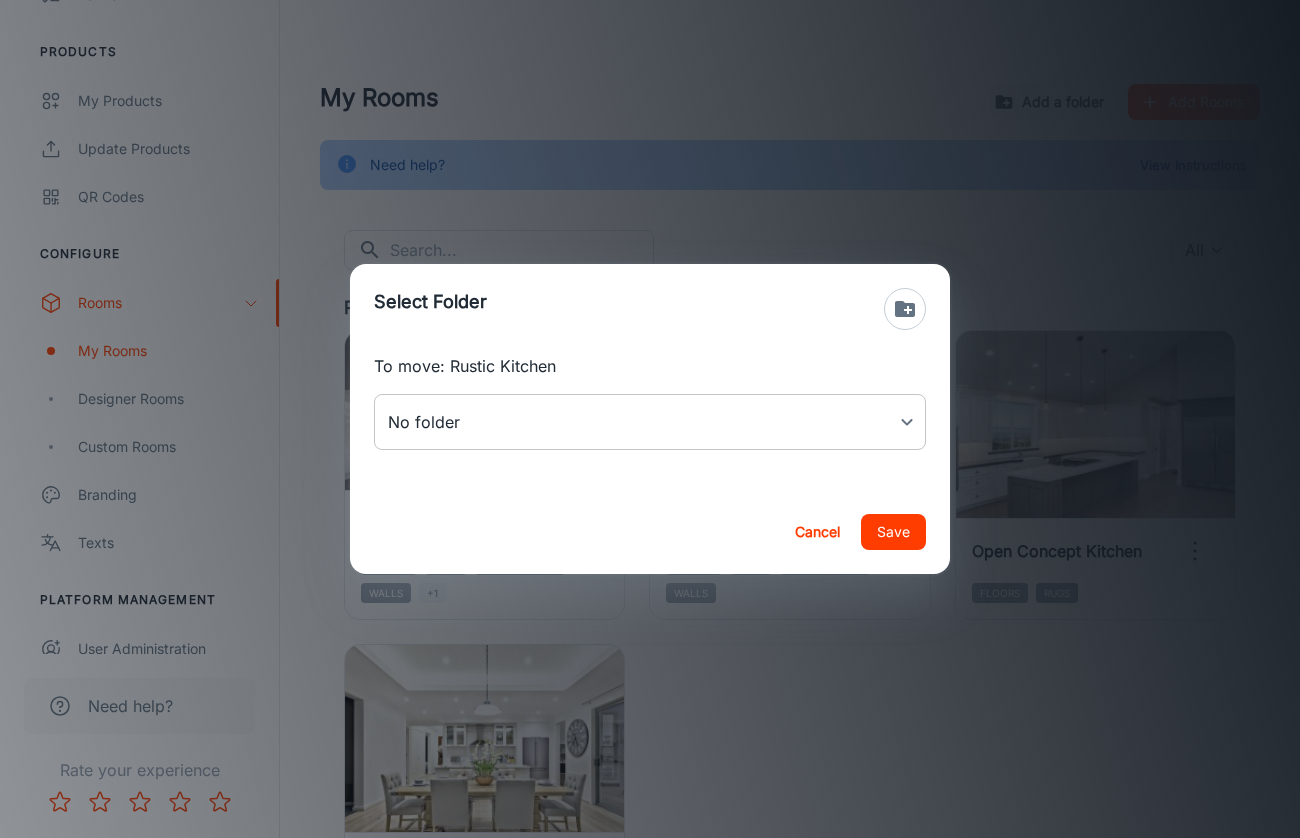 click on "Color Guild Puji   Christine Sherer Engagement Analytics Leads To-do Products My Products Update Products QR Codes Configure Rooms My Rooms Designer Rooms Custom Rooms Branding Texts Platform Management User Administration Invoices Need help? Rate your experience My Rooms Add a folder Add Rooms Need help? View Instructions ​ ​ All ​ Rooms without a folder (6) View in visualizer Rustic Kitchen Floors Rugs Countertops Walls +1 View in visualizer Kitchen Floors Rugs Countertops Walls View in visualizer Open Concept Kitchen Floors Rugs View in visualizer Dining Room Floors Rugs View more Bathroom (3) View in visualizer Bathroom Floors Rugs Walls View in visualizer Bathroom Floors Rugs View in visualizer Bathroom Floors Rugs Countertops Walls +1 Bedroom (1) View in visualizer Bedroom Floors Rugs Walls Commercial (1) View in visualizer Modern Office Floors Rugs Walls Dining Room (0) No rooms found Empty Room (2) View in visualizer Open Room Floors Rugs Walls View in visualizer Open Room Floors Rugs Walls +1" at bounding box center [650, 419] 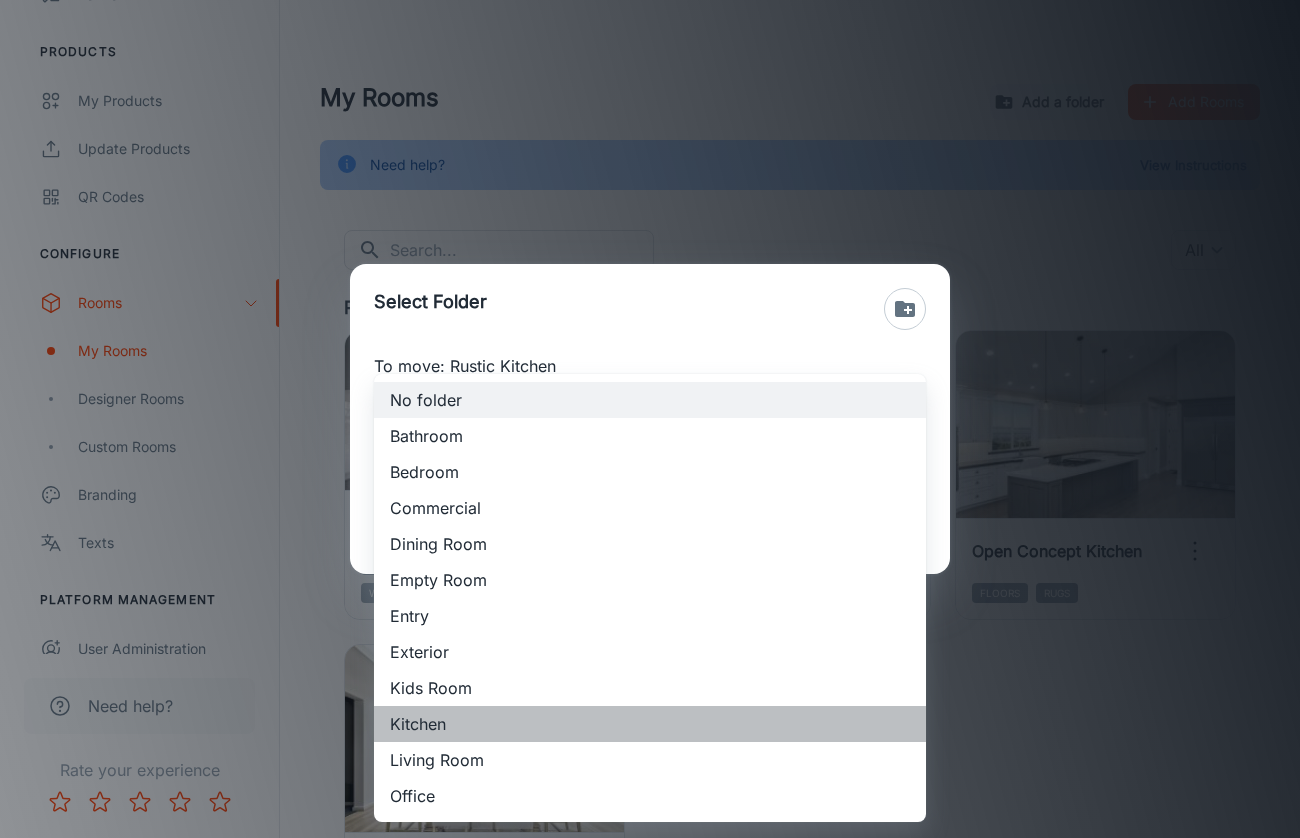 click on "Kitchen" at bounding box center (650, 724) 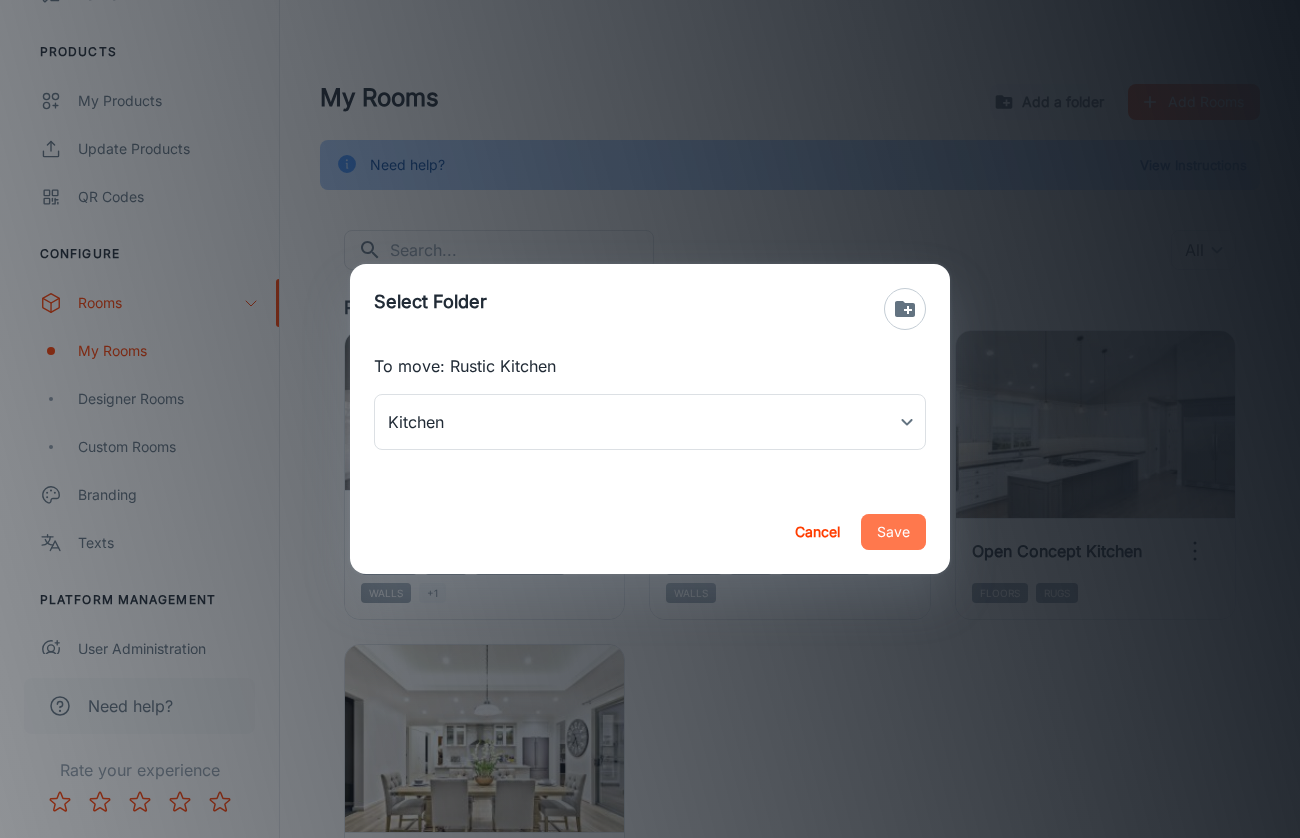 click on "Save" at bounding box center (893, 532) 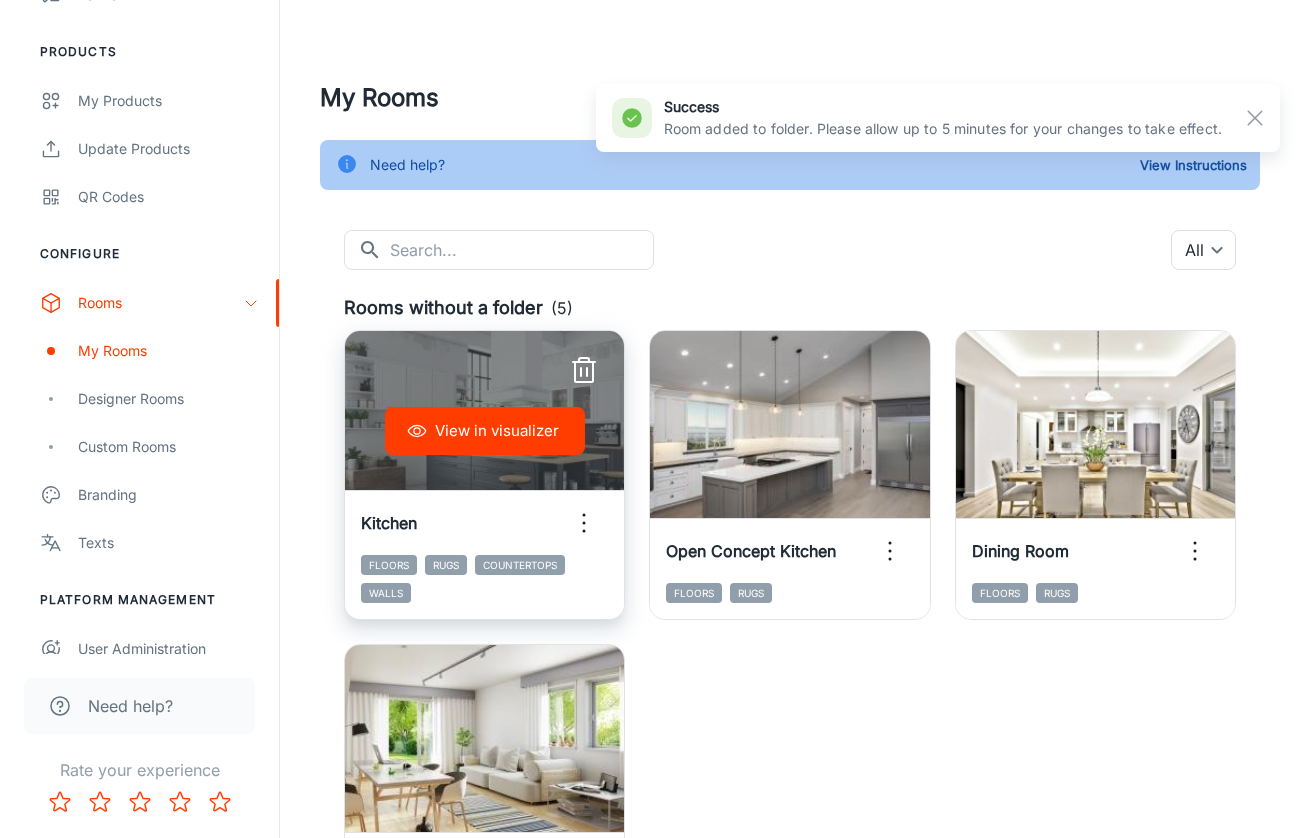 click 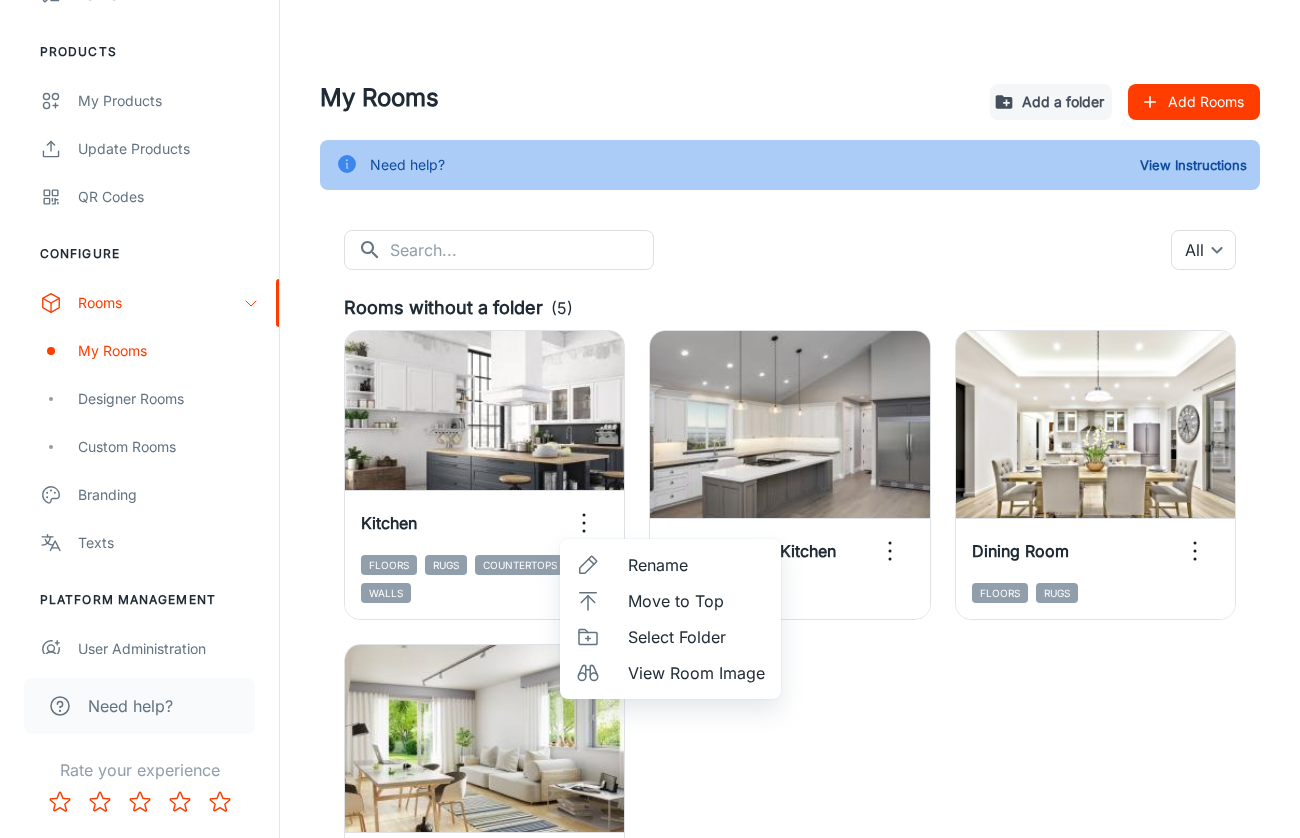 click on "Select Folder" at bounding box center [696, 637] 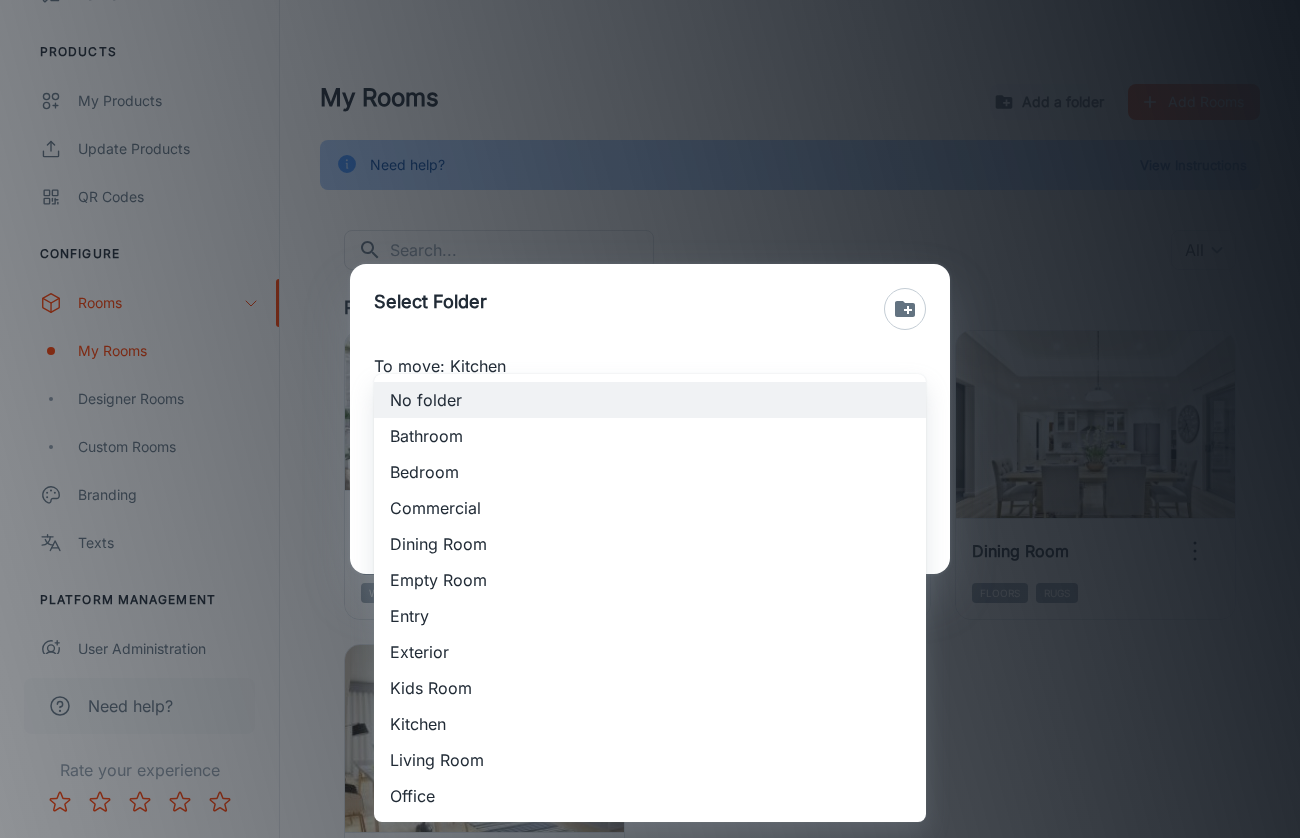 click on "Color Guild Puji   Christine Sherer Engagement Analytics Leads To-do Products My Products Update Products QR Codes Configure Rooms My Rooms Designer Rooms Custom Rooms Branding Texts Platform Management User Administration Invoices Need help? Rate your experience My Rooms Add a folder Add Rooms Need help? View Instructions ​ ​ All ​ Rooms without a folder (5) View in visualizer Kitchen Floors Rugs Countertops Walls View in visualizer Open Concept Kitchen Floors Rugs View in visualizer Dining Room Floors Rugs View in visualizer Living Room Floors Rugs Walls View more Bathroom (3) View in visualizer Bathroom Floors Rugs Walls View in visualizer Bathroom Floors Rugs View in visualizer Bathroom Floors Rugs Countertops Walls +1 Bedroom (1) View in visualizer Bedroom Floors Rugs Walls Commercial (1) View in visualizer Modern Office Floors Rugs Walls Dining Room (0) No rooms found Empty Room (2) View in visualizer Open Room Floors Rugs Walls View in visualizer Open Room Floors Rugs Walls Wall Decors +1 Entry" at bounding box center (650, 419) 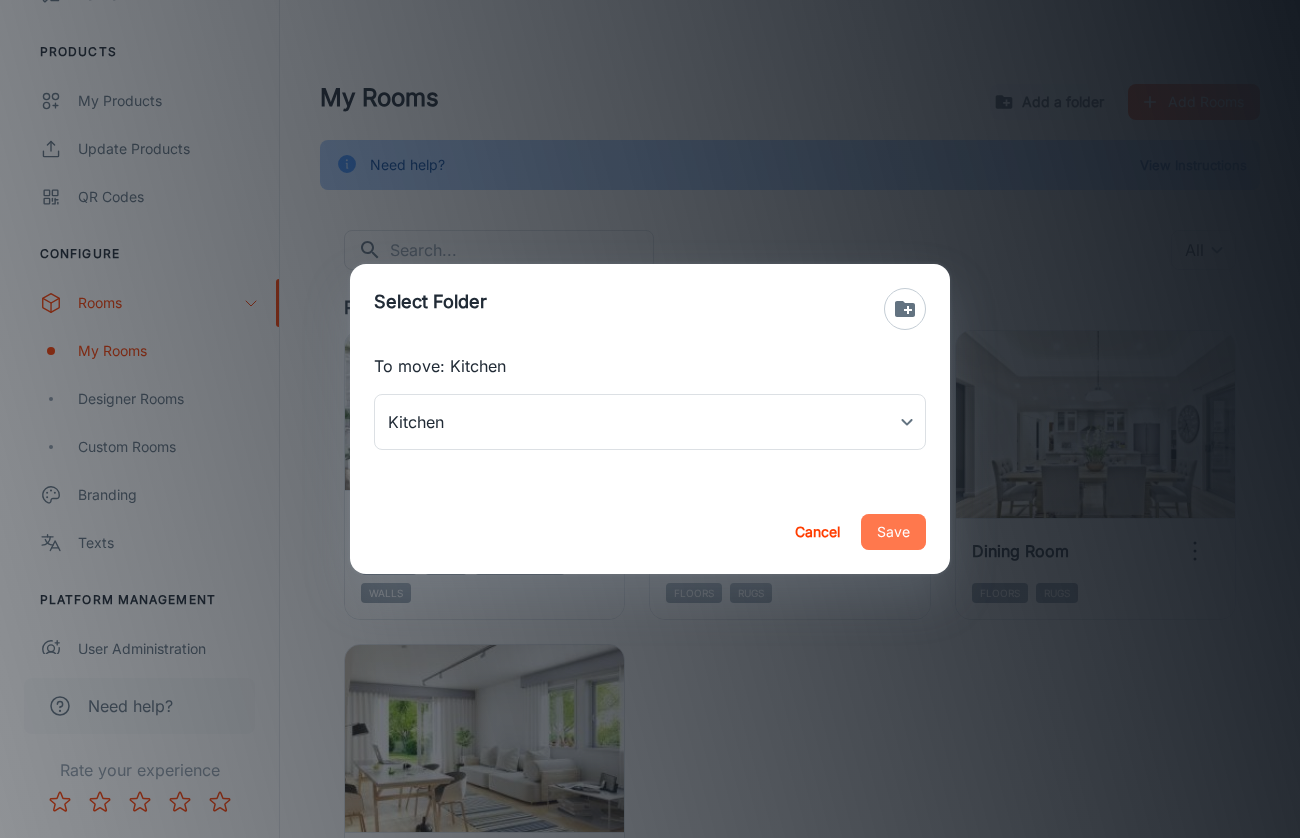 click on "Save" at bounding box center [893, 532] 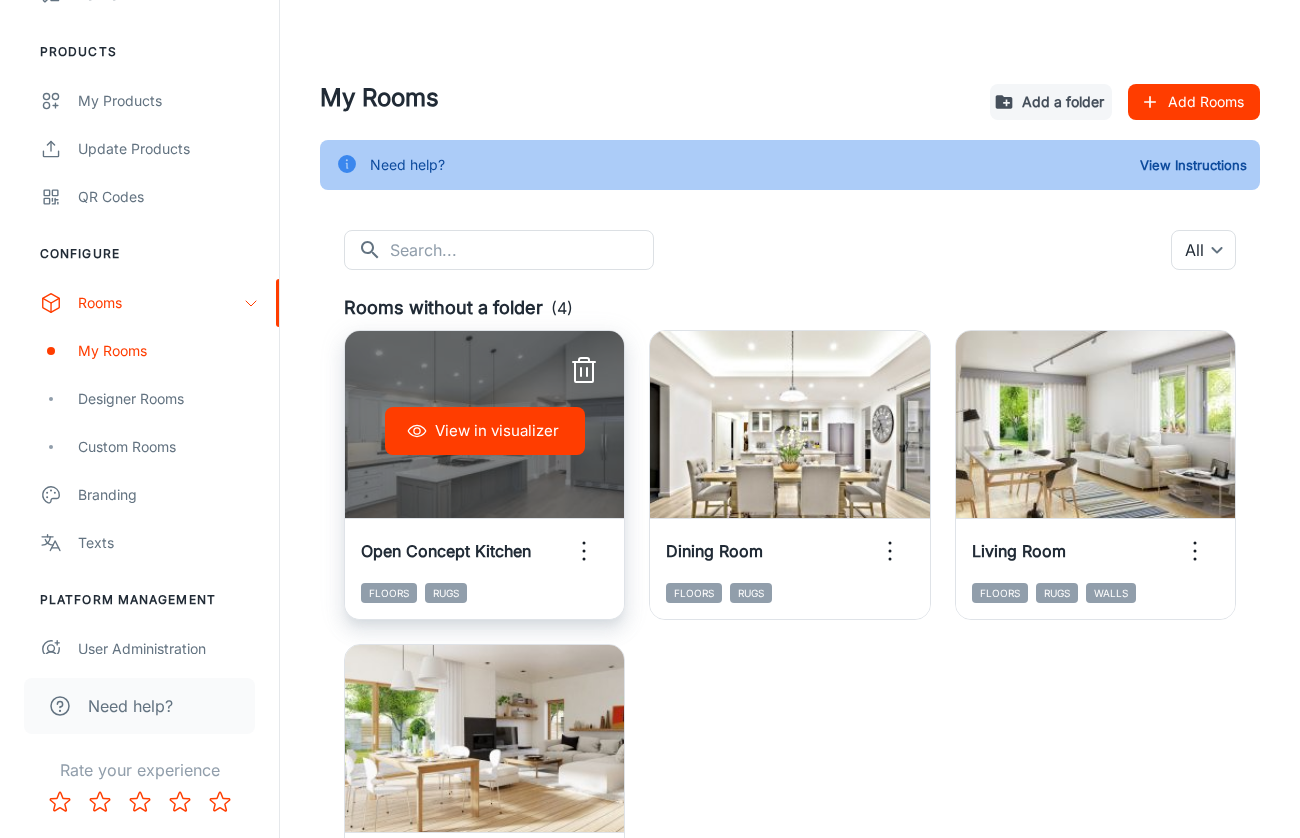 click 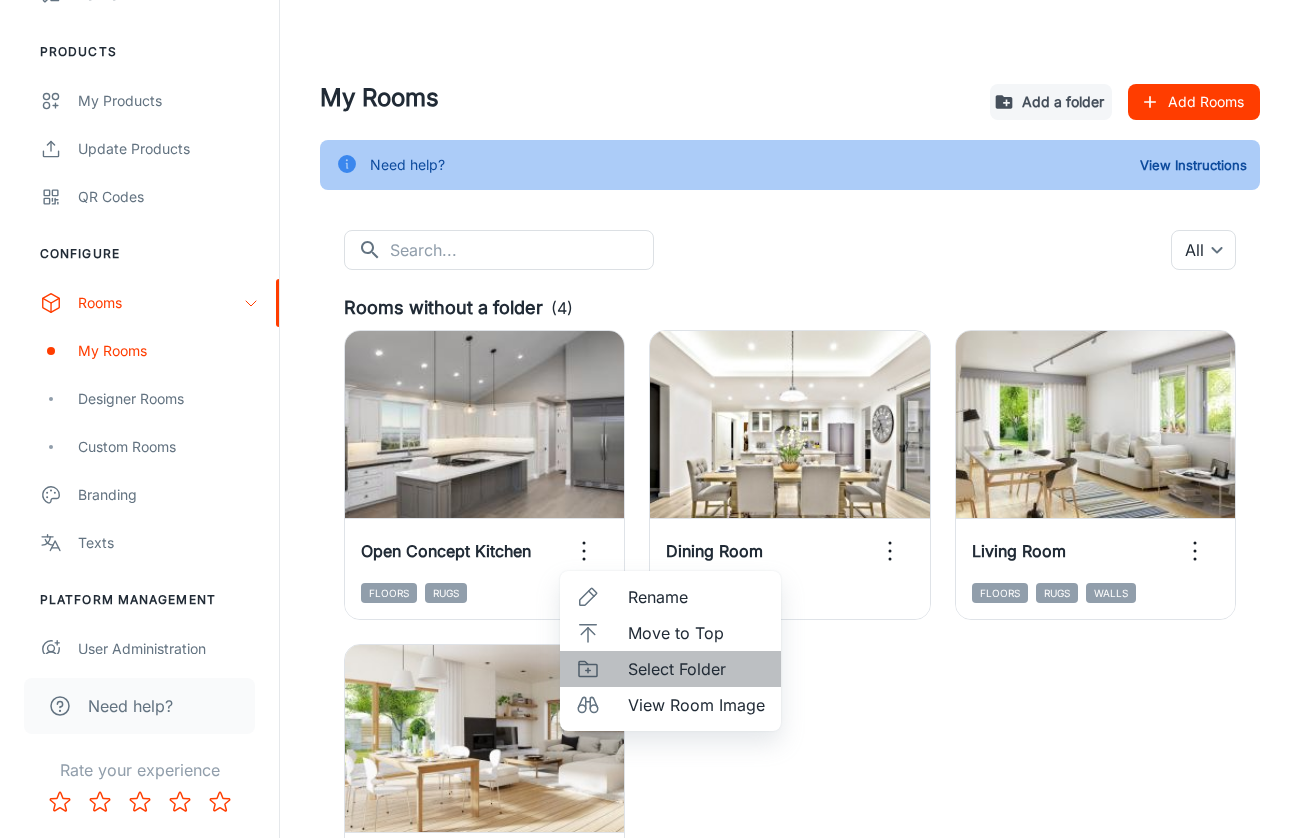 click on "Select Folder" at bounding box center (696, 669) 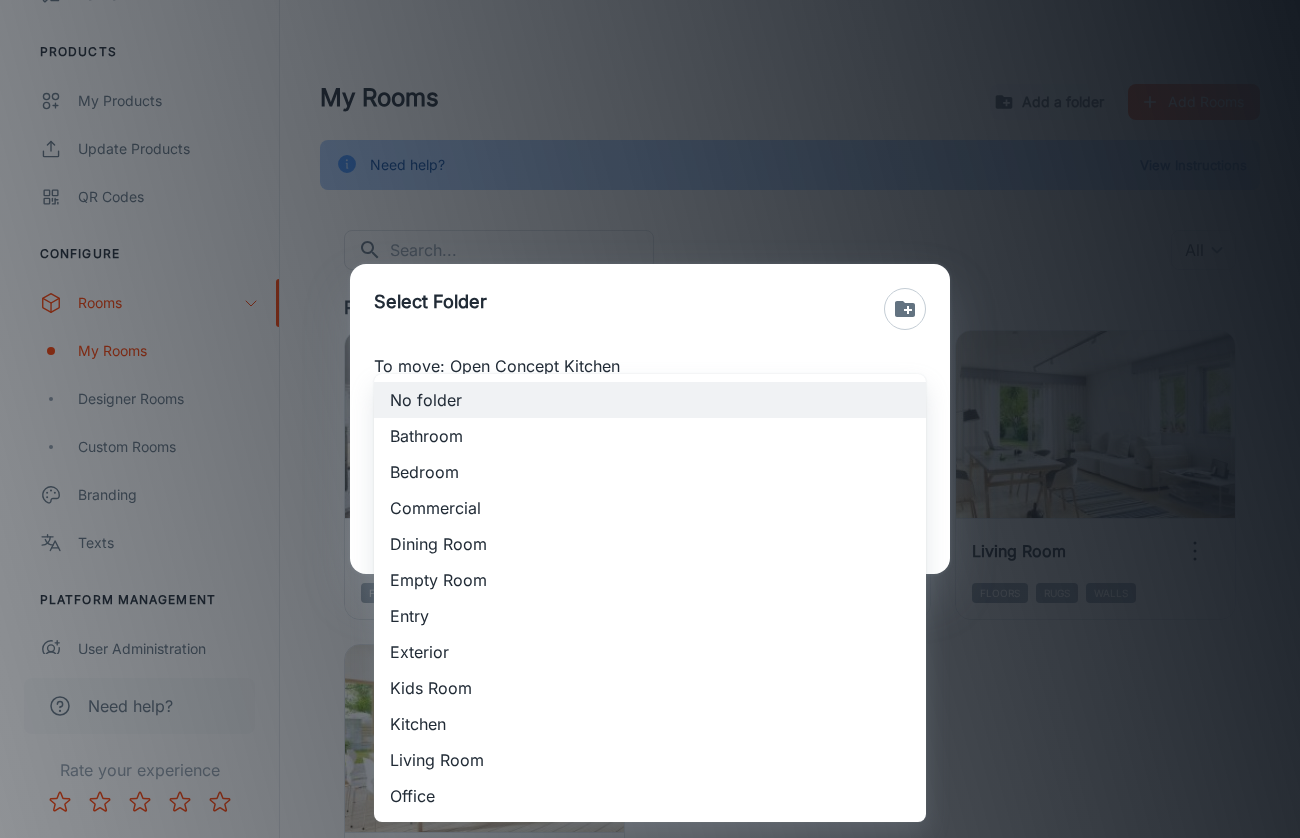 click on "Color Guild Puji   Christine Sherer Engagement Analytics Leads To-do Products My Products Update Products QR Codes Configure Rooms My Rooms Designer Rooms Custom Rooms Branding Texts Platform Management User Administration Invoices Need help? Rate your experience My Rooms Add a folder Add Rooms Need help? View Instructions ​ ​ All ​ Rooms without a folder (4) View in visualizer Open Concept Kitchen Floors Rugs View in visualizer Dining Room Floors Rugs View in visualizer Living Room Floors Rugs Walls View in visualizer Living Room Floors Rugs Bathroom (3) View in visualizer Bathroom Floors Rugs Walls View in visualizer Bathroom Floors Rugs View in visualizer Bathroom Floors Rugs Countertops Walls +1 Bedroom (1) View in visualizer Bedroom Floors Rugs Walls Commercial (1) View in visualizer Modern Office Floors Rugs Walls Dining Room (0) No rooms found Empty Room (2) View in visualizer Open Room Floors Rugs Walls View in visualizer Open Room Floors Rugs Walls Wall Decors +1 Entry (2) View in visualizer +1" at bounding box center [650, 419] 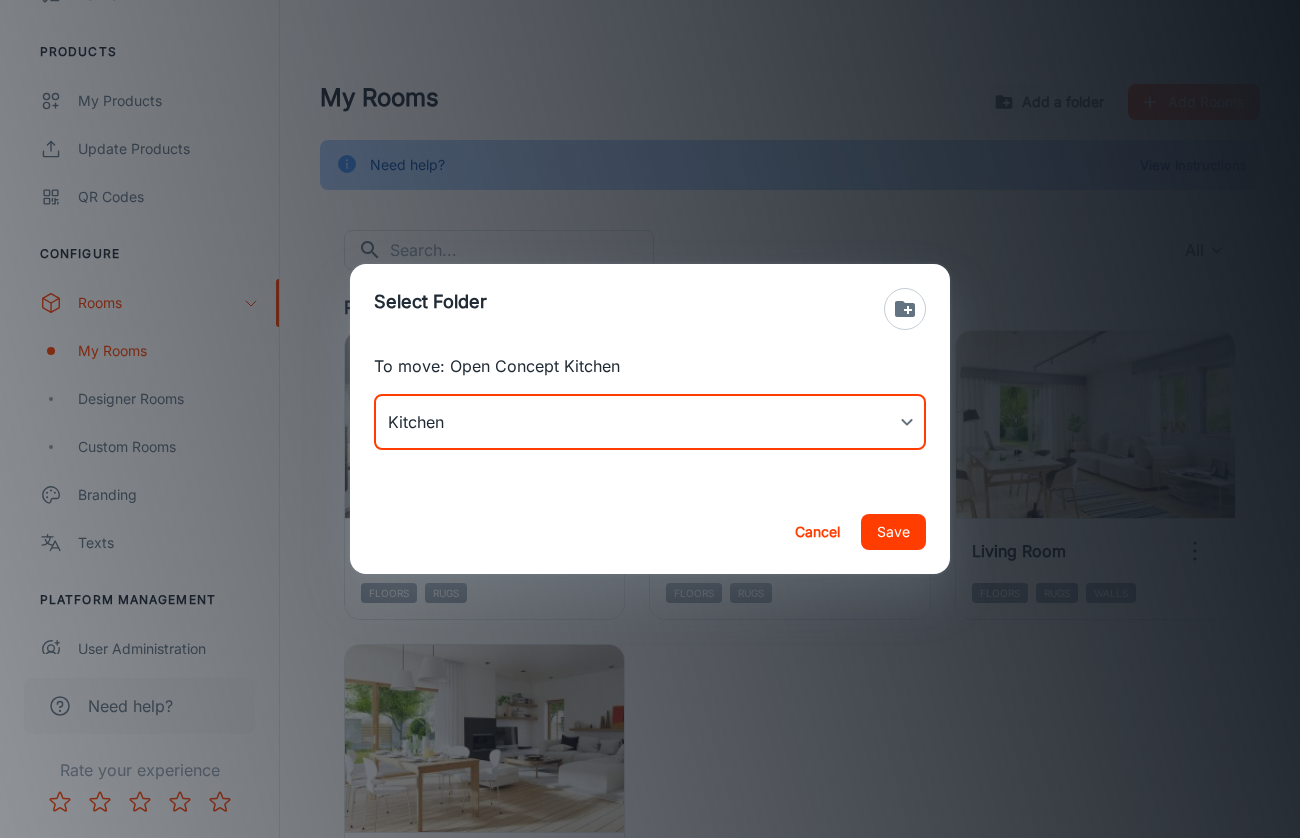 click on "Save" at bounding box center [893, 532] 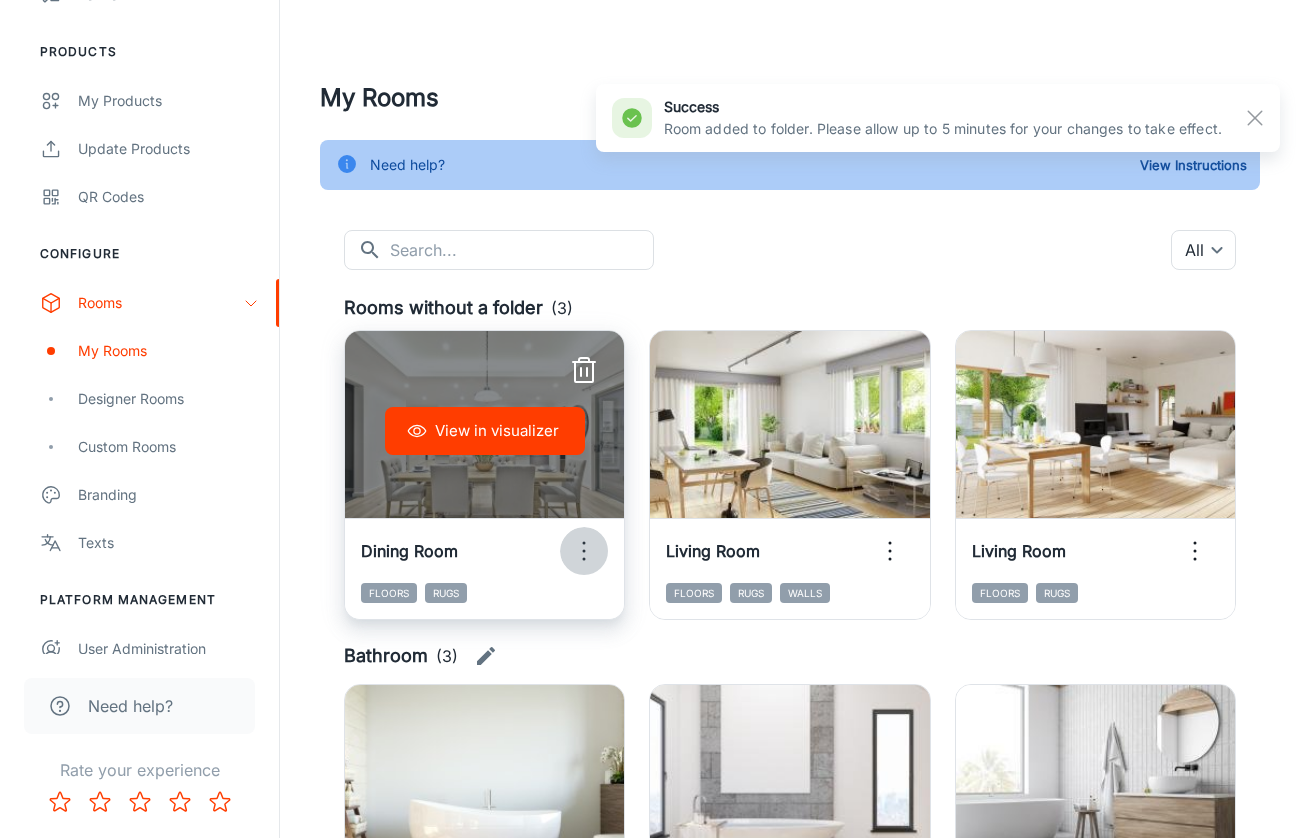 click 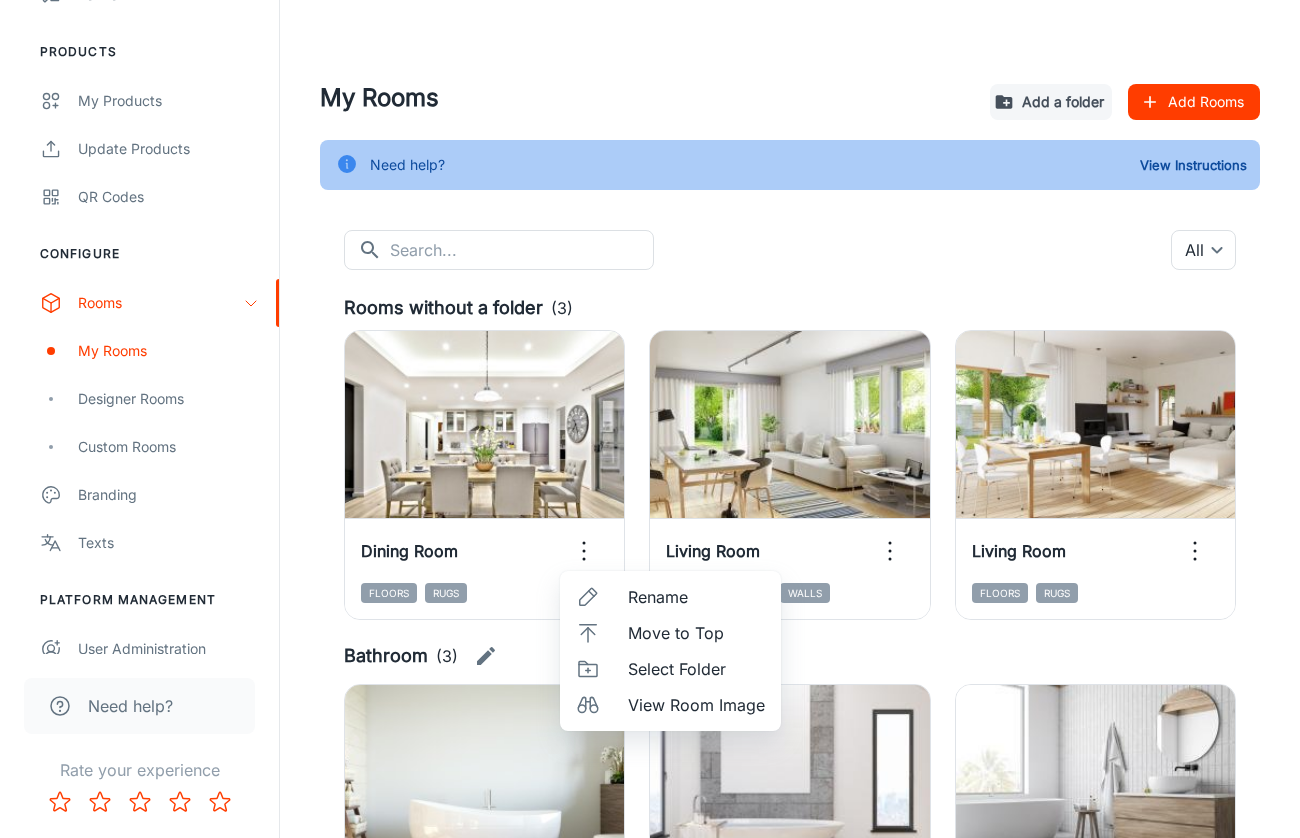 click on "Select Folder" at bounding box center [696, 669] 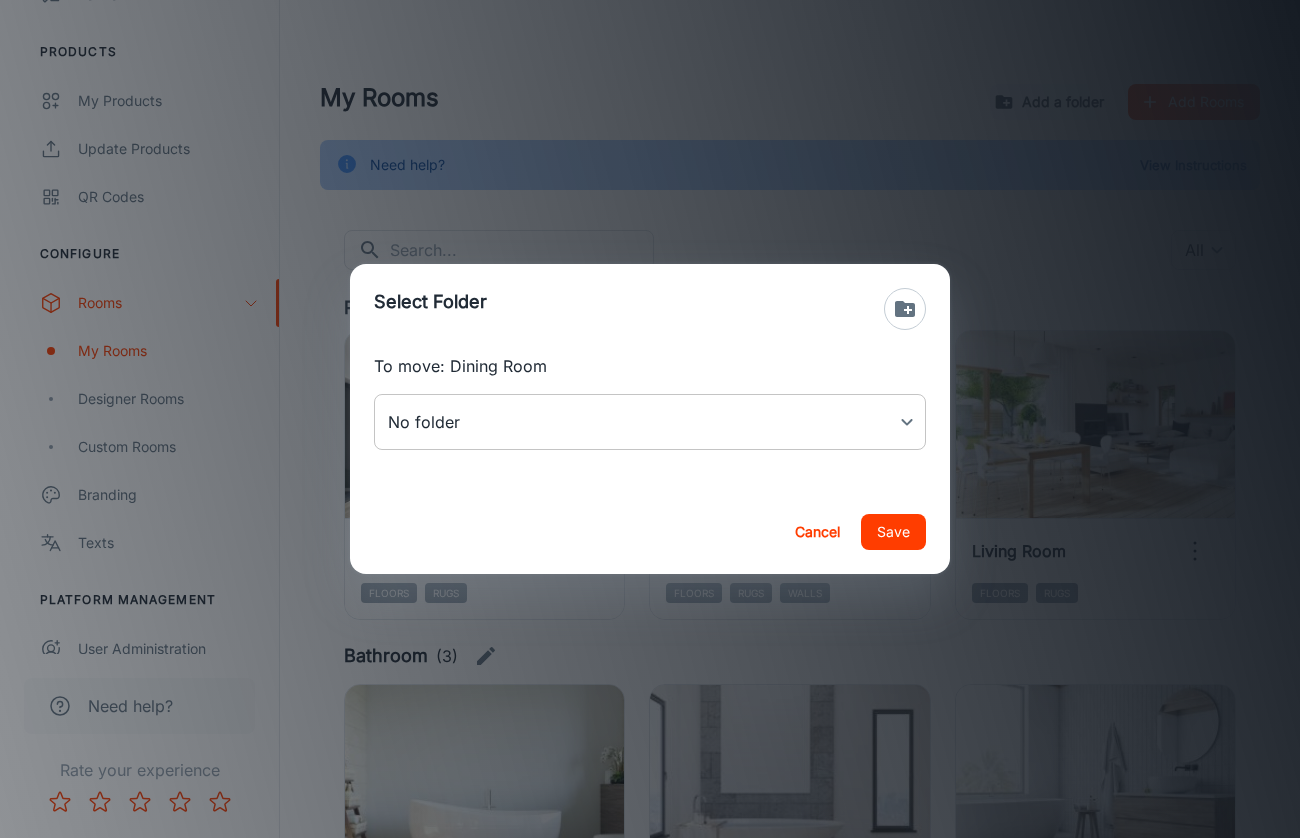 click on "Color Guild Puji   Christine Sherer Engagement Analytics Leads To-do Products My Products Update Products QR Codes Configure Rooms My Rooms Designer Rooms Custom Rooms Branding Texts Platform Management User Administration Invoices Need help? Rate your experience My Rooms Add a folder Add Rooms Need help? View Instructions ​ ​ All ​ Rooms without a folder (3) View in visualizer Dining Room Floors Rugs View in visualizer Living Room Floors Rugs Walls View in visualizer Living Room Floors Rugs Bathroom (3) View in visualizer Bathroom Floors Rugs Walls View in visualizer Bathroom Floors Rugs View in visualizer Bathroom Floors Rugs Countertops Walls +1 Bedroom (1) View in visualizer Bedroom Floors Rugs Walls Commercial (1) View in visualizer Modern Office Floors Rugs Walls Dining Room (0) No rooms found Empty Room (2) View in visualizer Open Room Floors Rugs Walls View in visualizer Open Room Floors Rugs Walls Wall Decors +1 Entry (2) View in visualizer Entrance Floors Rugs Walls View in visualizer Hallway" at bounding box center (650, 419) 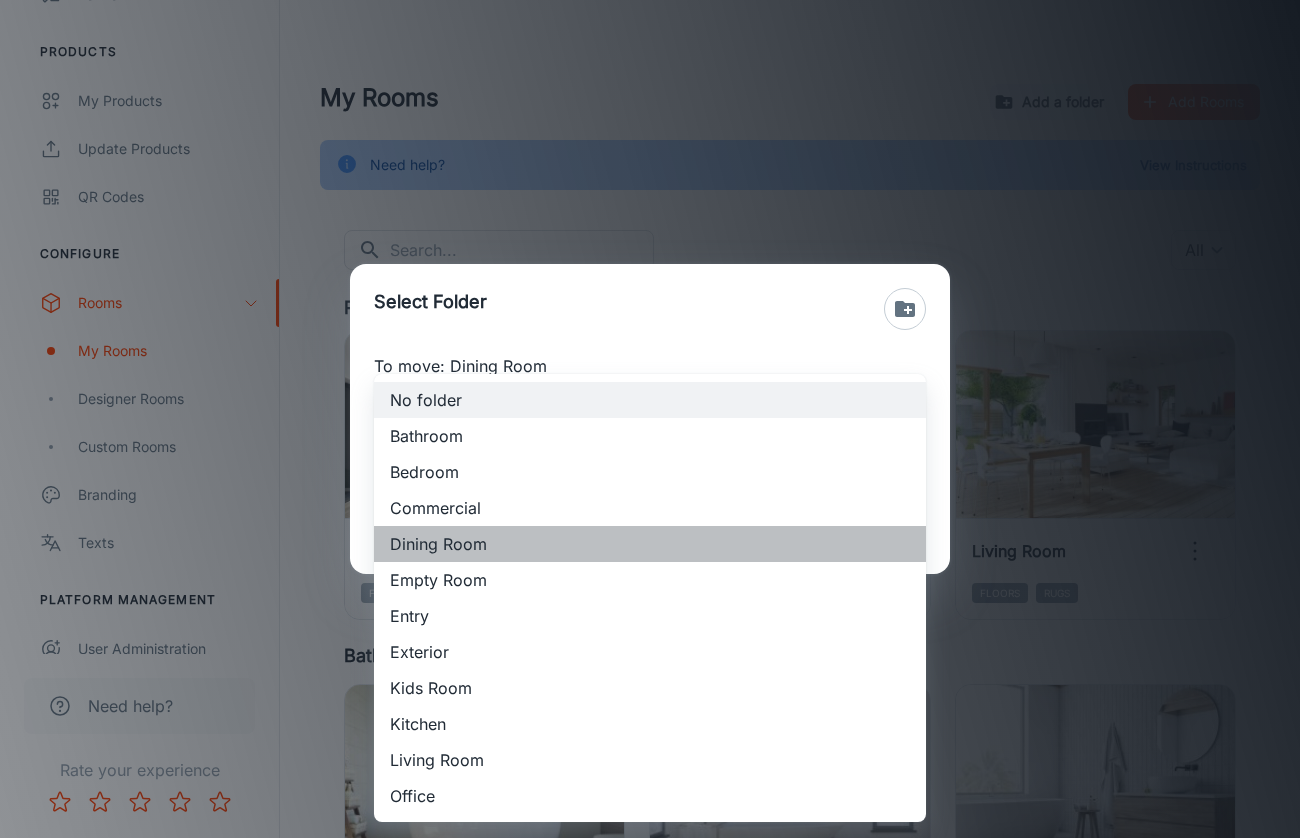 click on "Dining Room" at bounding box center [650, 544] 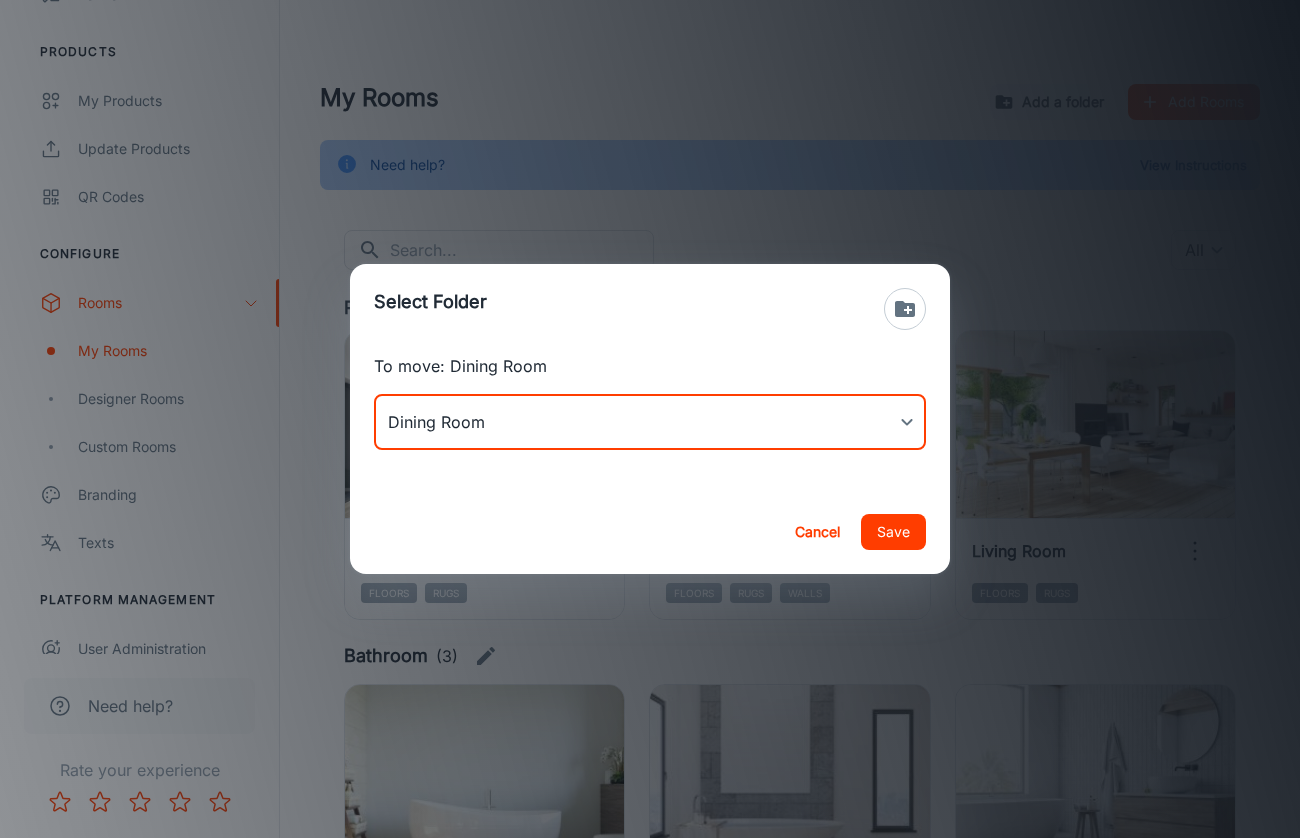click on "Save" at bounding box center (893, 532) 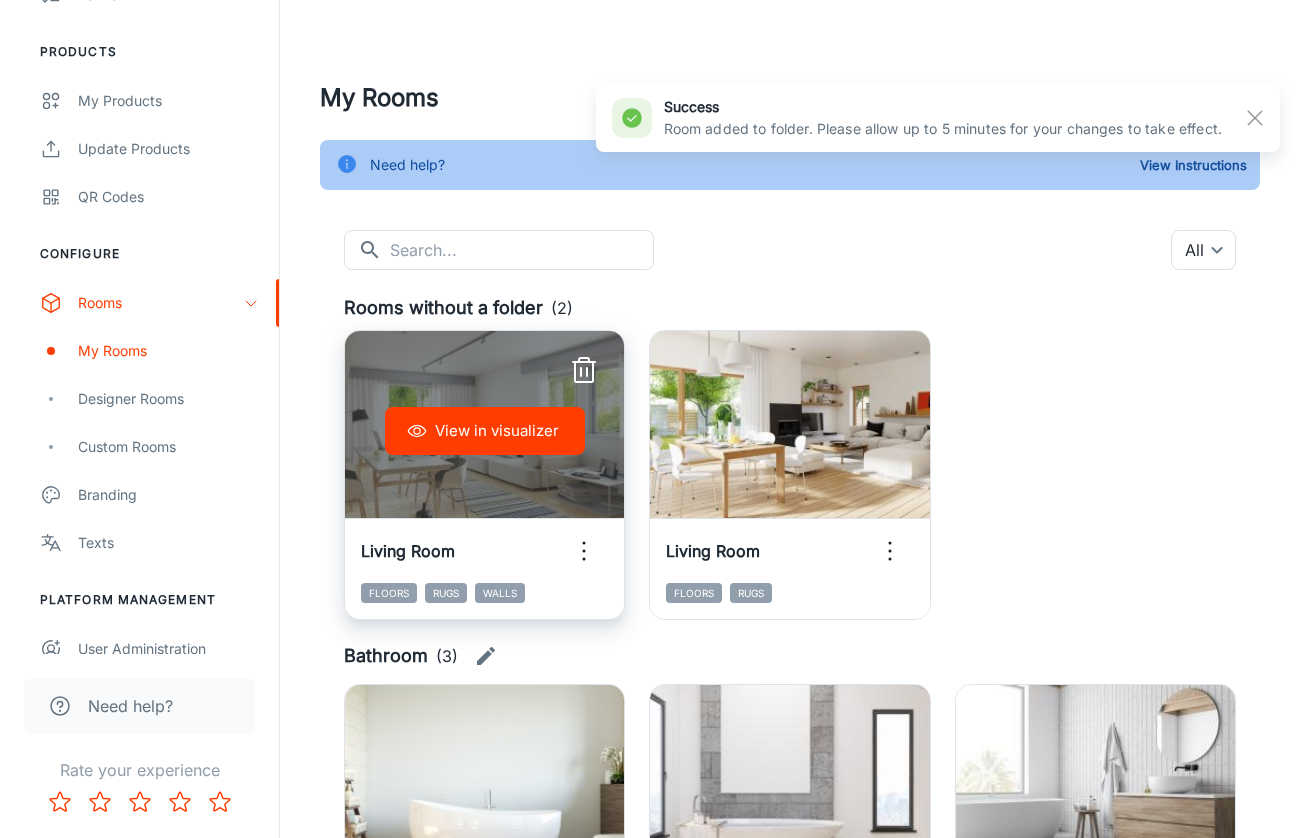 click 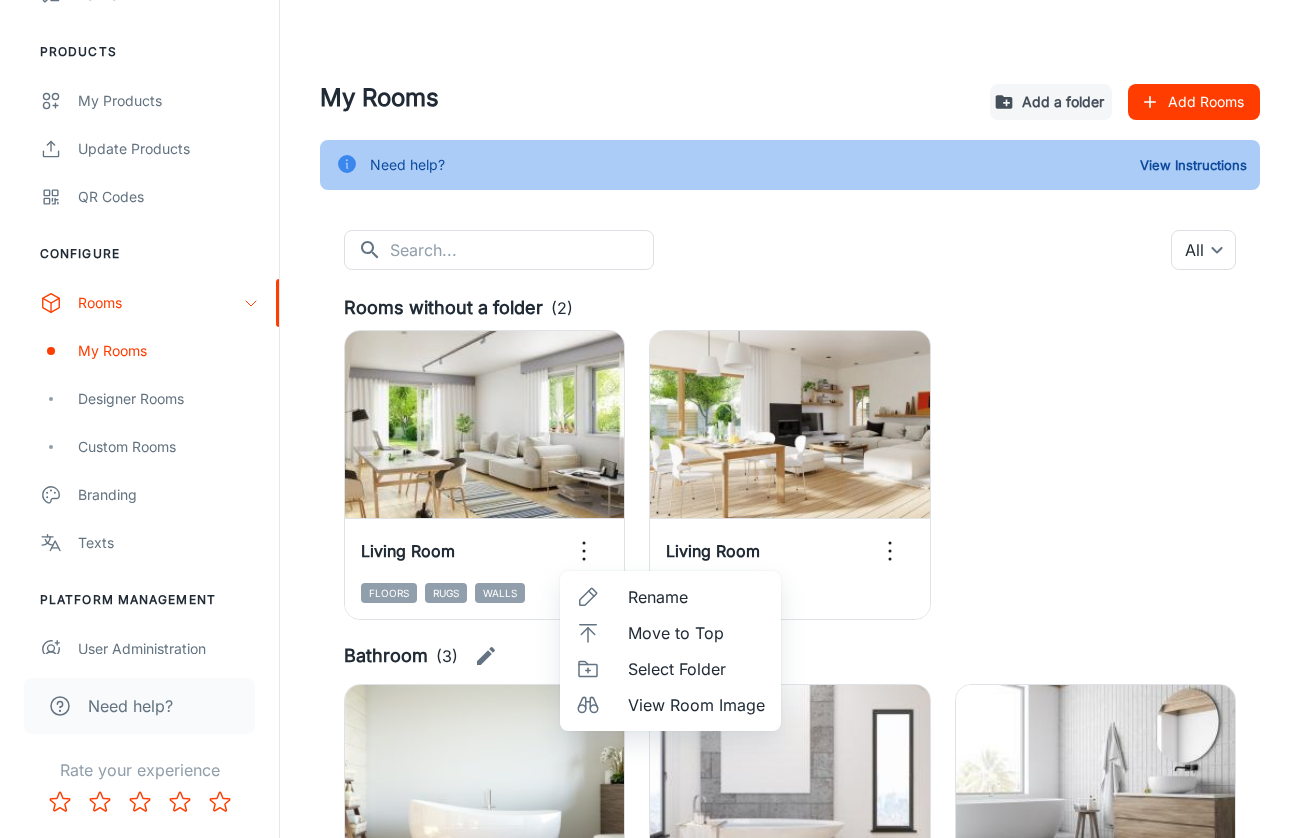 click on "Select Folder" at bounding box center [696, 669] 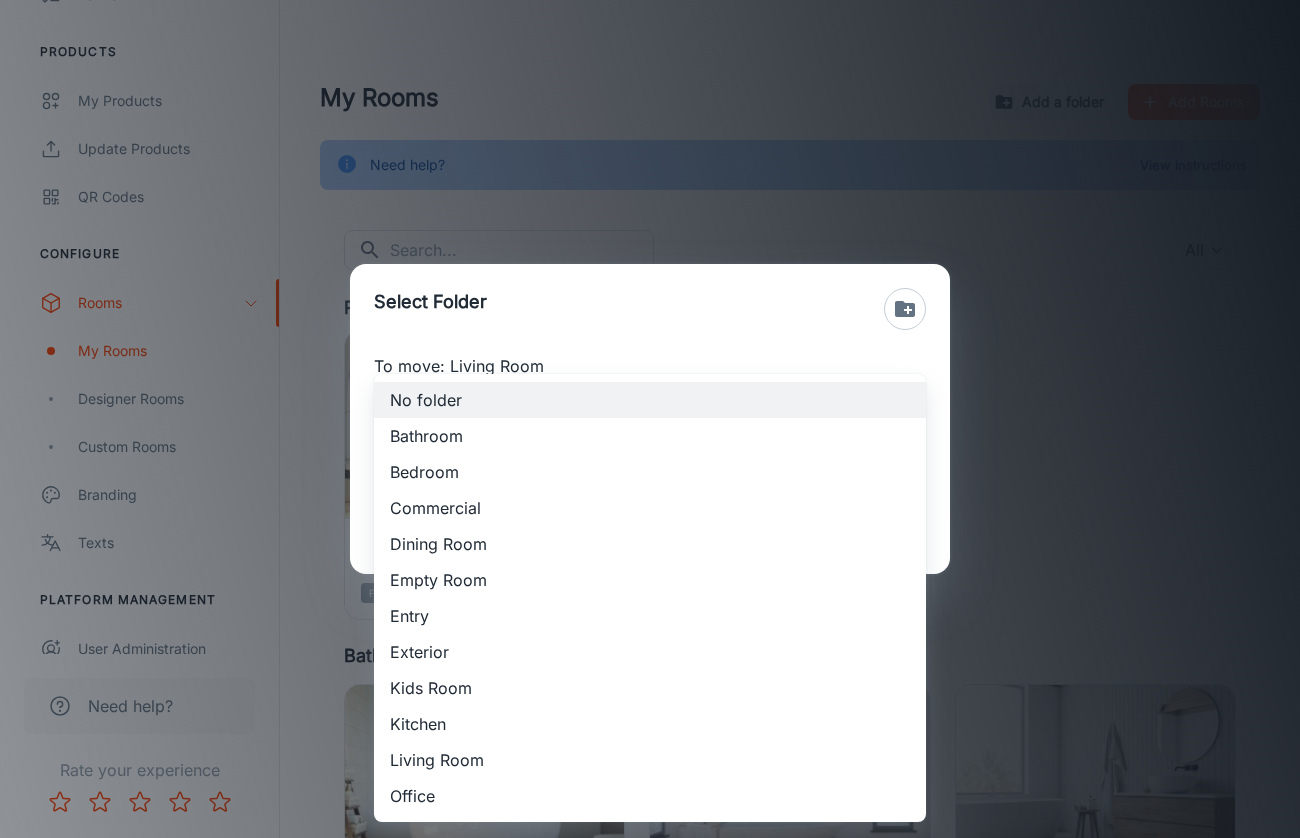 click on "Color Guild Puji   Christine Sherer Engagement Analytics Leads To-do Products My Products Update Products QR Codes Configure Rooms My Rooms Designer Rooms Custom Rooms Branding Texts Platform Management User Administration Invoices Need help? Rate your experience My Rooms Add a folder Add Rooms Need help? View Instructions ​ ​ All ​ Rooms without a folder (2) View in visualizer Living Room Floors Rugs Walls View in visualizer Living Room Floors Rugs Bathroom (3) View in visualizer Bathroom Floors Rugs Walls View in visualizer Bathroom Floors Rugs View in visualizer Bathroom Floors Rugs Countertops Walls +1 Bedroom (1) View in visualizer Bedroom Floors Rugs Walls Commercial (1) View in visualizer Modern Office Floors Rugs Walls Dining Room (1) View in visualizer Dining Room Floors Rugs Empty Room (2) View in visualizer Open Room Floors Rugs Walls View in visualizer Open Room Floors Rugs Walls Wall Decors +1 Entry (2) View in visualizer Entrance Floors Rugs Walls View in visualizer Hallway Floors Rugs (2)" at bounding box center [650, 419] 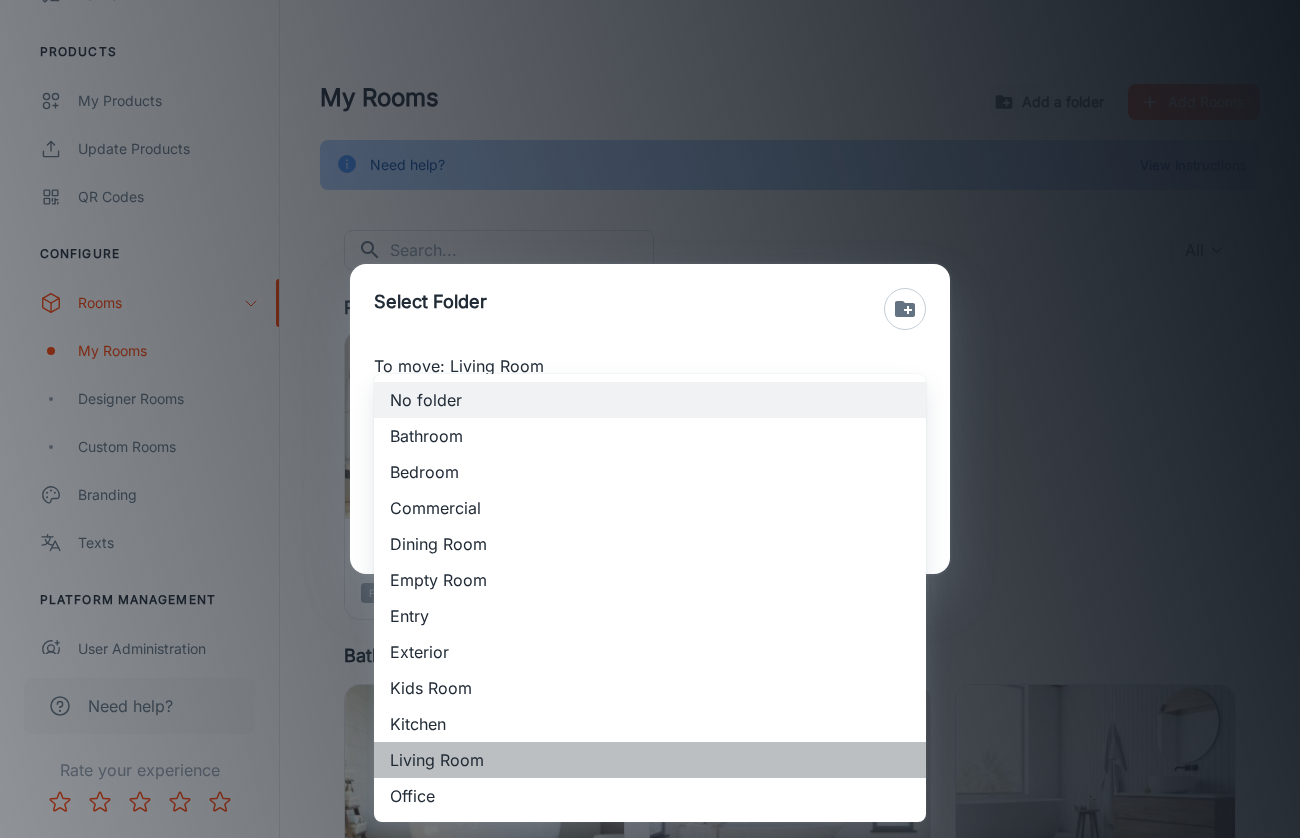 click on "Living Room" at bounding box center (650, 760) 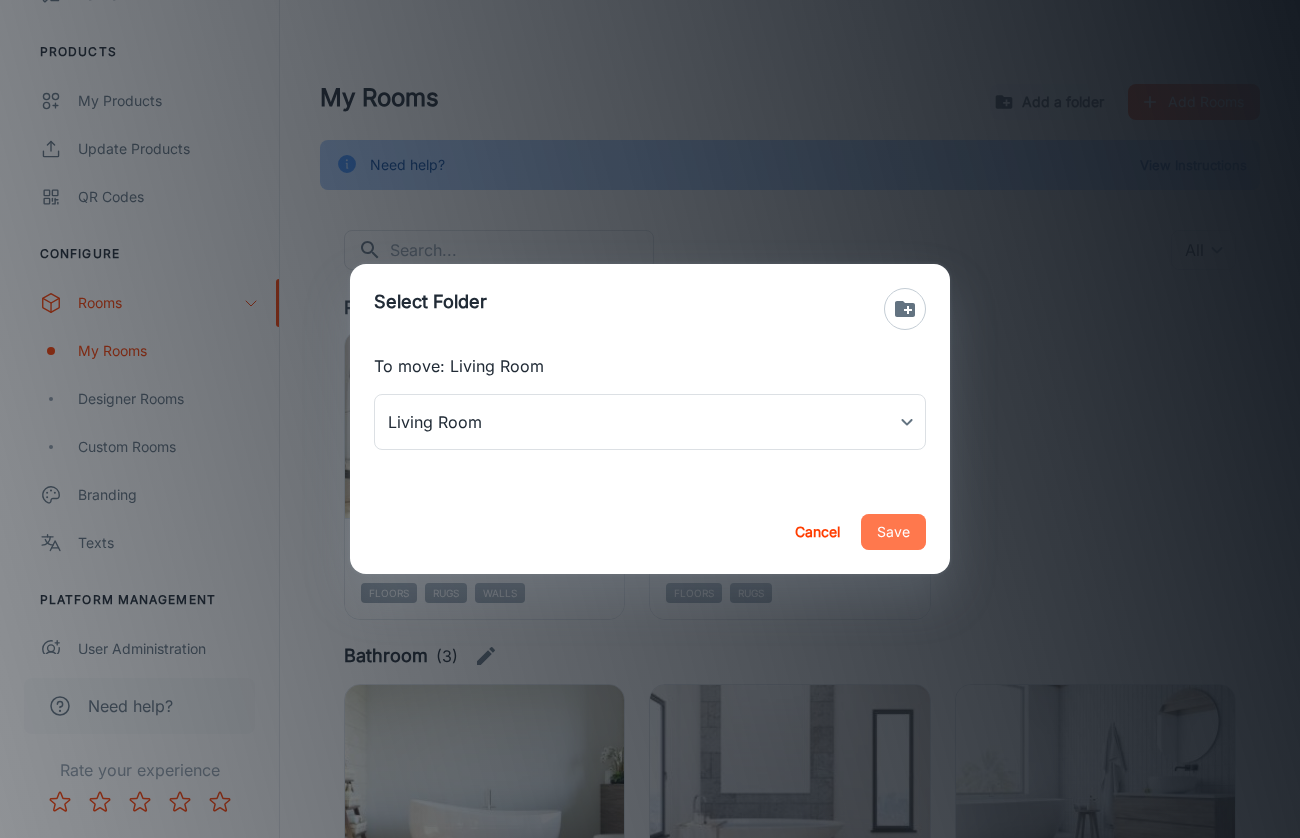 click on "Save" at bounding box center (893, 532) 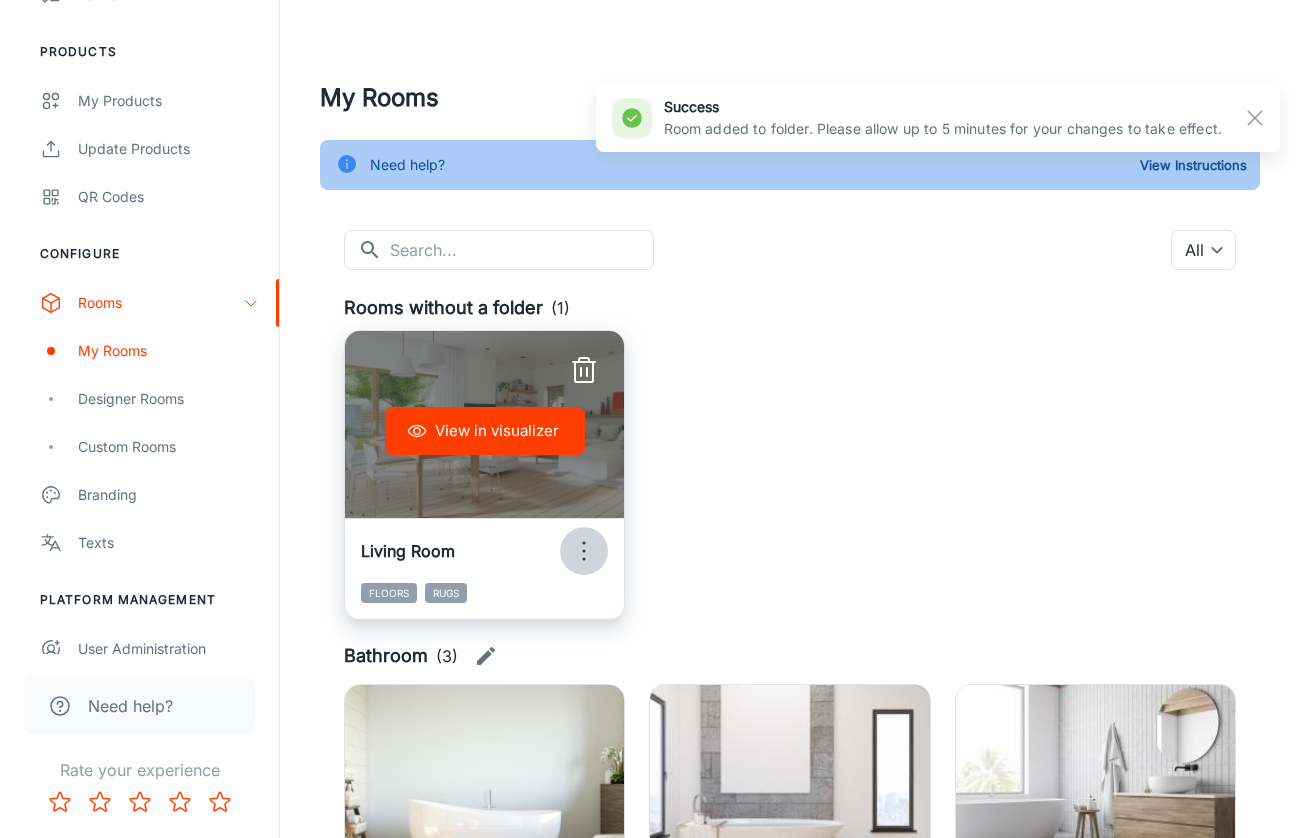 click 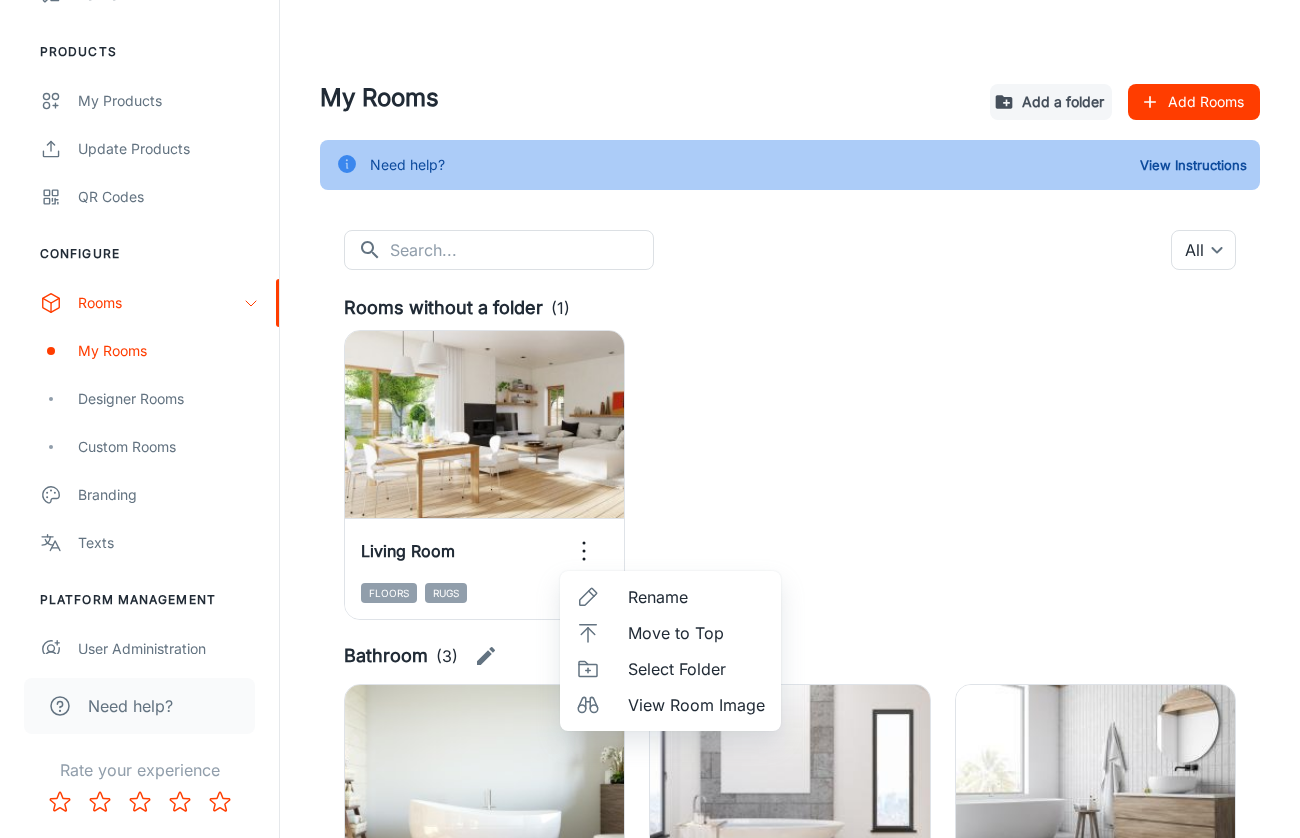 click at bounding box center [650, 419] 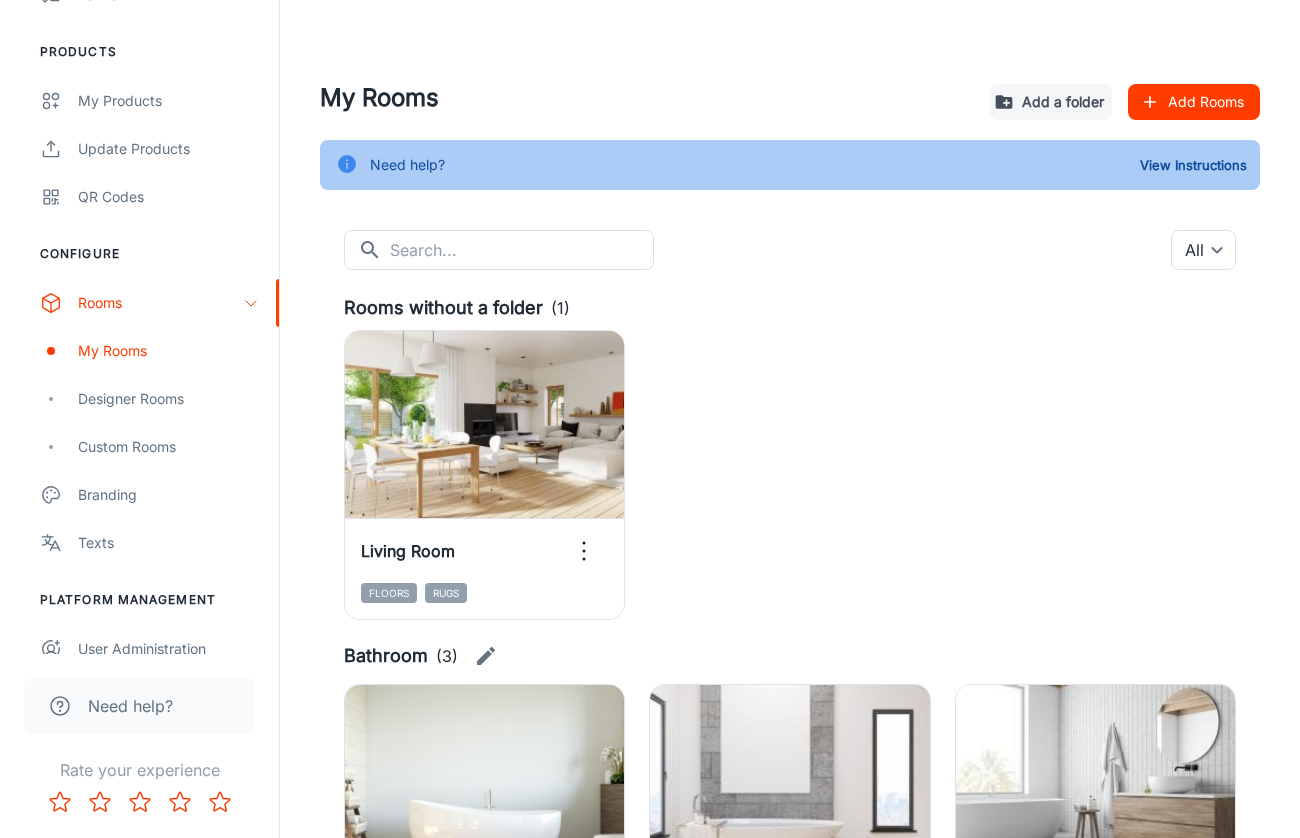 click 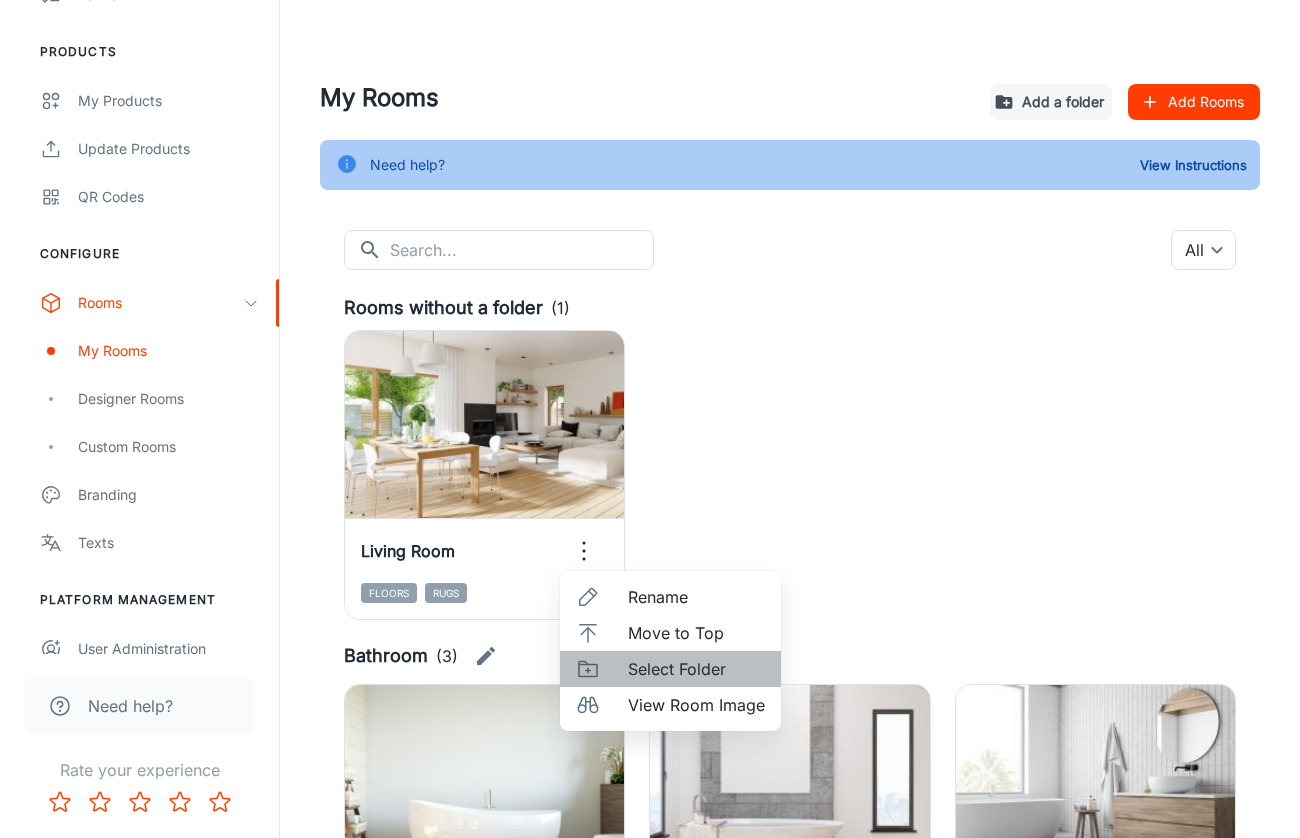 click on "Select Folder" at bounding box center (696, 669) 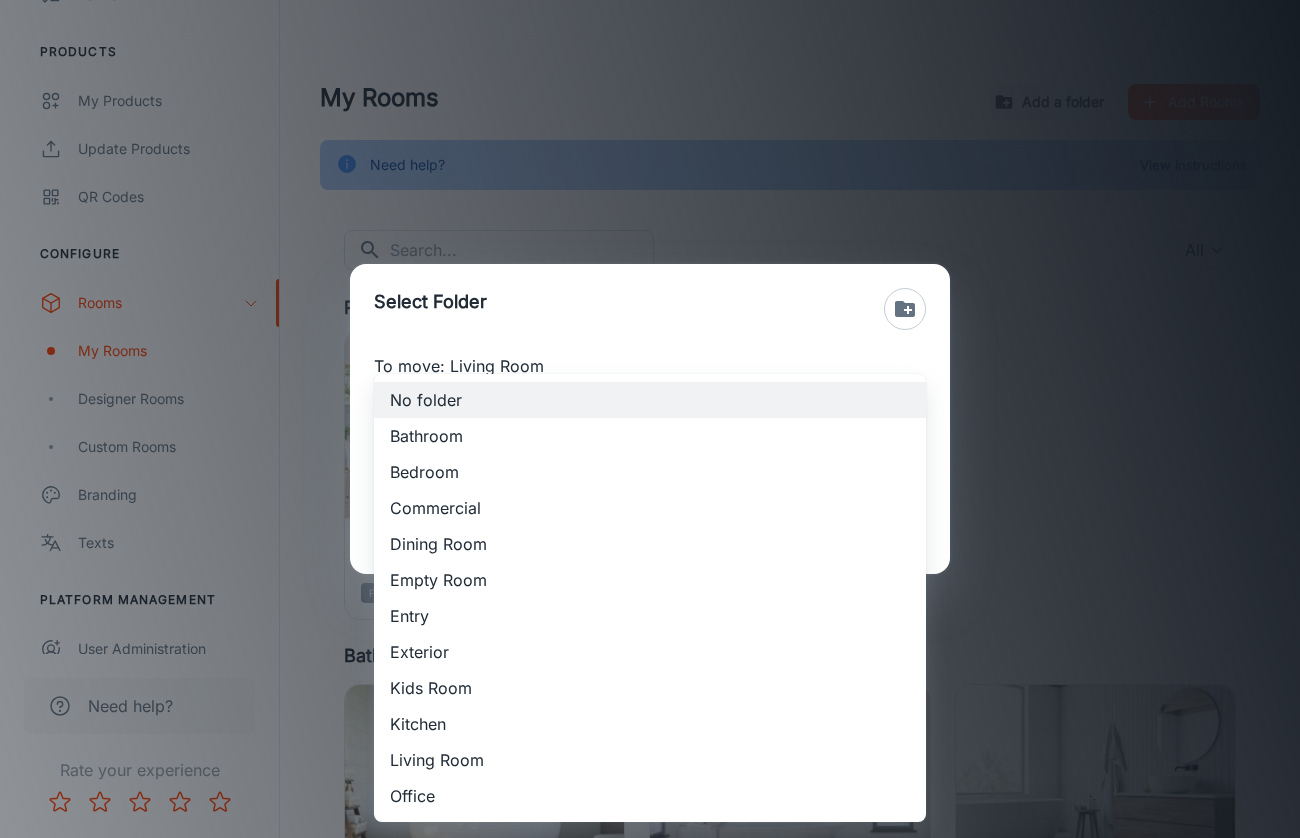 click on "Color Guild Puji   Christine Sherer Engagement Analytics Leads To-do Products My Products Update Products QR Codes Configure Rooms My Rooms Designer Rooms Custom Rooms Branding Texts Platform Management User Administration Invoices Need help? Rate your experience My Rooms Add a folder Add Rooms Need help? View Instructions ​ ​ All ​ Rooms without a folder (1) View in visualizer Living Room Floors Rugs Bathroom (3) View in visualizer Bathroom Floors Rugs Walls View in visualizer Bathroom Floors Rugs View in visualizer Bathroom Floors Rugs Countertops Walls +1 Bedroom (1) View in visualizer Bedroom Floors Rugs Walls Commercial (1) View in visualizer Modern Office Floors Rugs Walls Dining Room (1) View in visualizer Dining Room Floors Rugs Empty Room (2) View in visualizer Open Room Floors Rugs Walls View in visualizer Open Room Floors Rugs Walls Wall Decors +1 Entry (2) View in visualizer Entrance Floors Rugs Walls View in visualizer Hallway Floors Rugs Walls Exterior (2) View in visualizer Outdoor Deck" at bounding box center [650, 419] 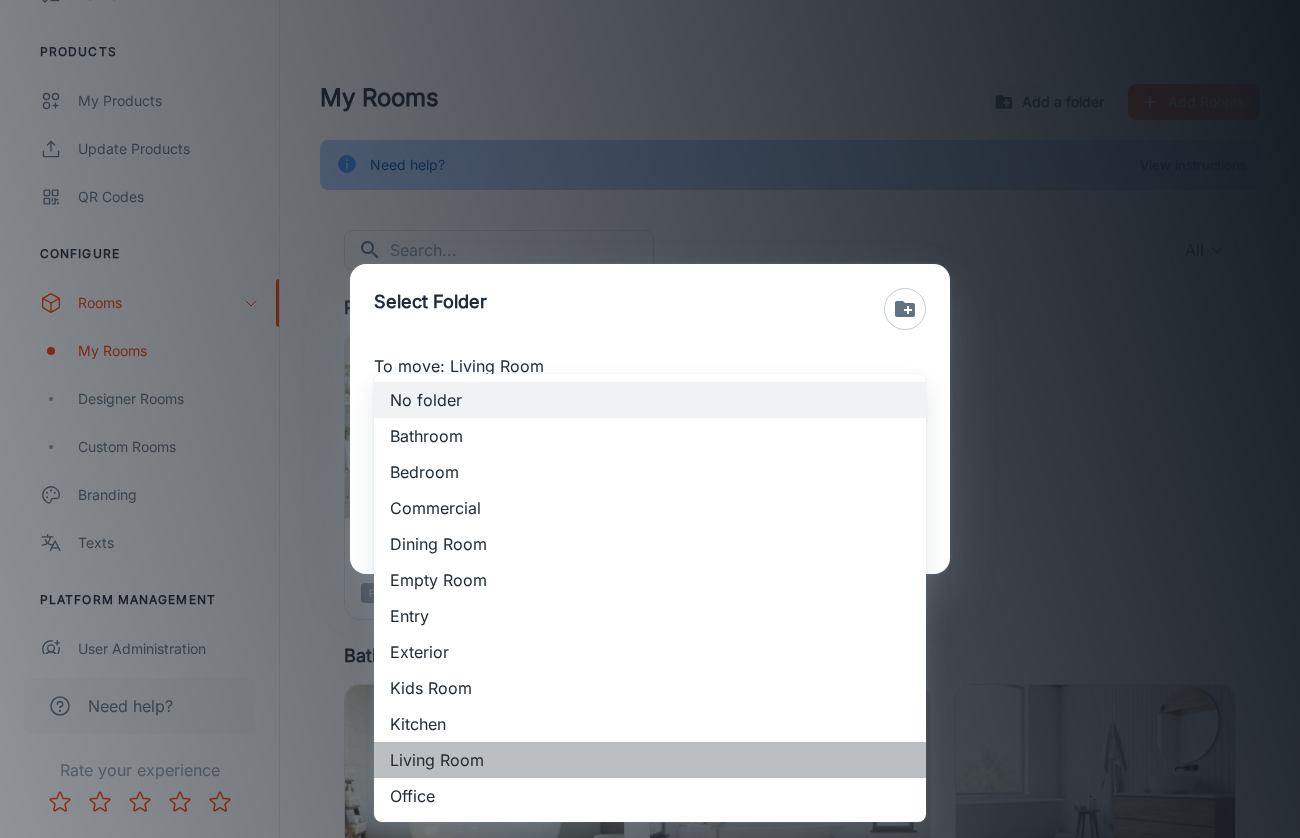 click on "Living Room" at bounding box center [650, 760] 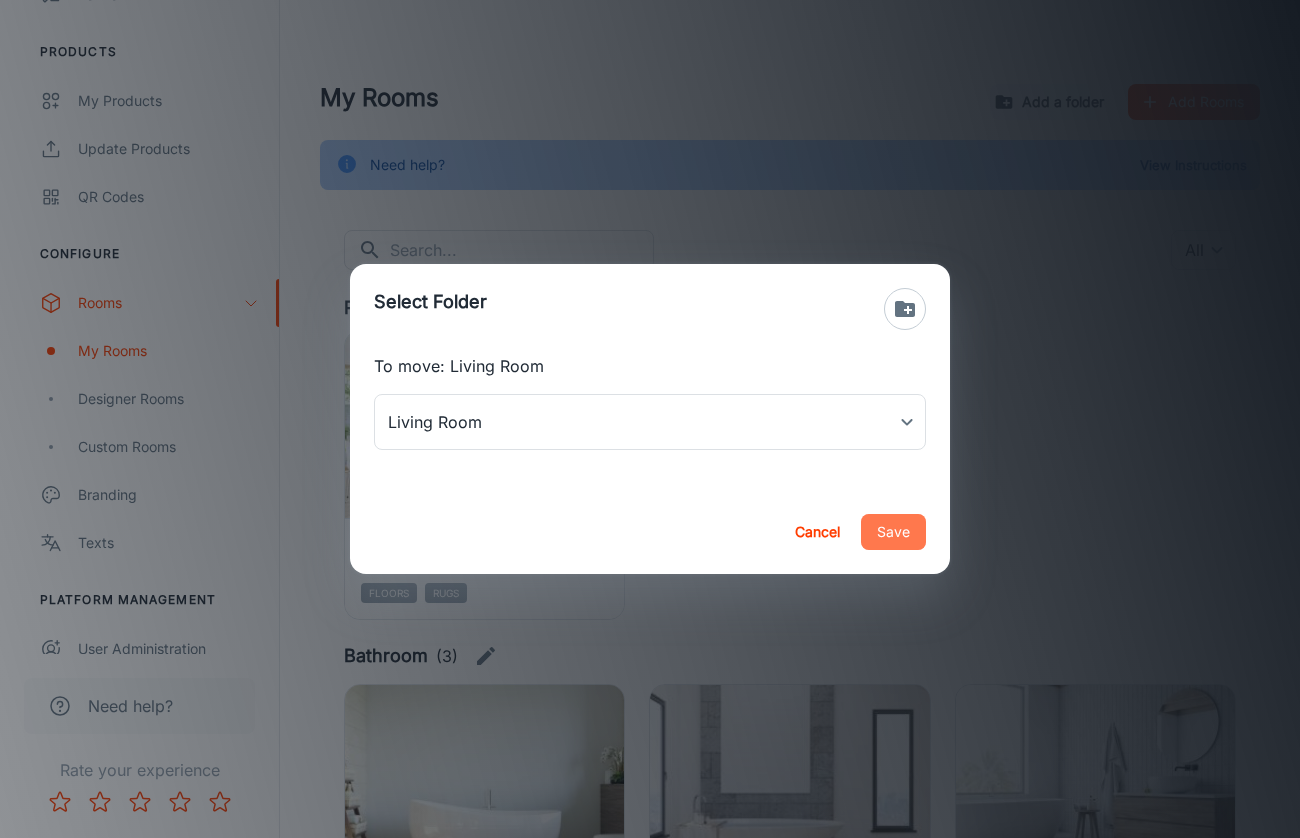 click on "Save" at bounding box center (893, 532) 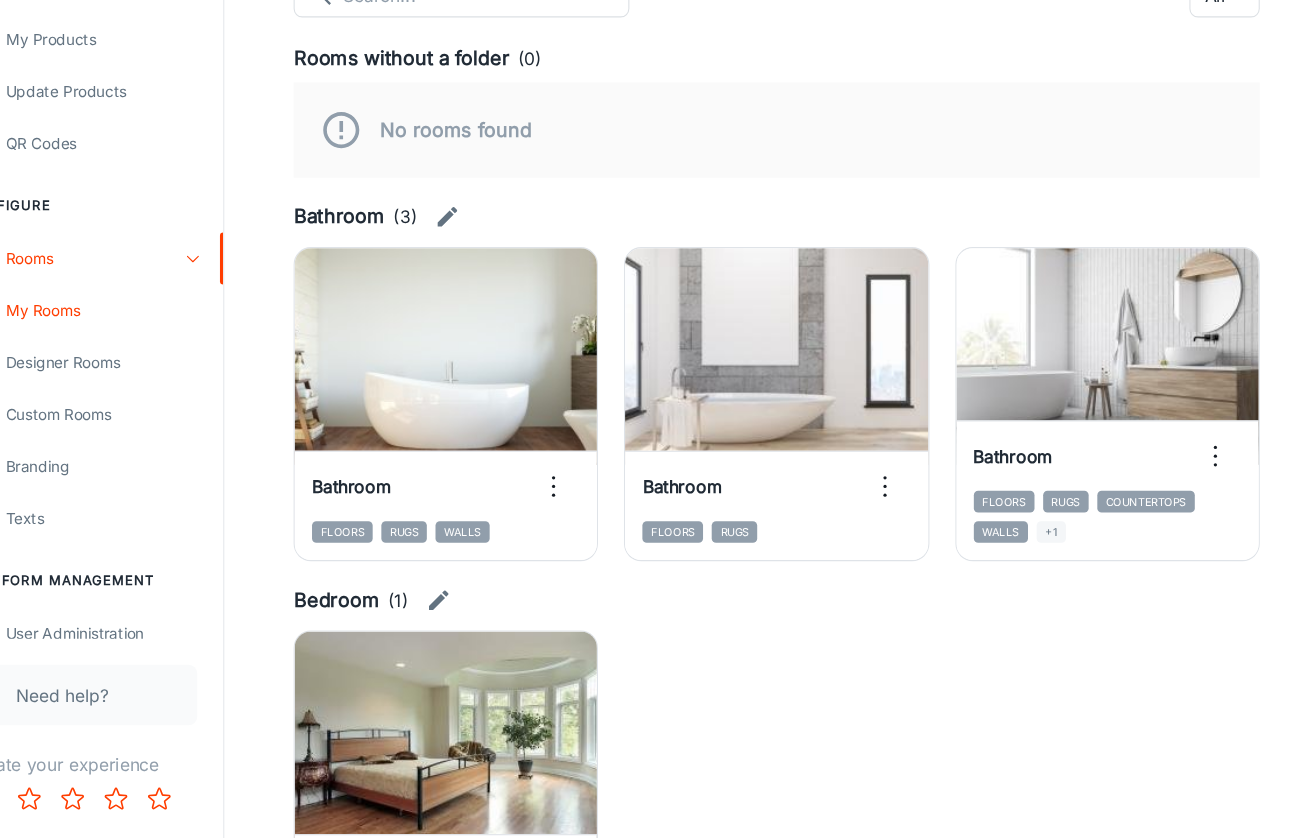 scroll, scrollTop: 243, scrollLeft: 0, axis: vertical 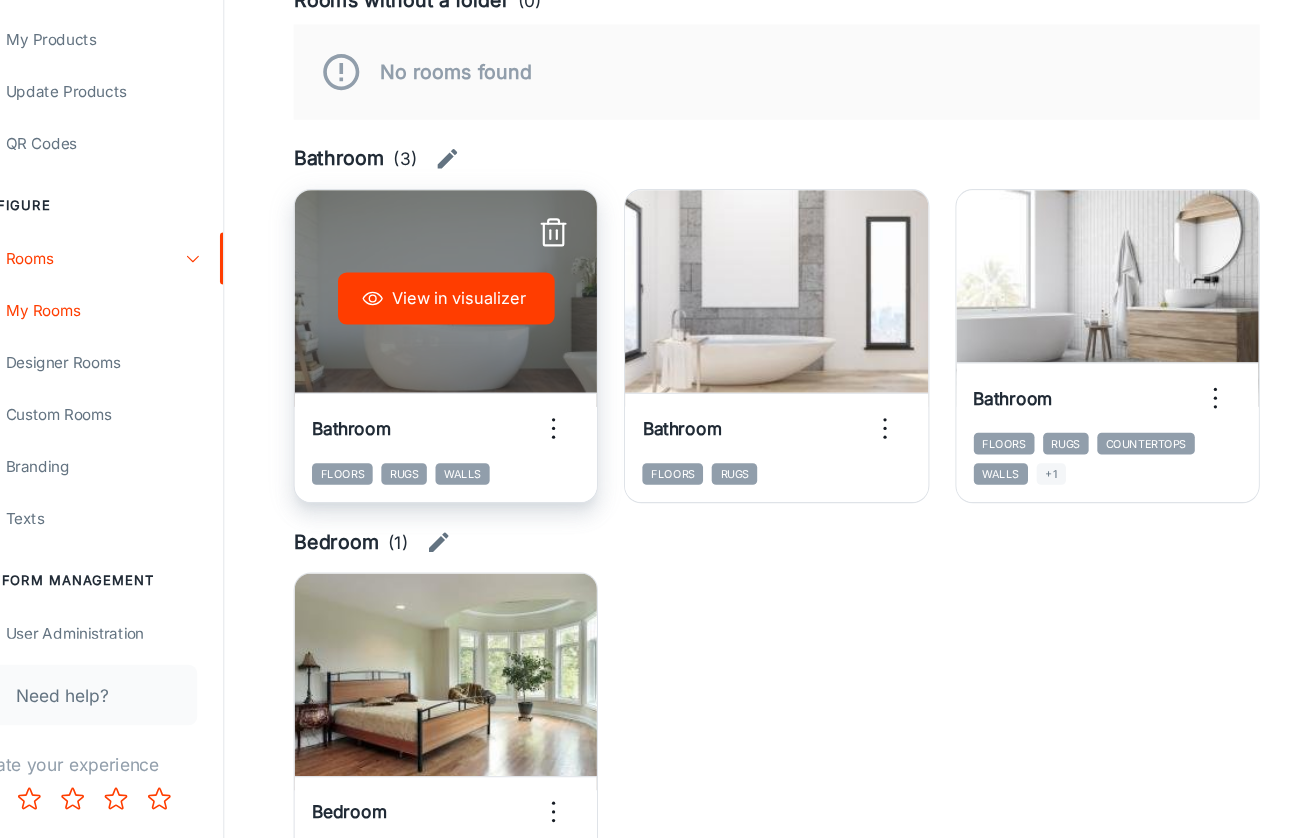 click on "View in visualizer" at bounding box center (485, 340) 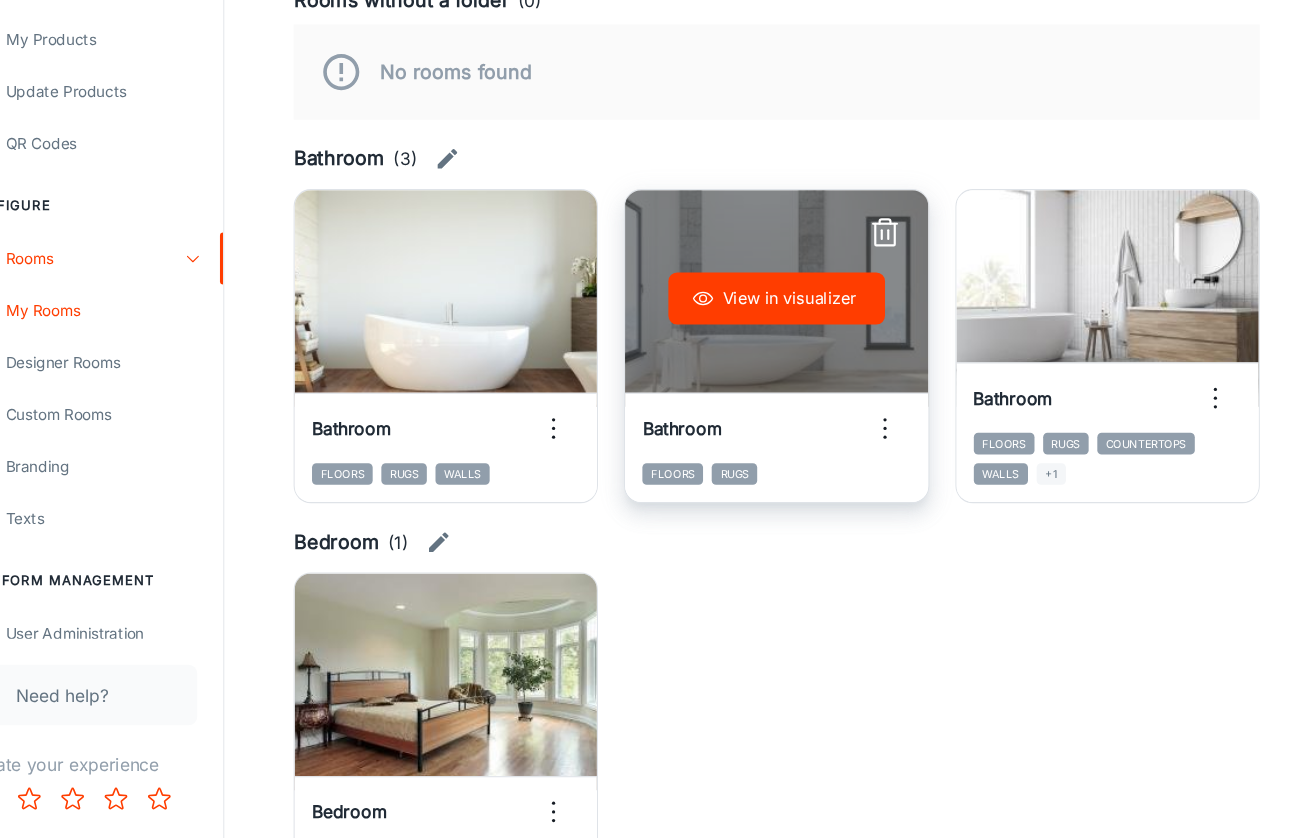 click on "View in visualizer" at bounding box center (789, 340) 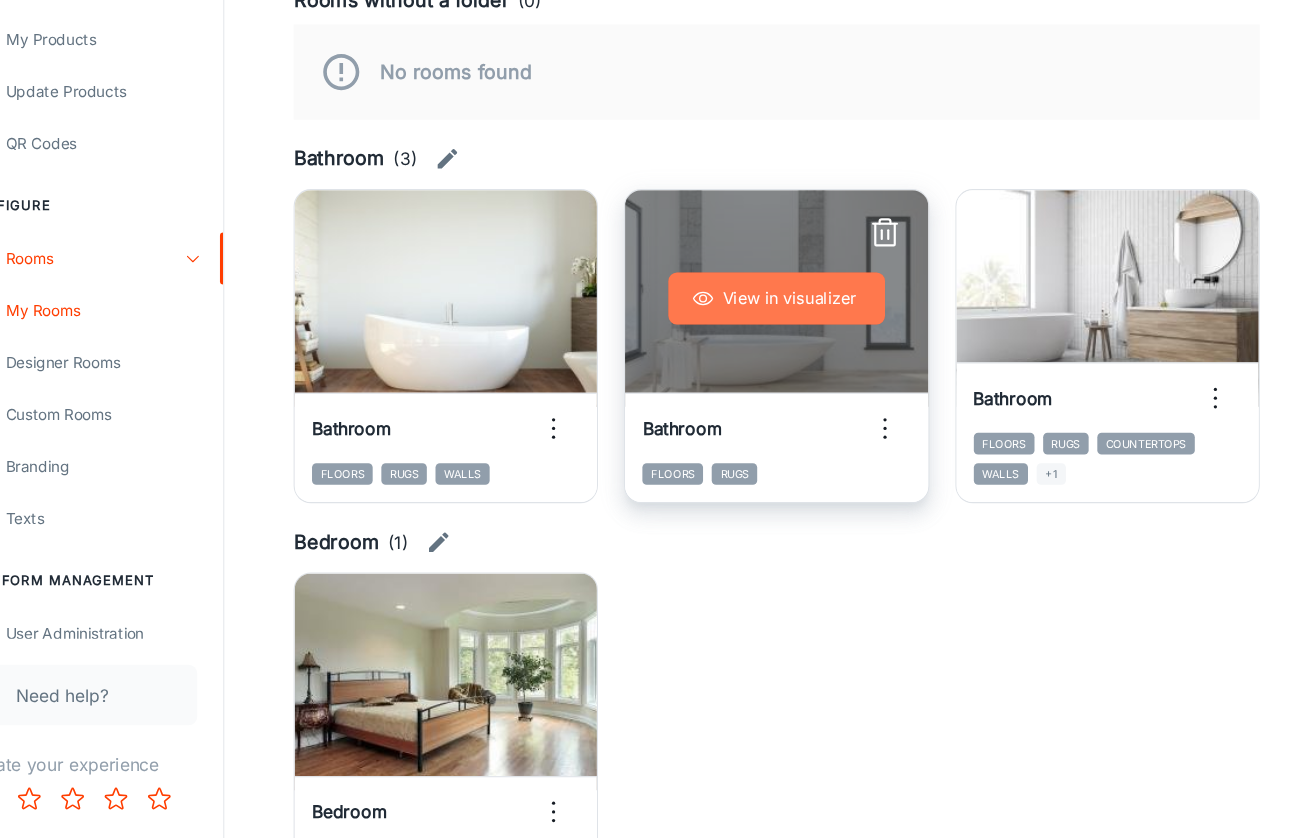 click on "View in visualizer" at bounding box center [790, 340] 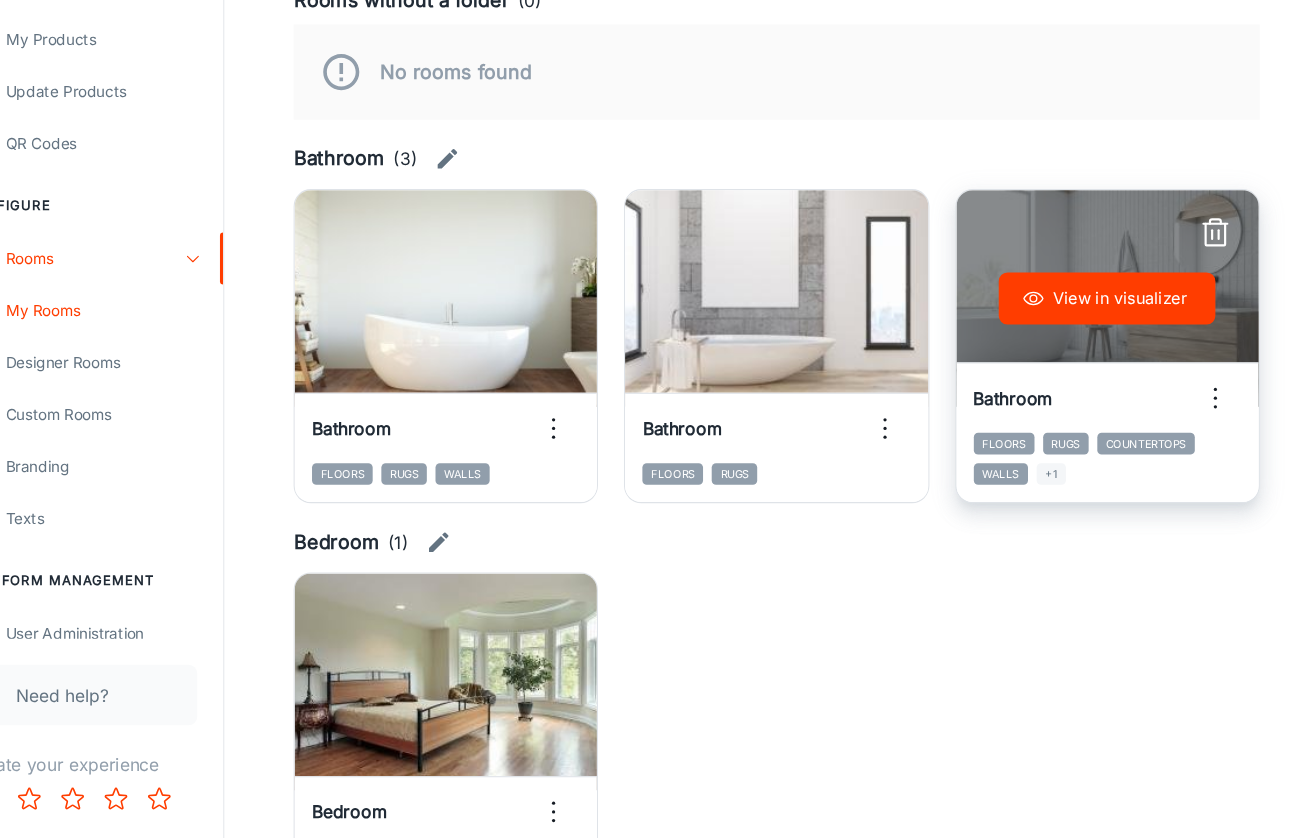 click on "View in visualizer" at bounding box center (1095, 340) 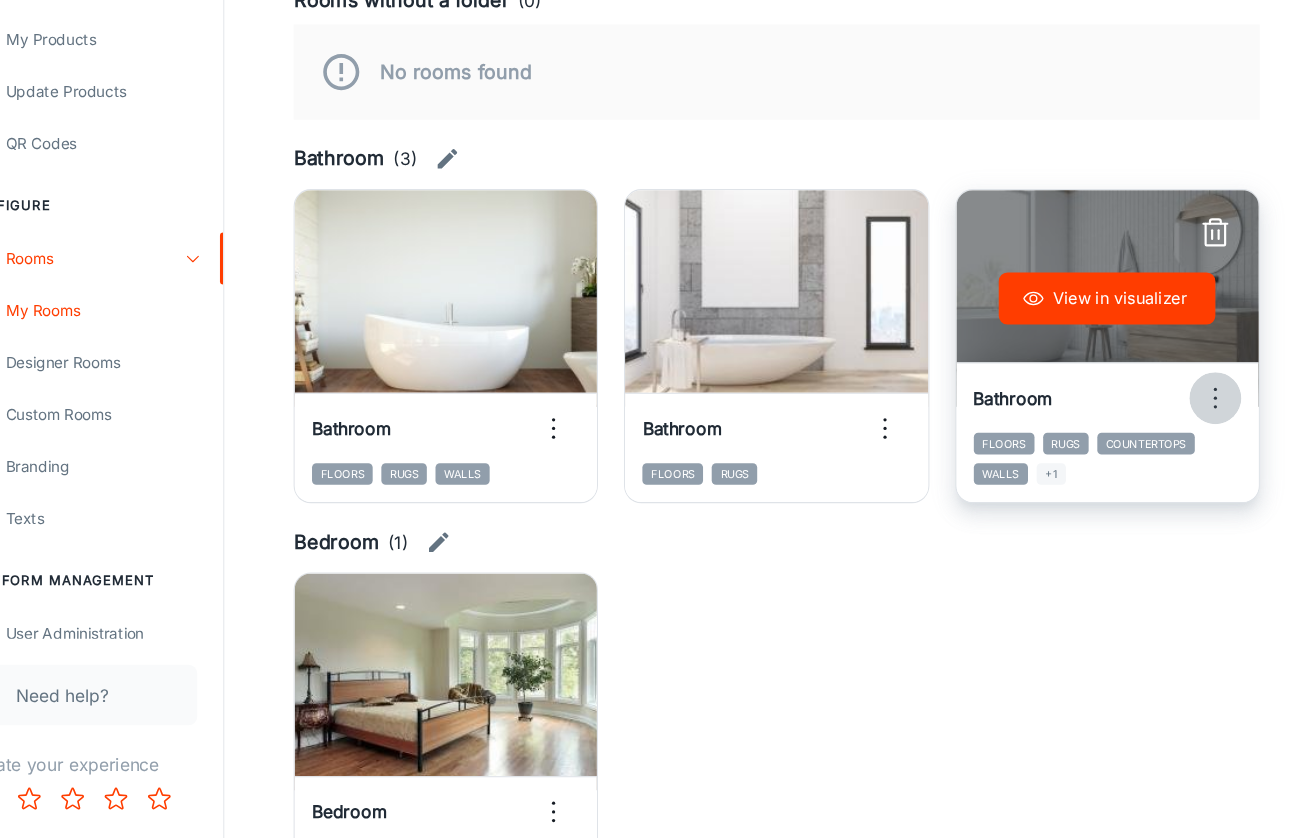 click 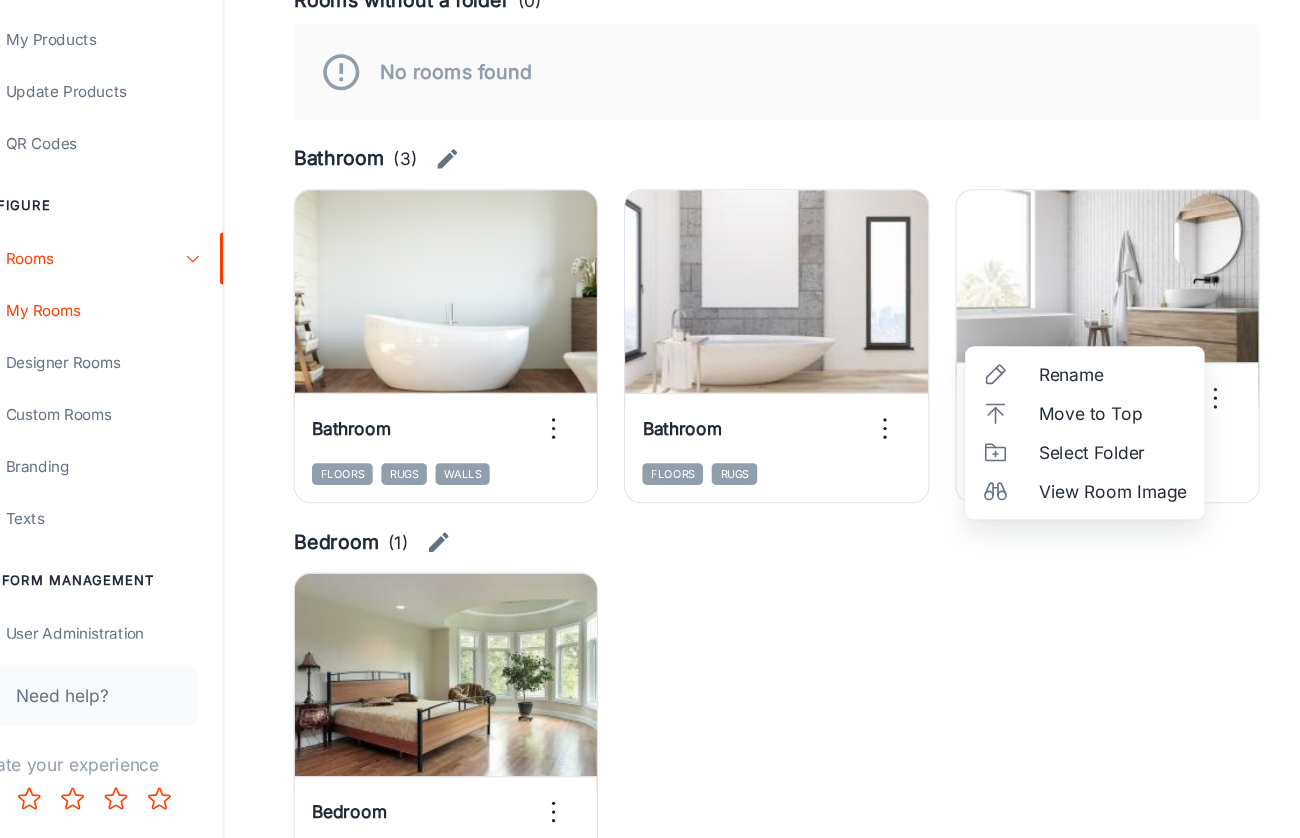 click at bounding box center (650, 419) 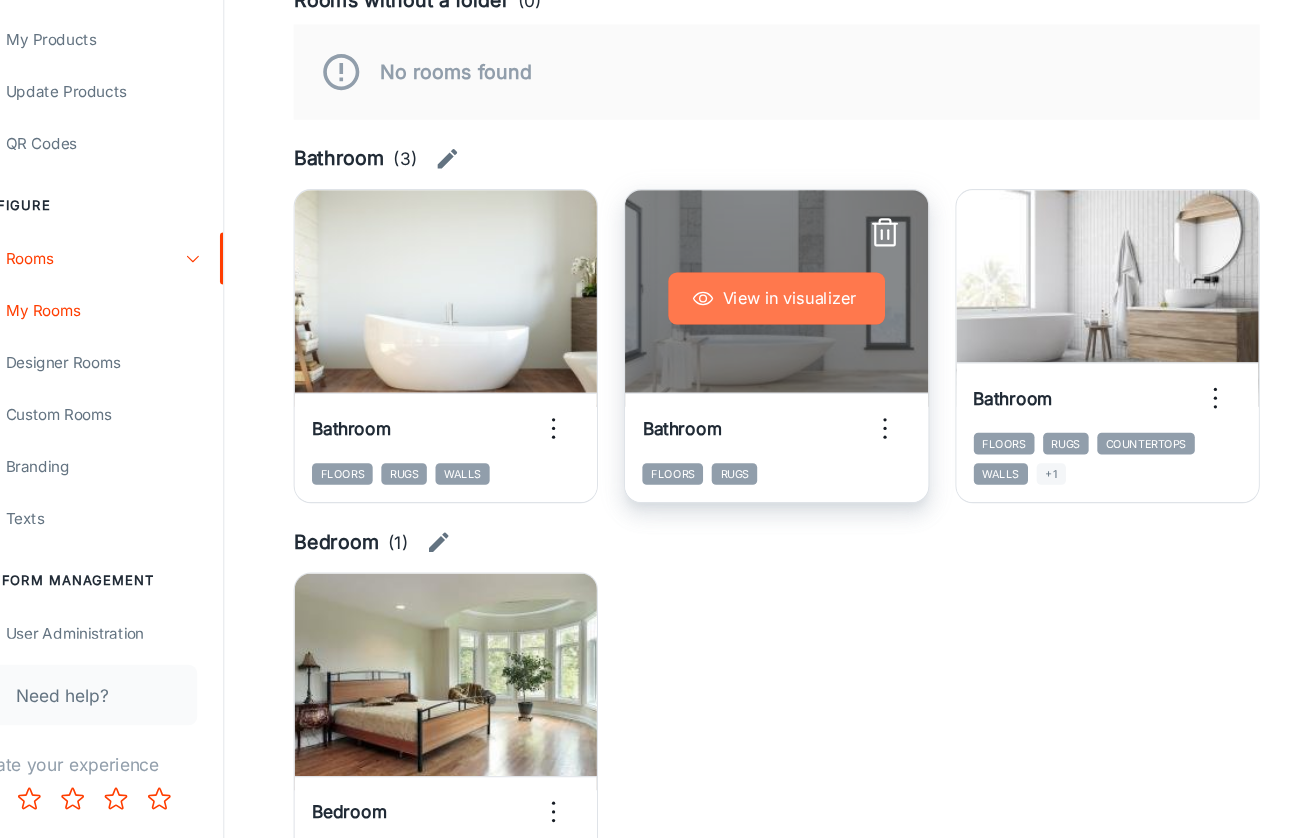 click on "View in visualizer" at bounding box center [790, 340] 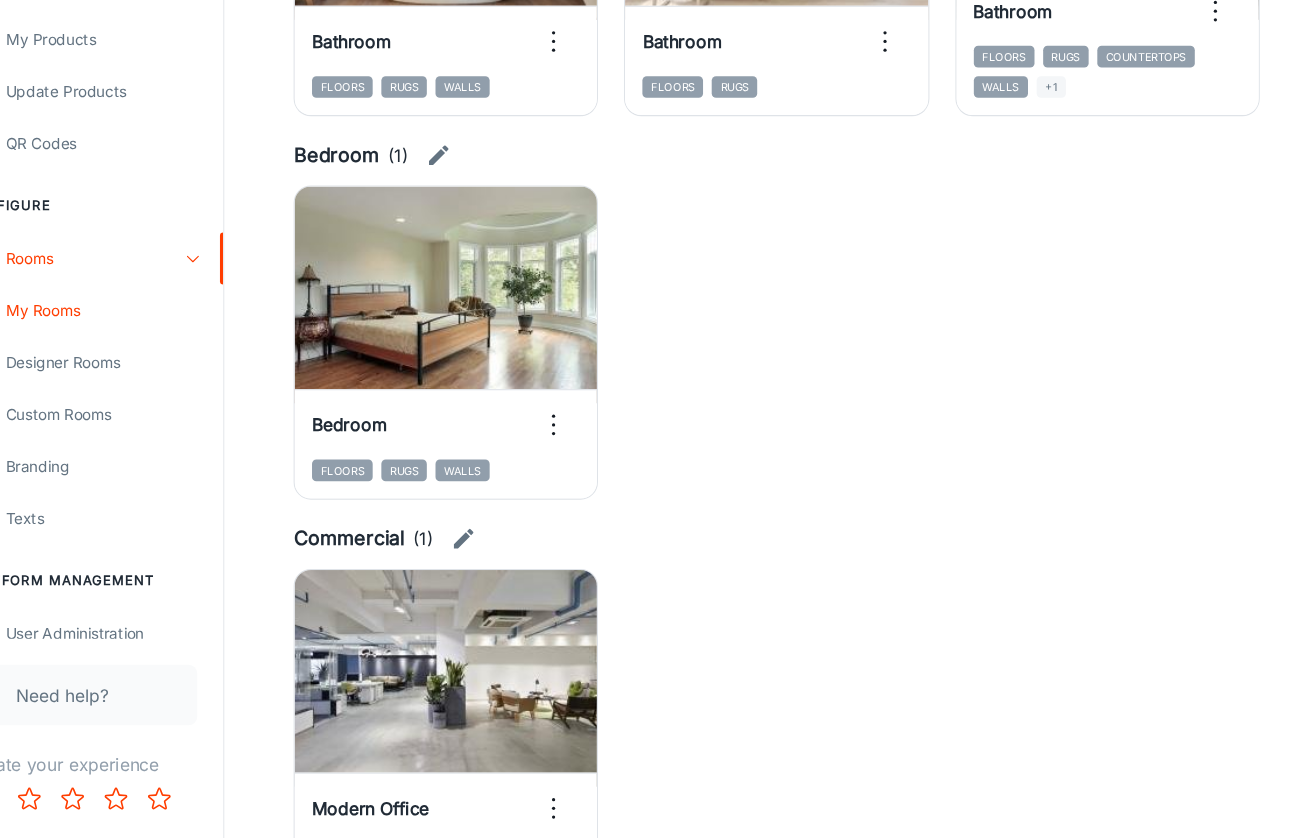 scroll, scrollTop: 601, scrollLeft: 0, axis: vertical 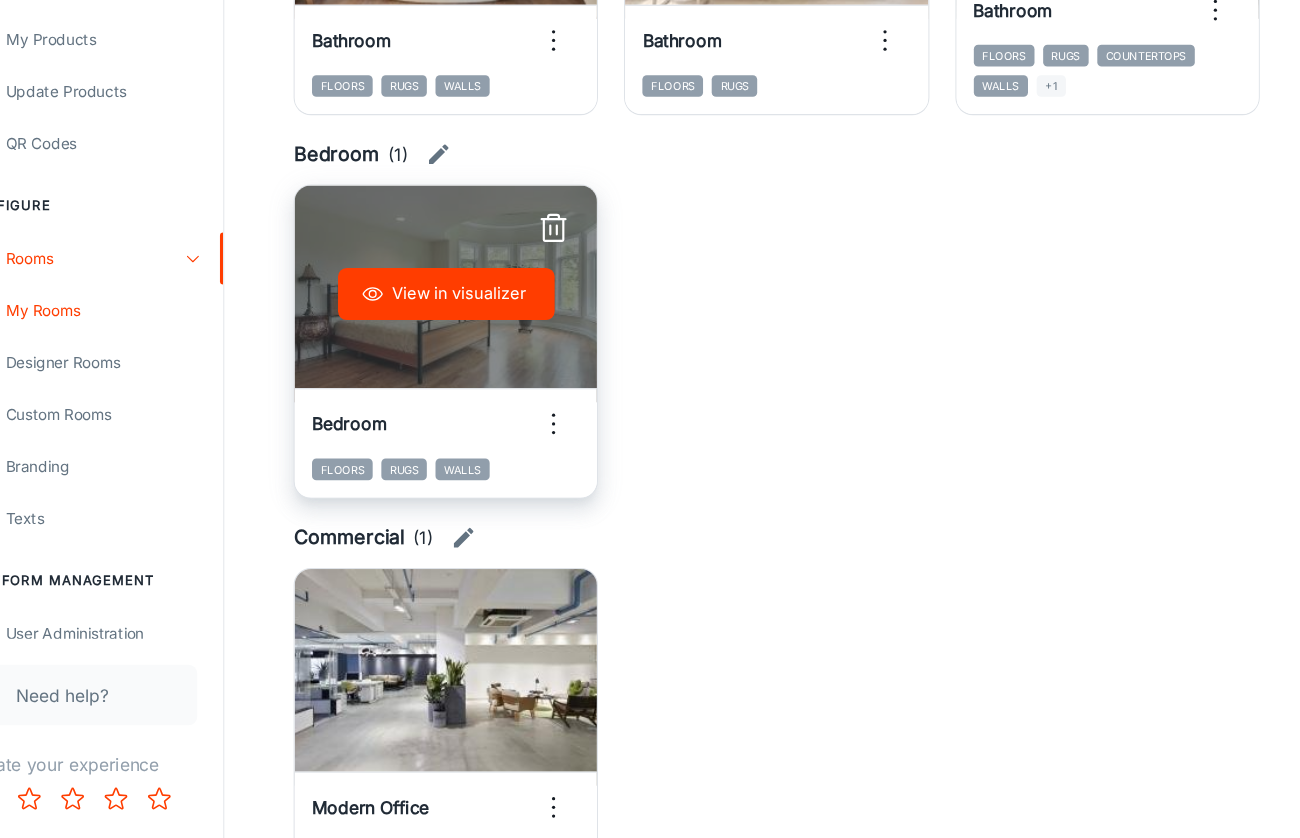click on "View in visualizer" at bounding box center [485, 336] 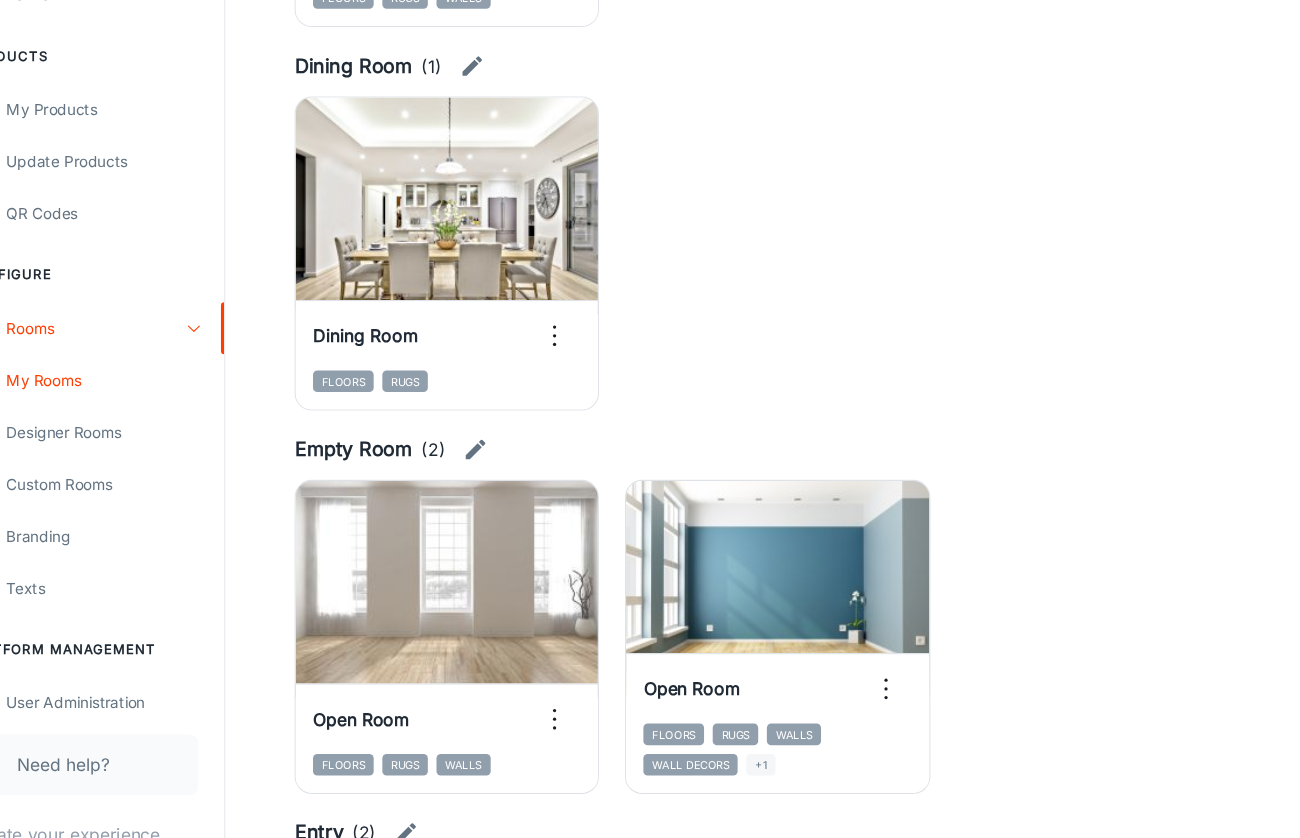 scroll, scrollTop: 1392, scrollLeft: 0, axis: vertical 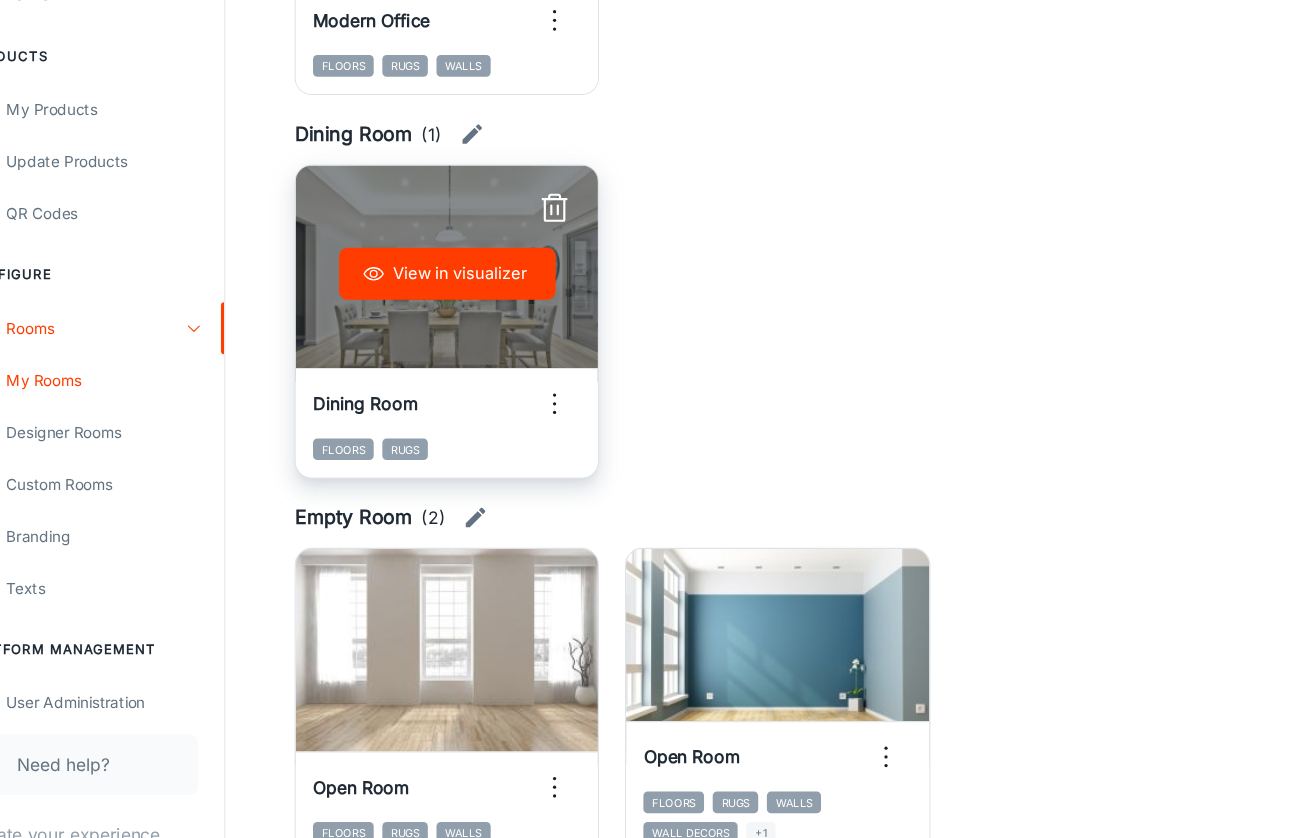 click on "View in visualizer" at bounding box center (485, 253) 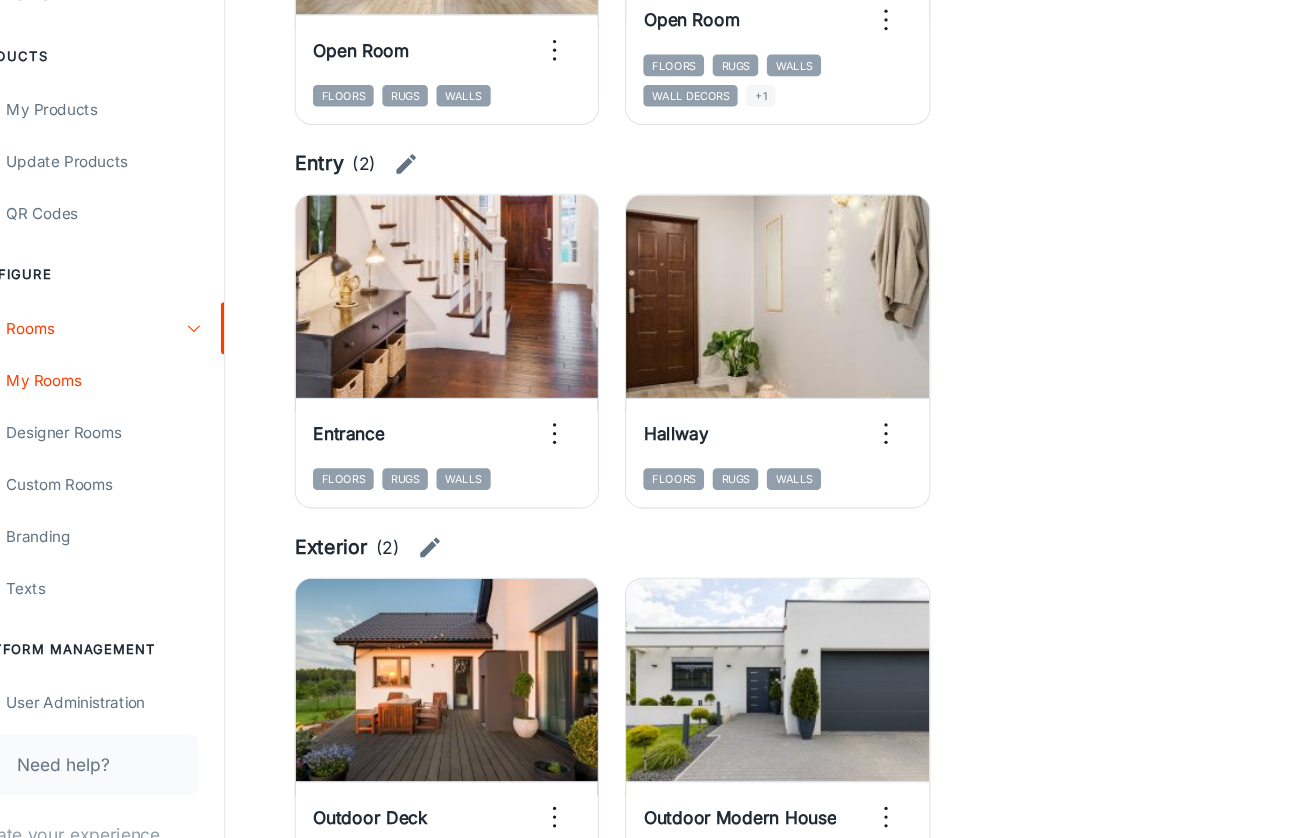 scroll, scrollTop: 2064, scrollLeft: 0, axis: vertical 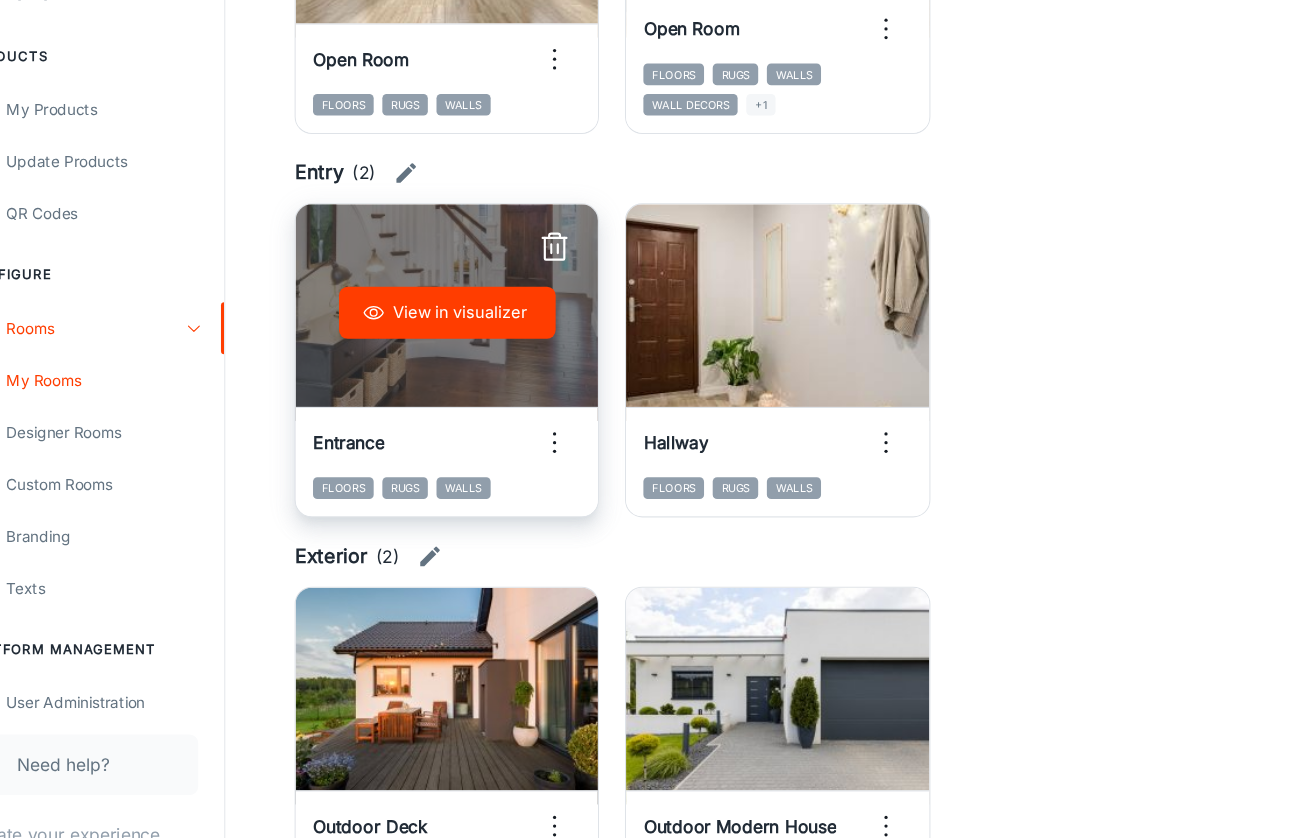 click on "View in visualizer" at bounding box center [485, 289] 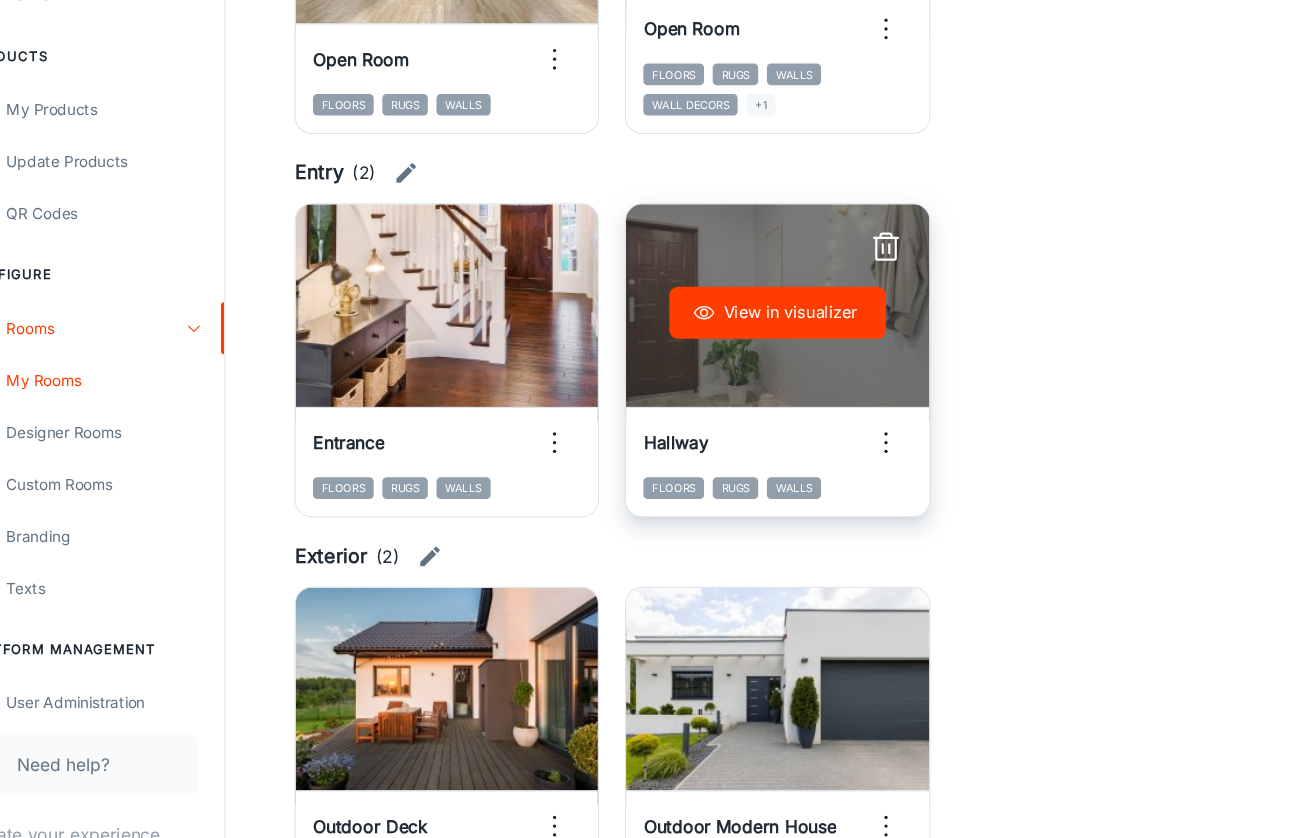 click on "View in visualizer" at bounding box center (790, 289) 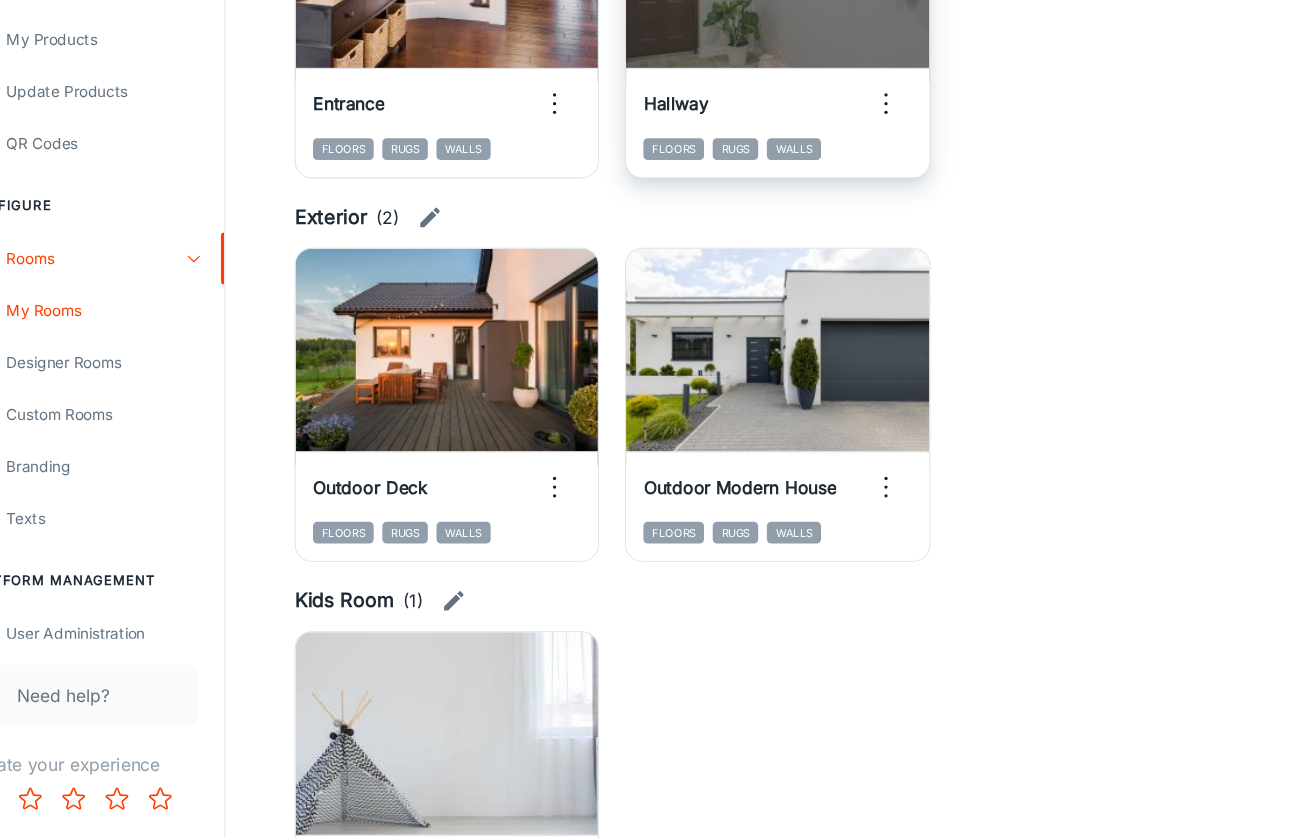 scroll, scrollTop: 2381, scrollLeft: 0, axis: vertical 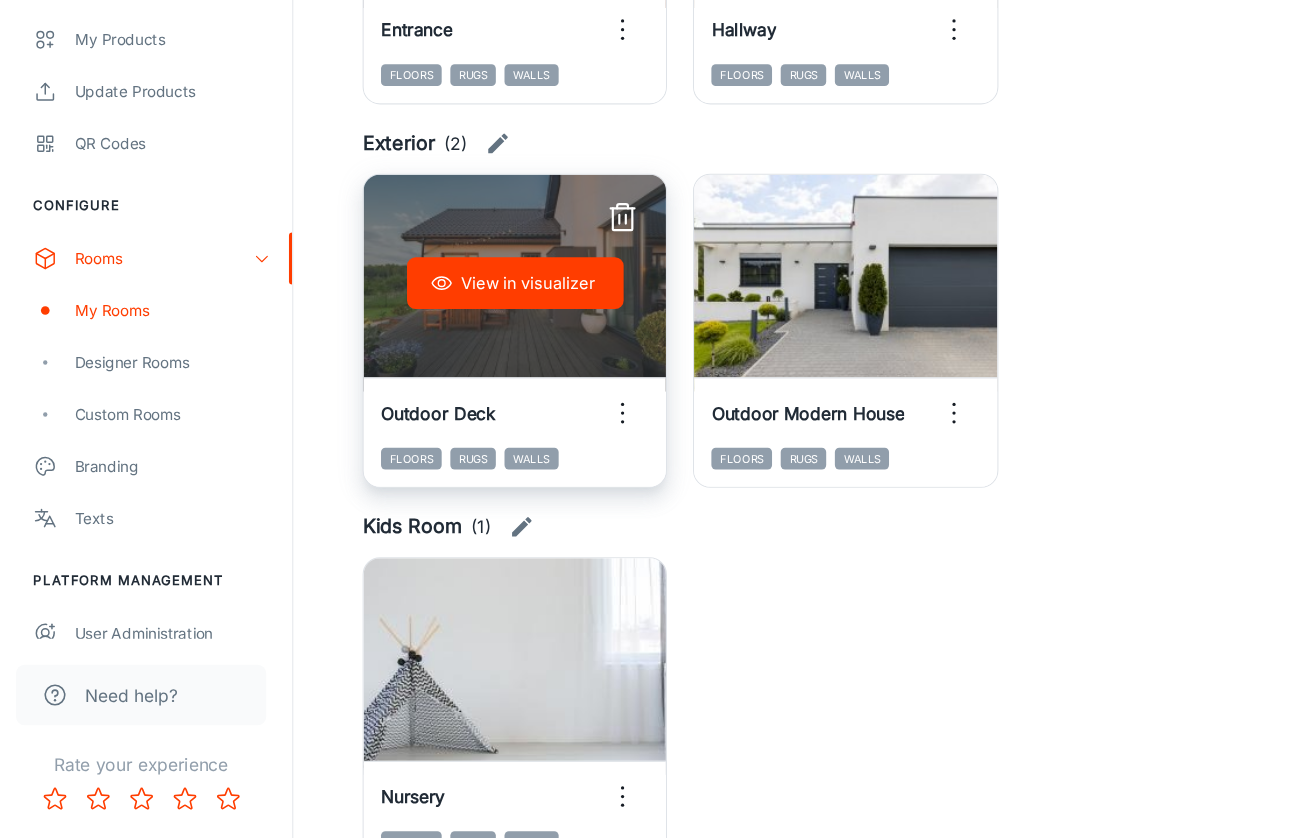 click on "View in visualizer" at bounding box center (485, 326) 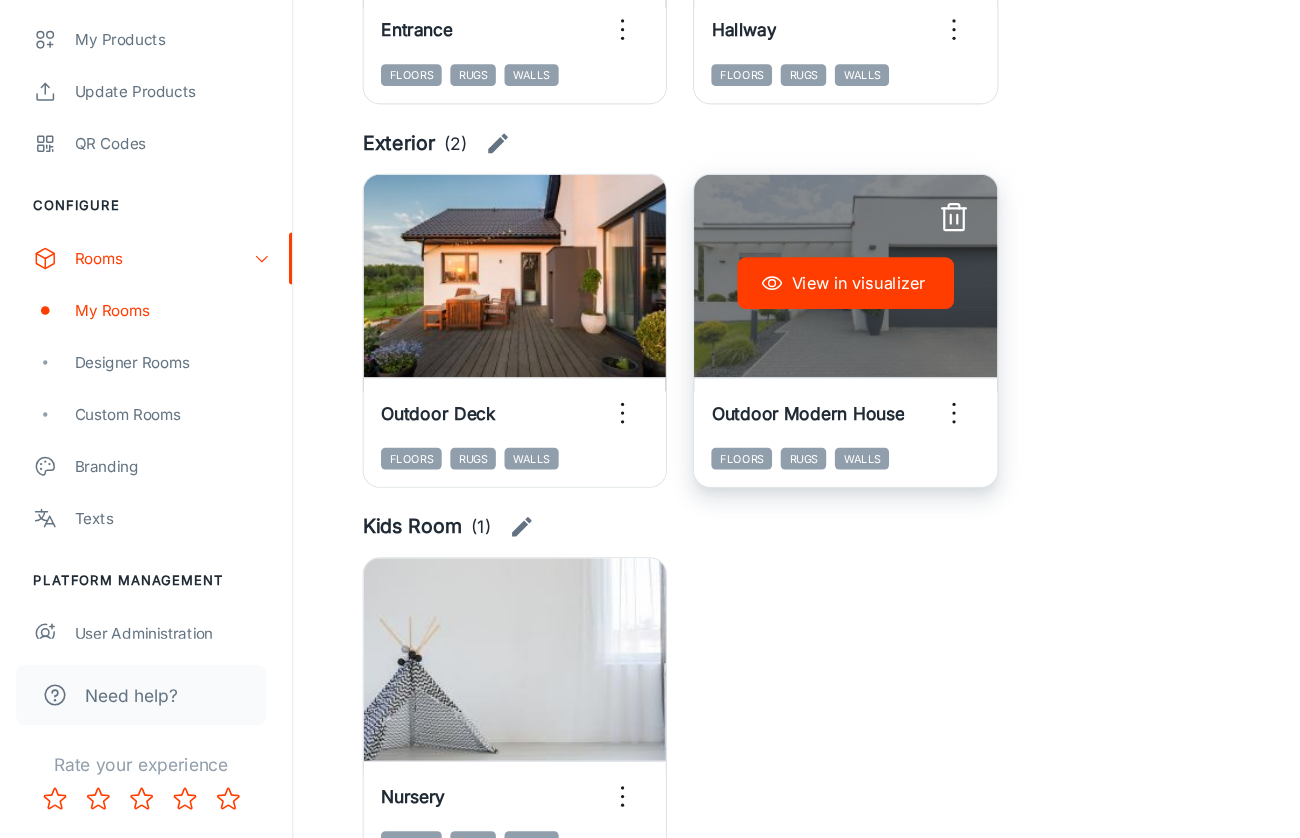 click on "View in visualizer" at bounding box center [790, 326] 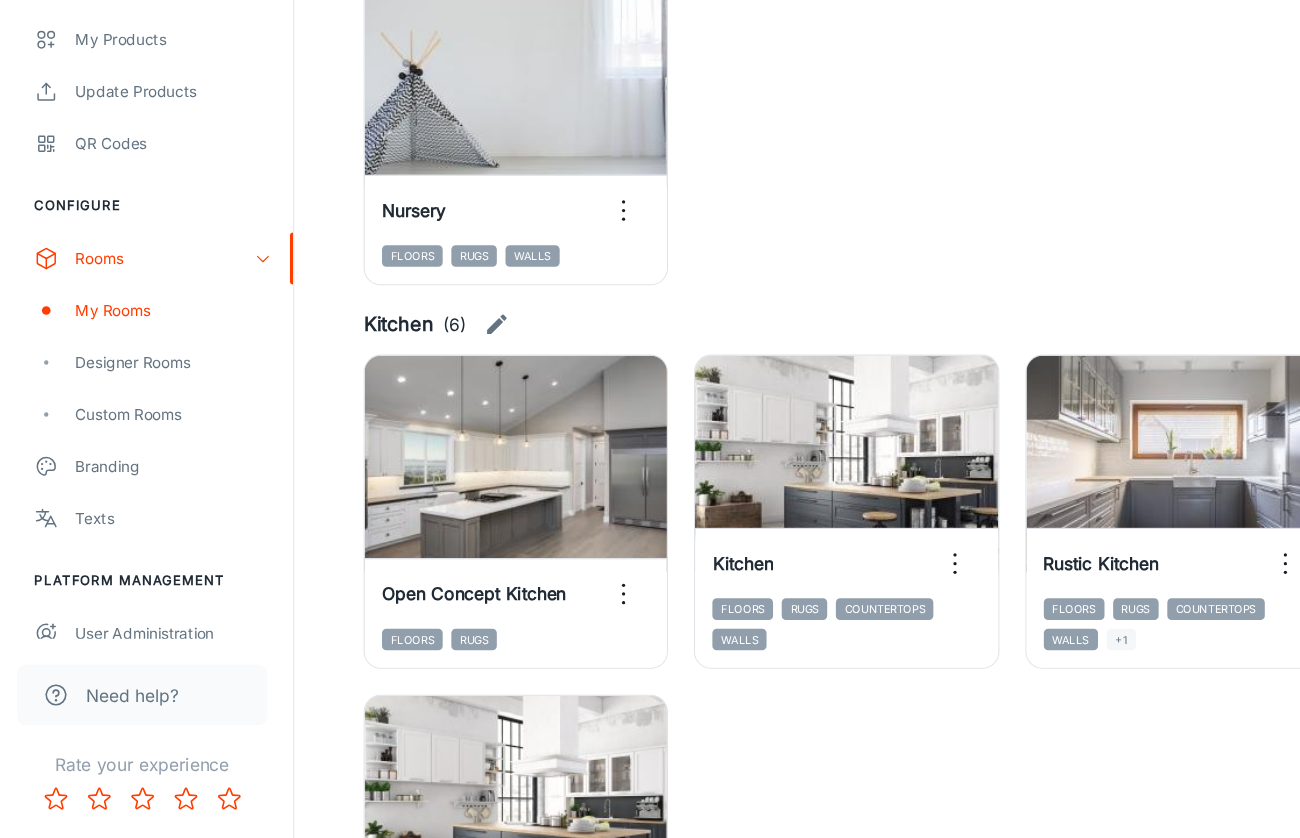 scroll, scrollTop: 2923, scrollLeft: 0, axis: vertical 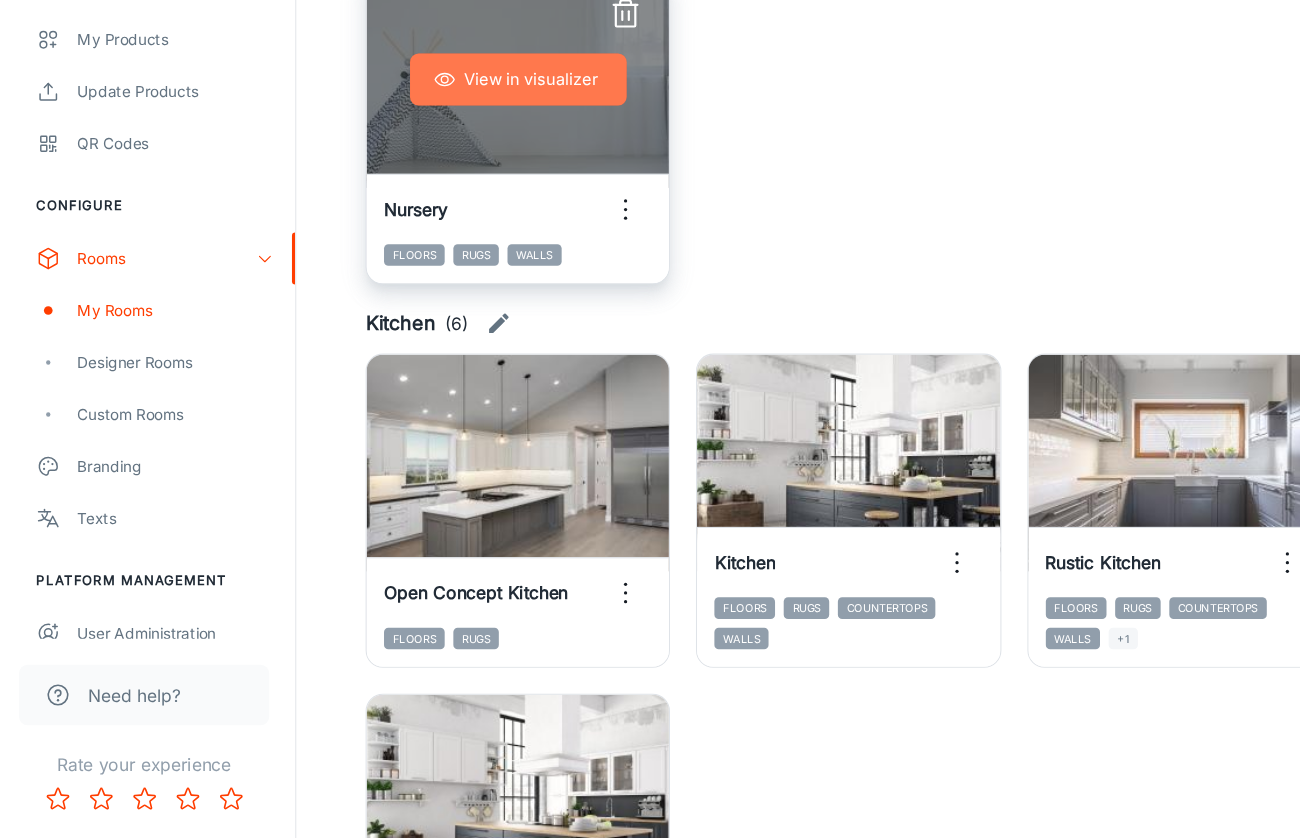 click on "View in visualizer" at bounding box center [485, 138] 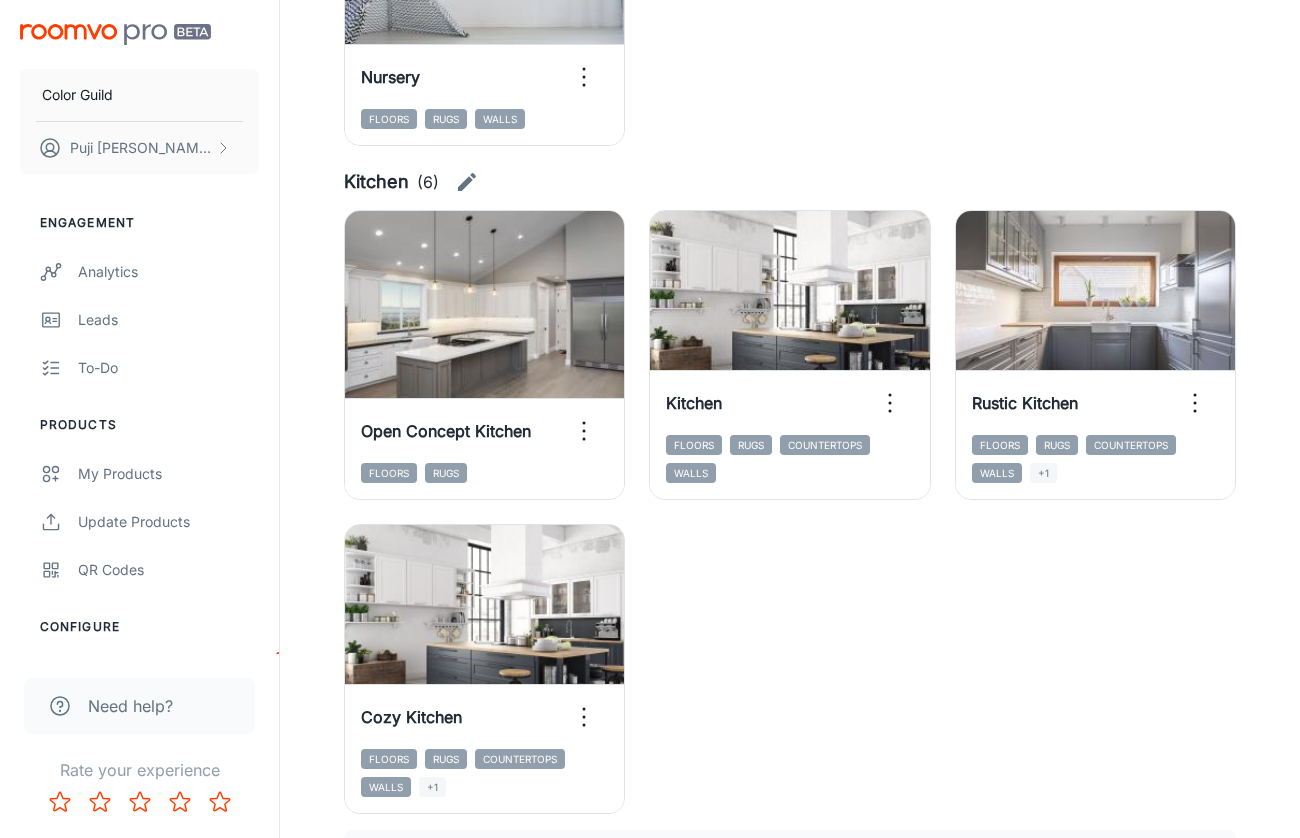 scroll, scrollTop: 3116, scrollLeft: 0, axis: vertical 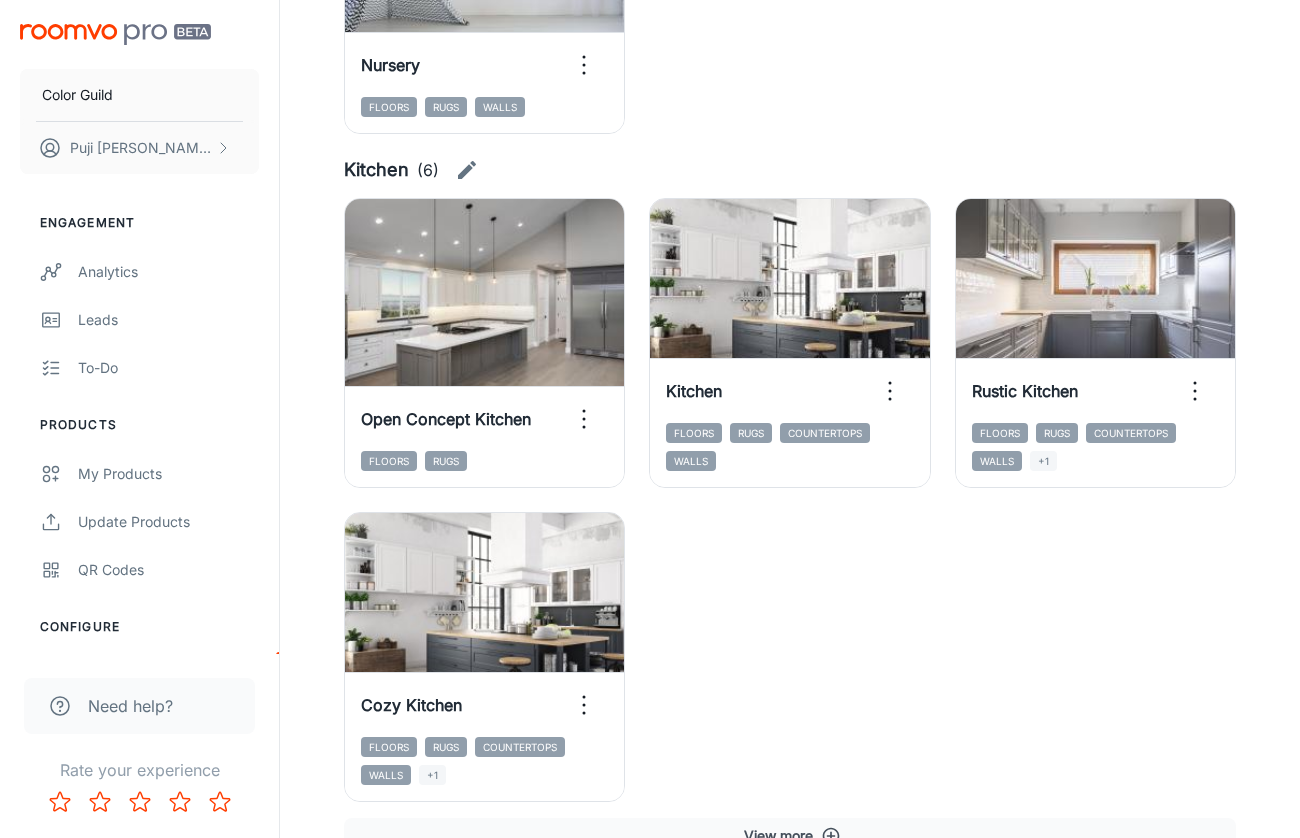 click on "View in visualizer" at bounding box center (484, 299) 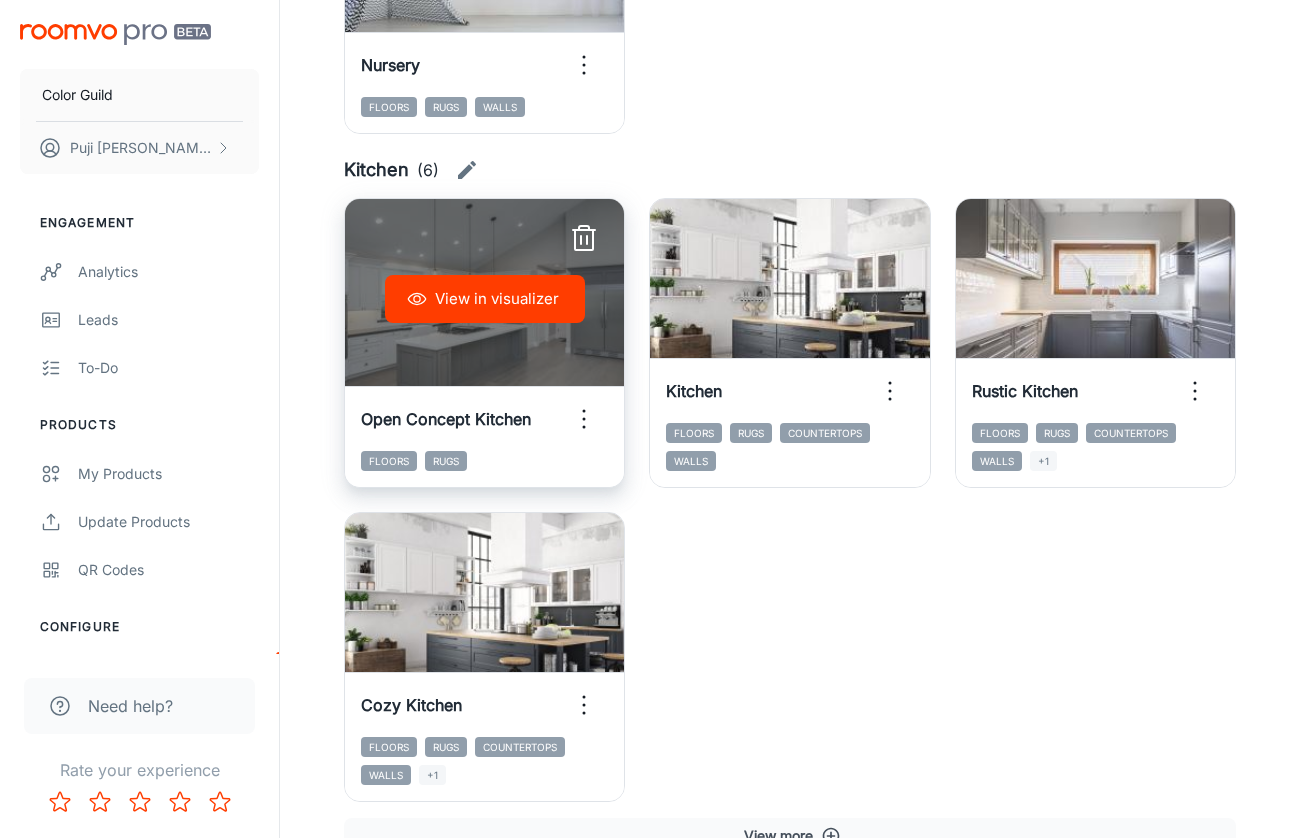 click on "View in visualizer" at bounding box center (485, 299) 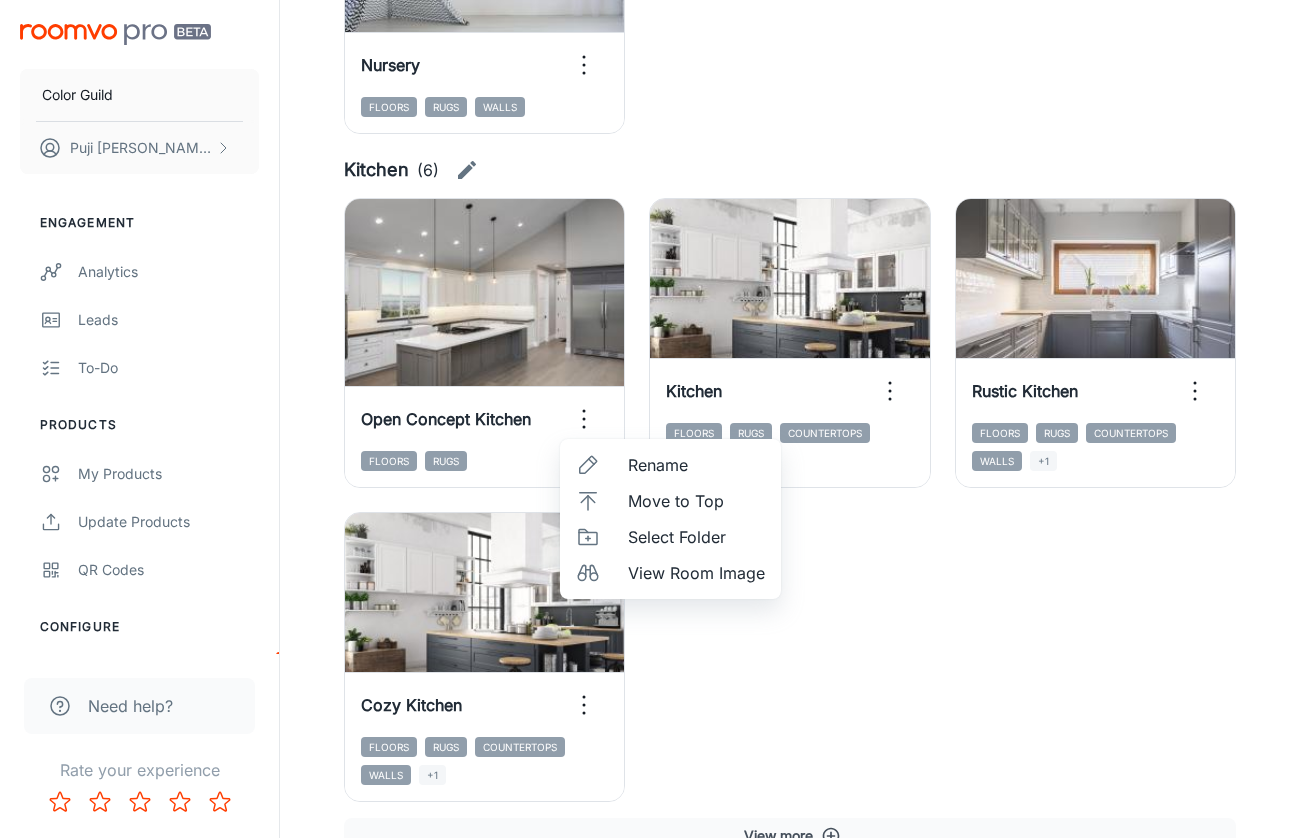 click at bounding box center [650, 419] 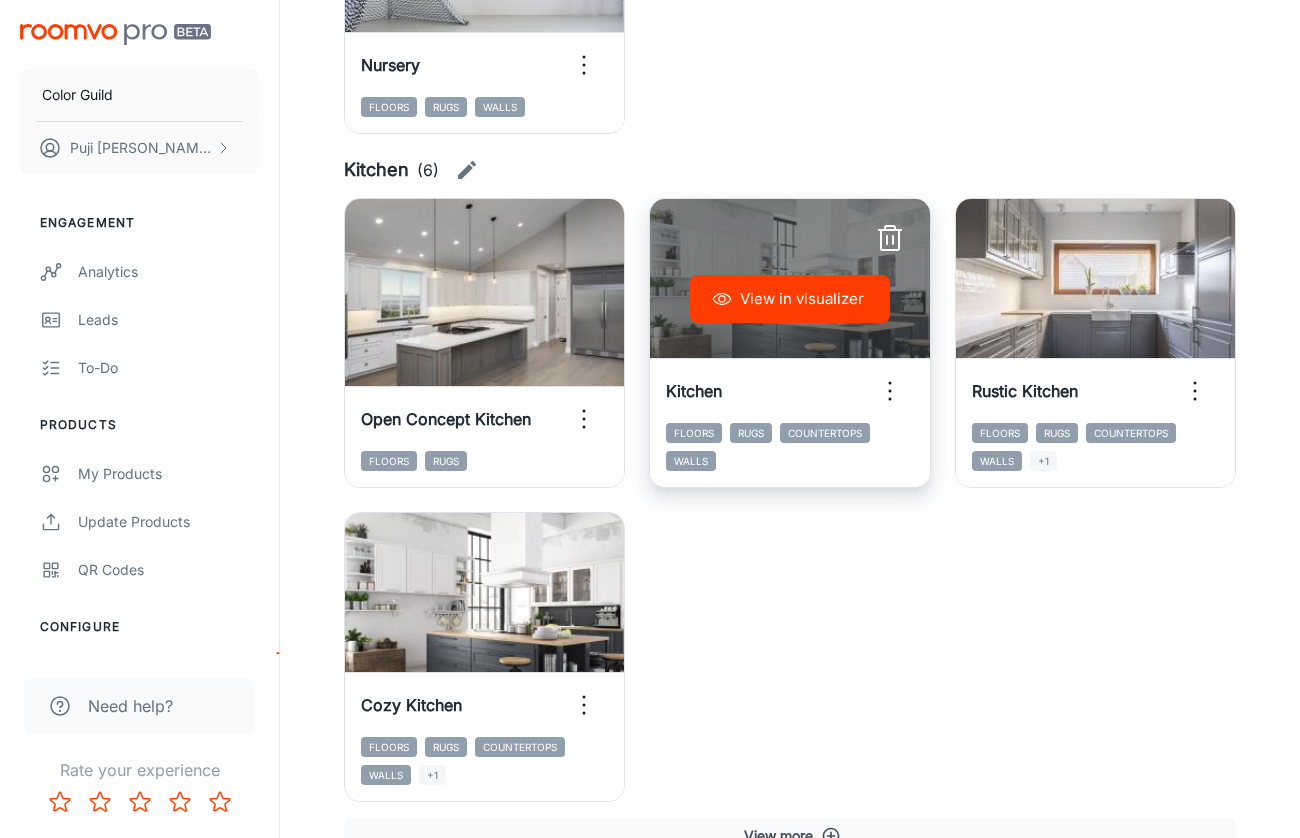 click on "View in visualizer" at bounding box center (790, 299) 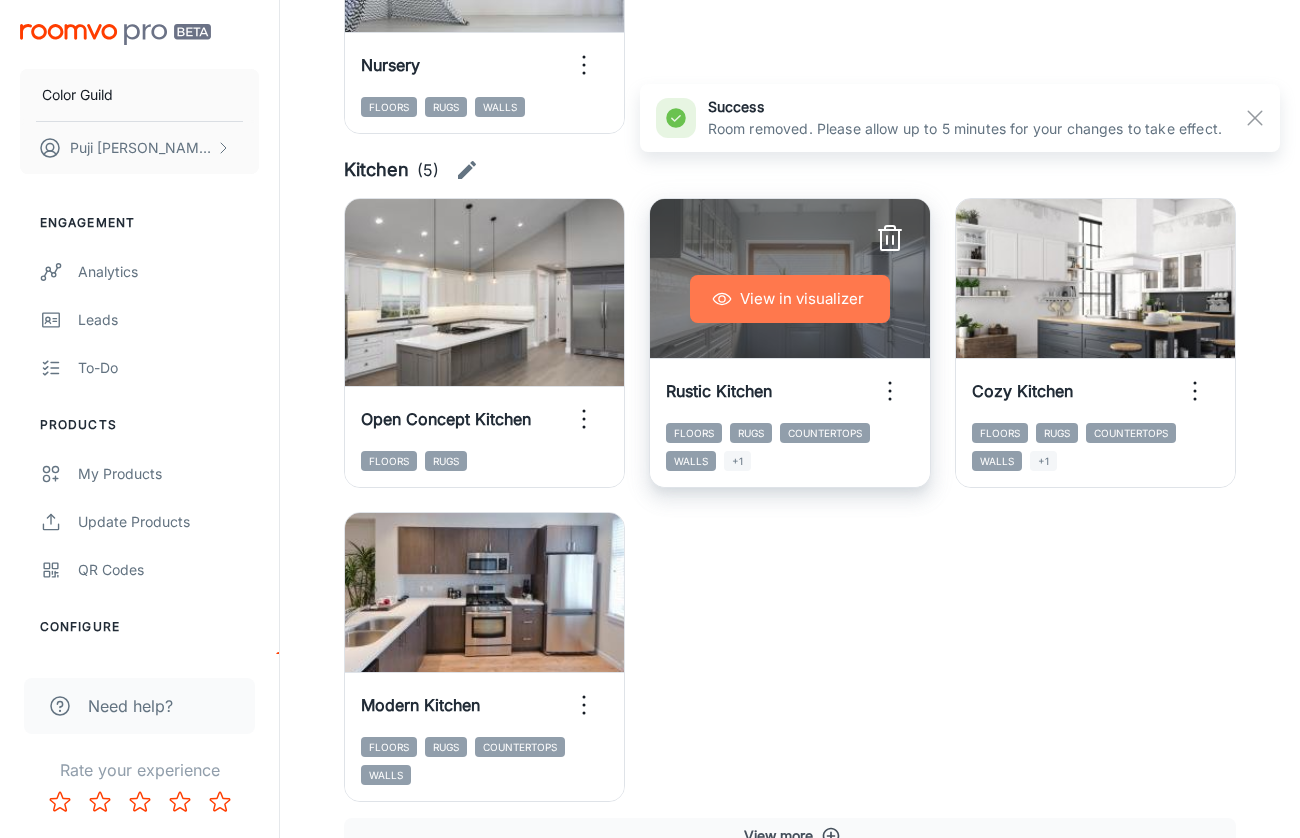 click on "View in visualizer" at bounding box center (790, 299) 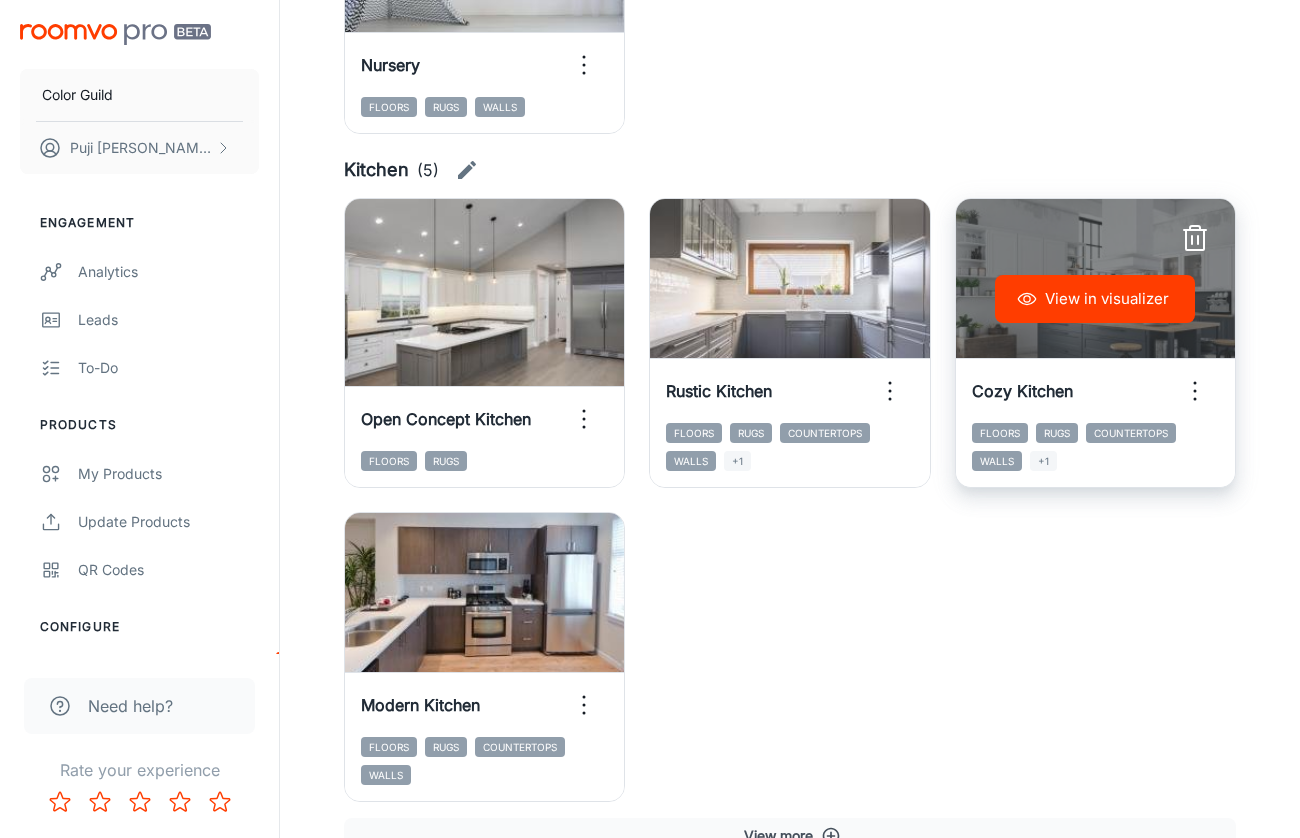 click 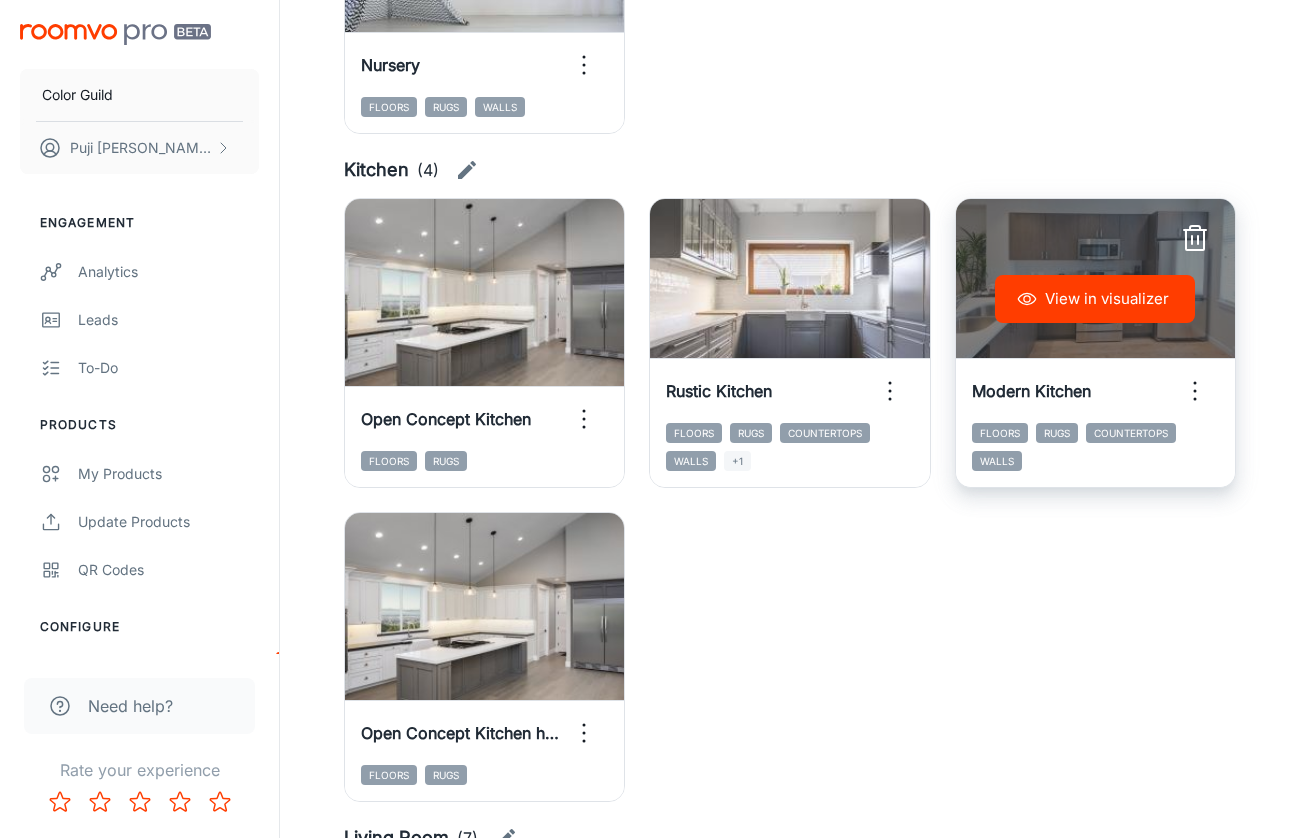 click on "View in visualizer" at bounding box center [1095, 299] 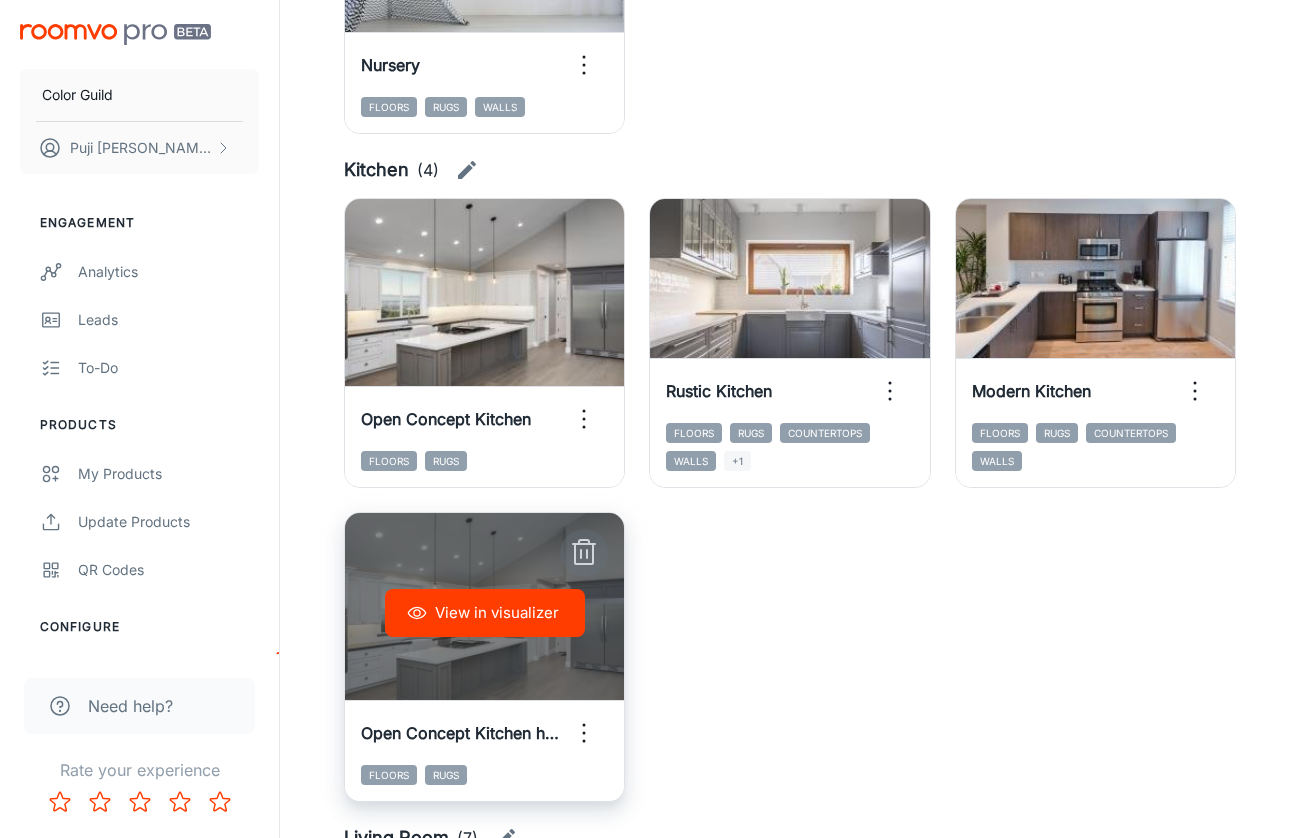 click 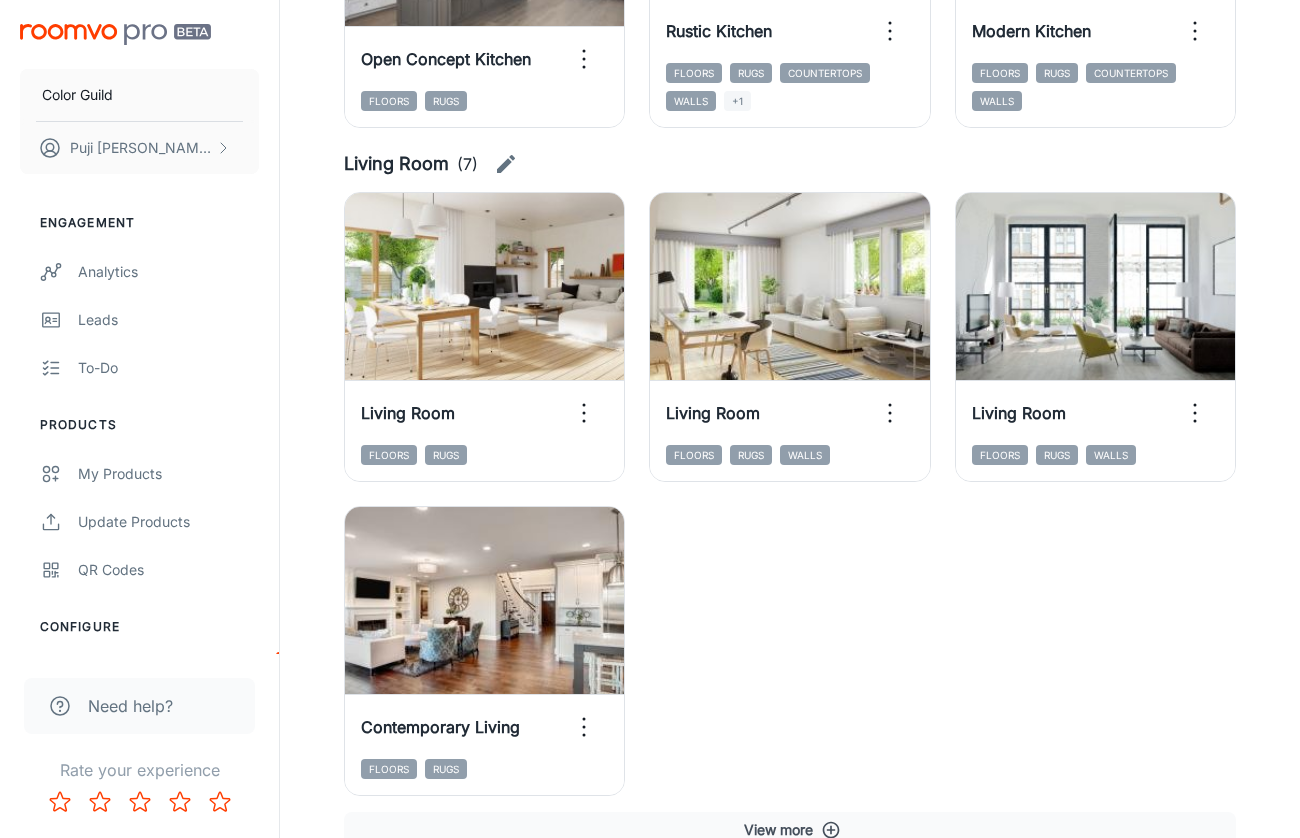 scroll, scrollTop: 3476, scrollLeft: 0, axis: vertical 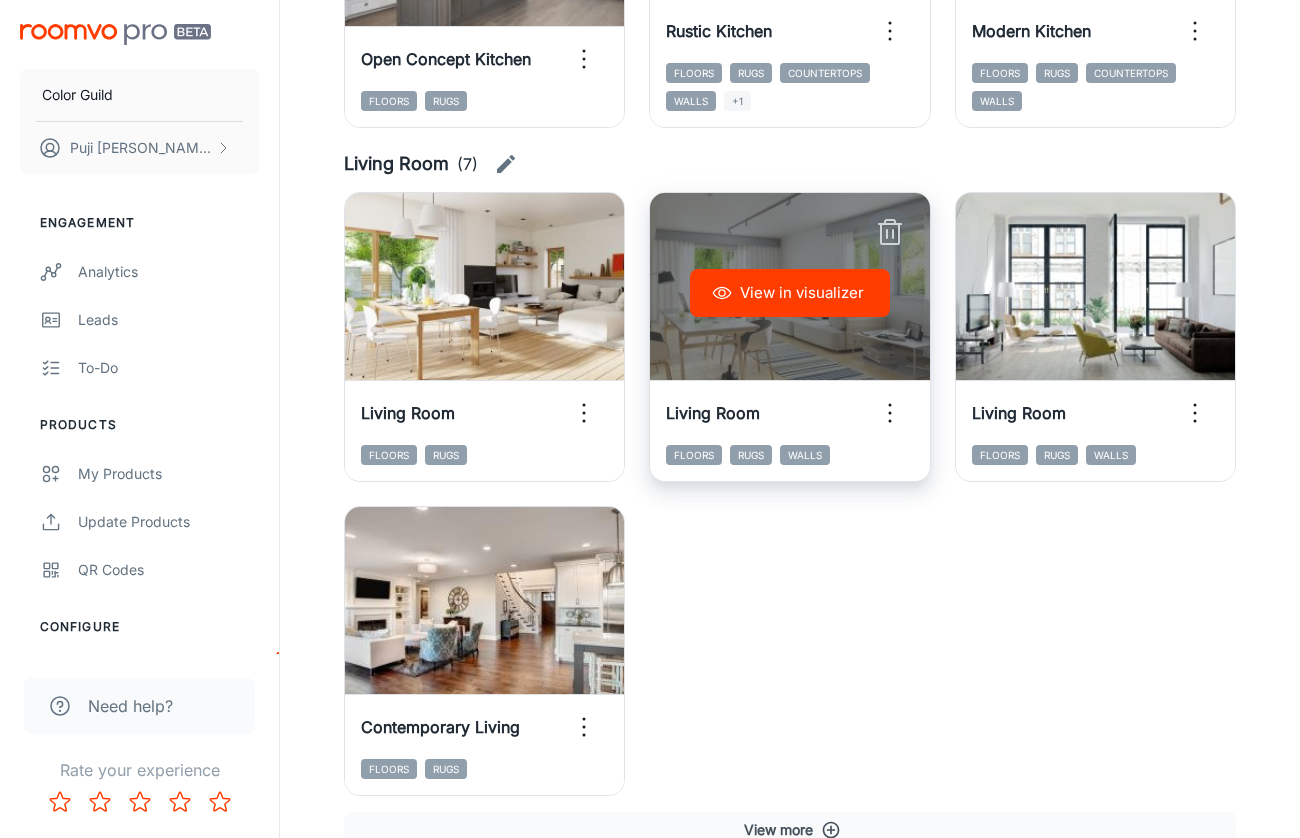 click 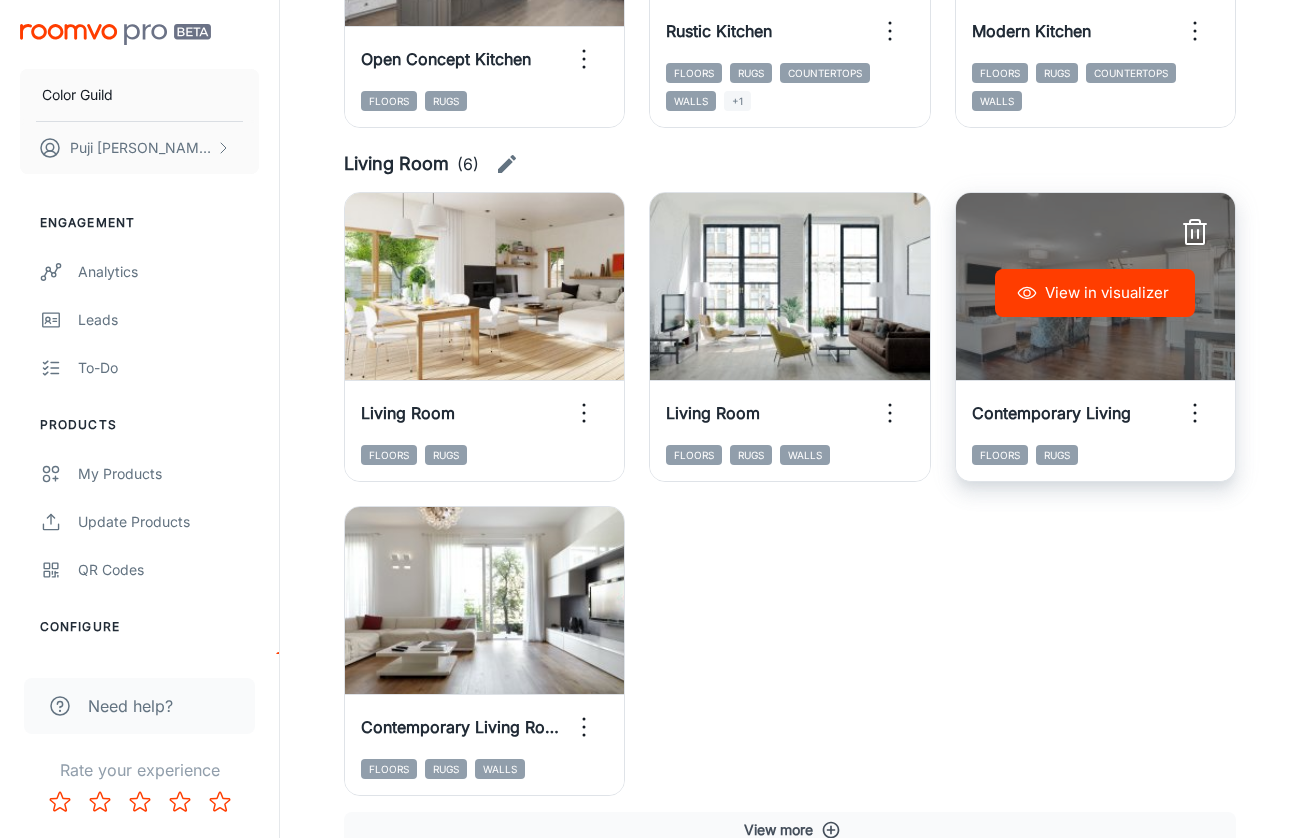 click on "View in visualizer" at bounding box center (1095, 293) 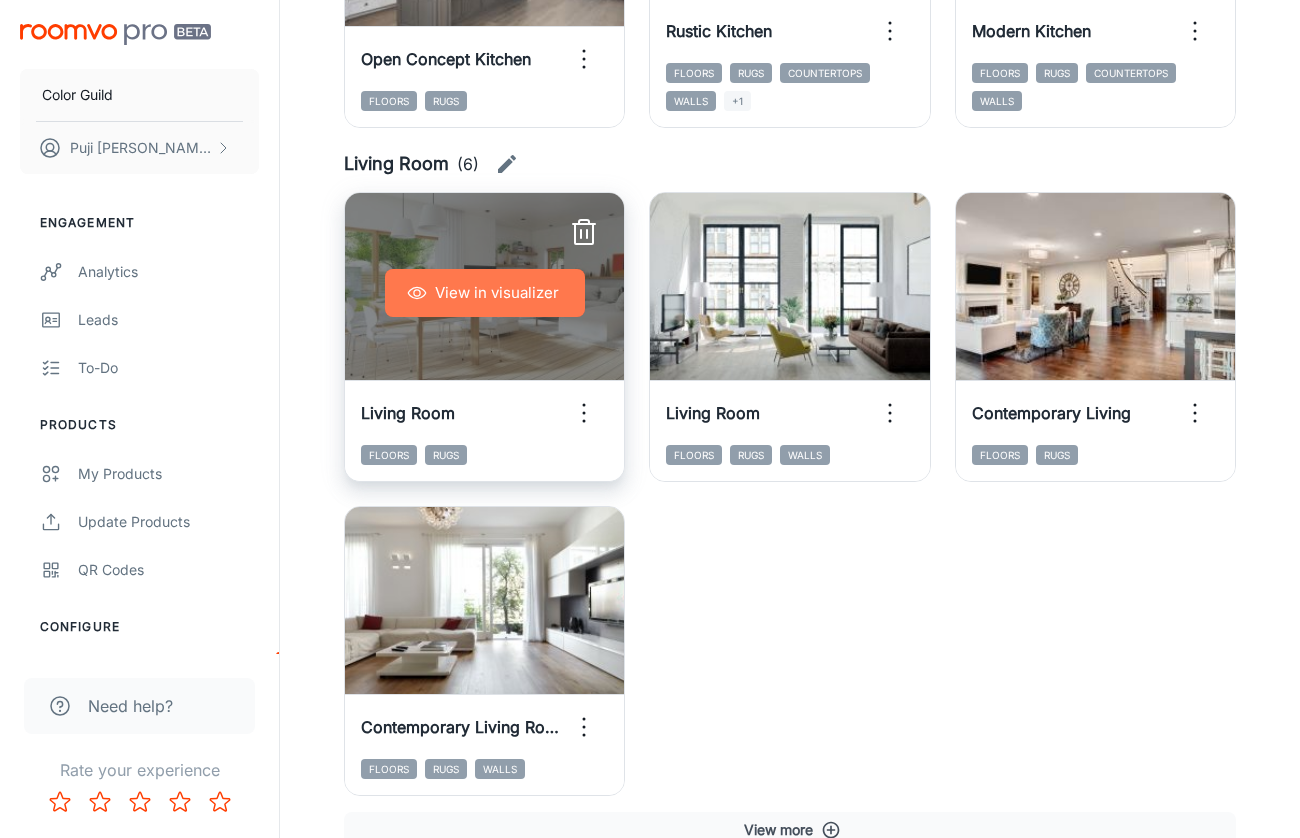 click on "View in visualizer" at bounding box center [485, 293] 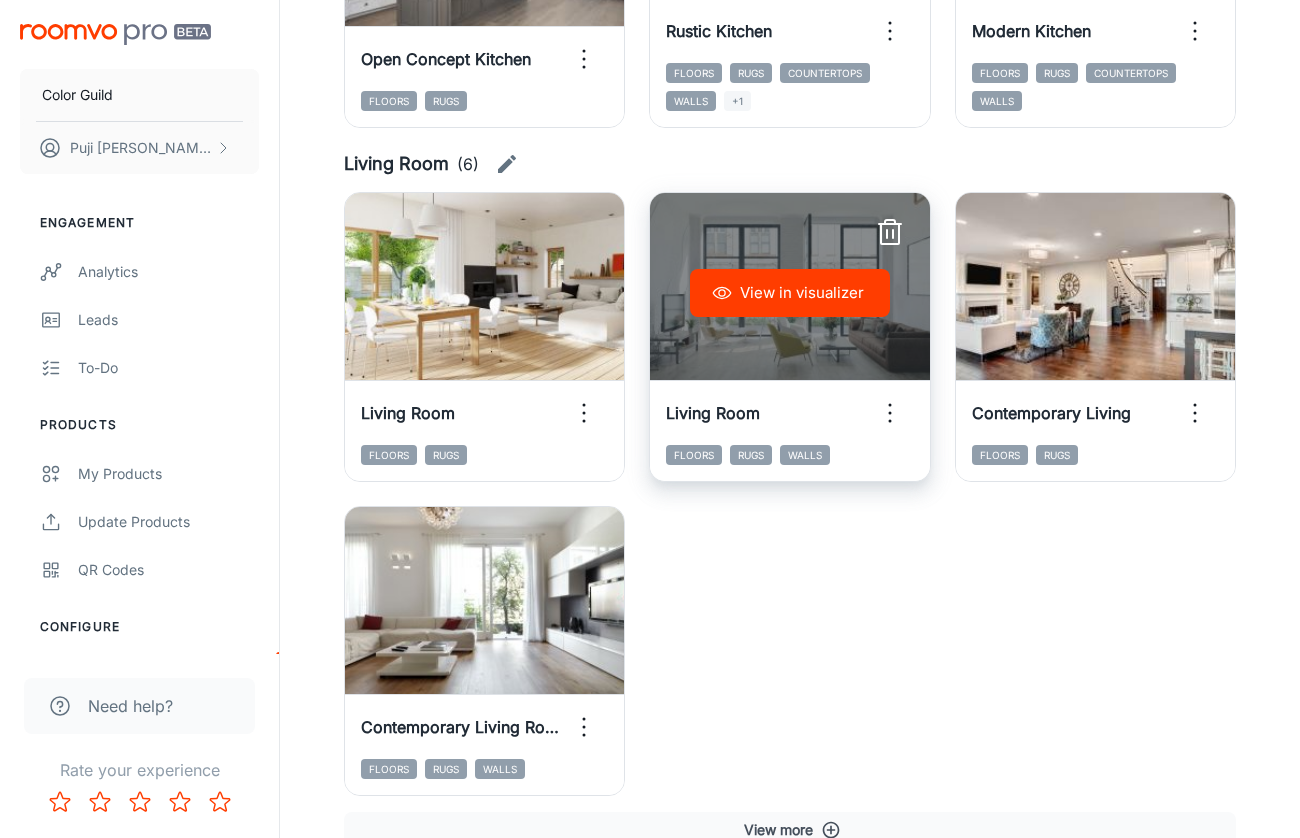 click on "View in visualizer" at bounding box center [790, 293] 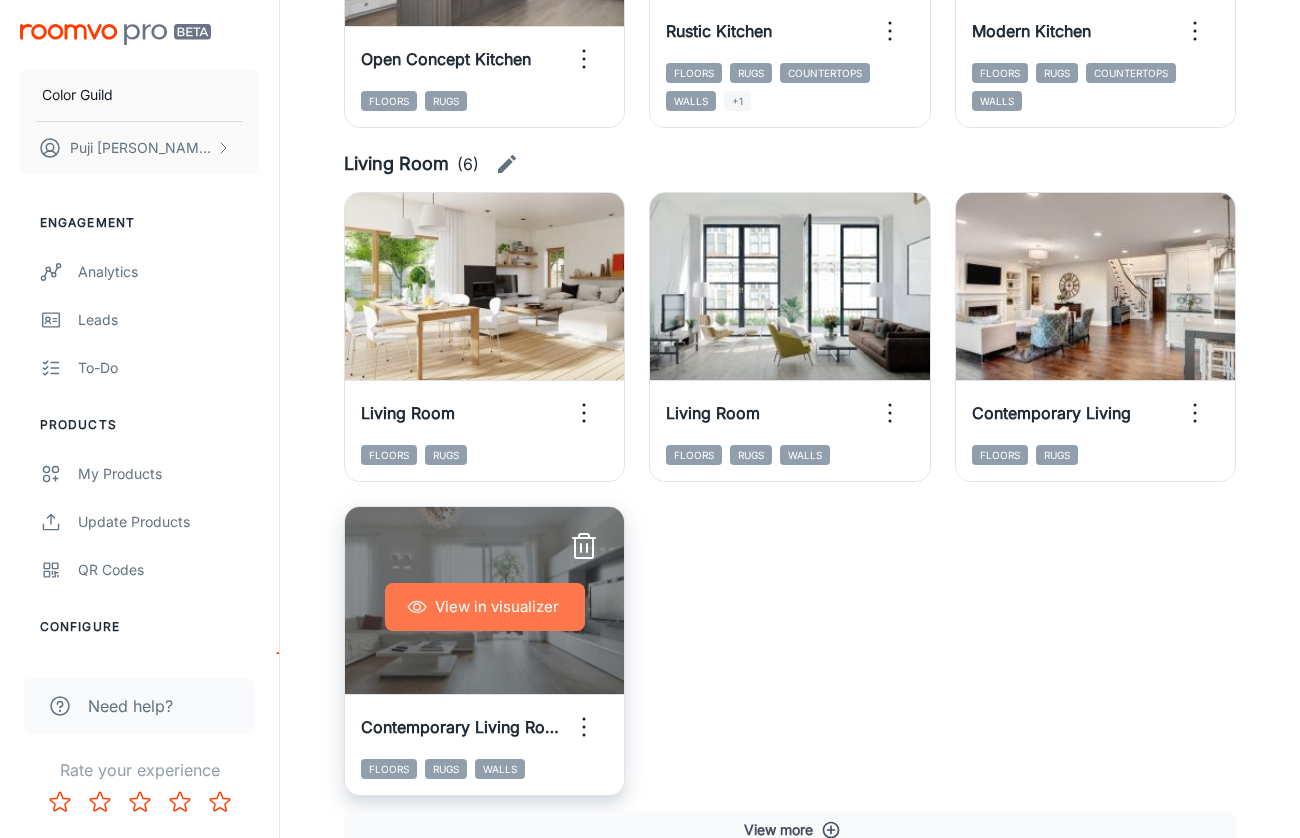 click on "View in visualizer" at bounding box center [485, 607] 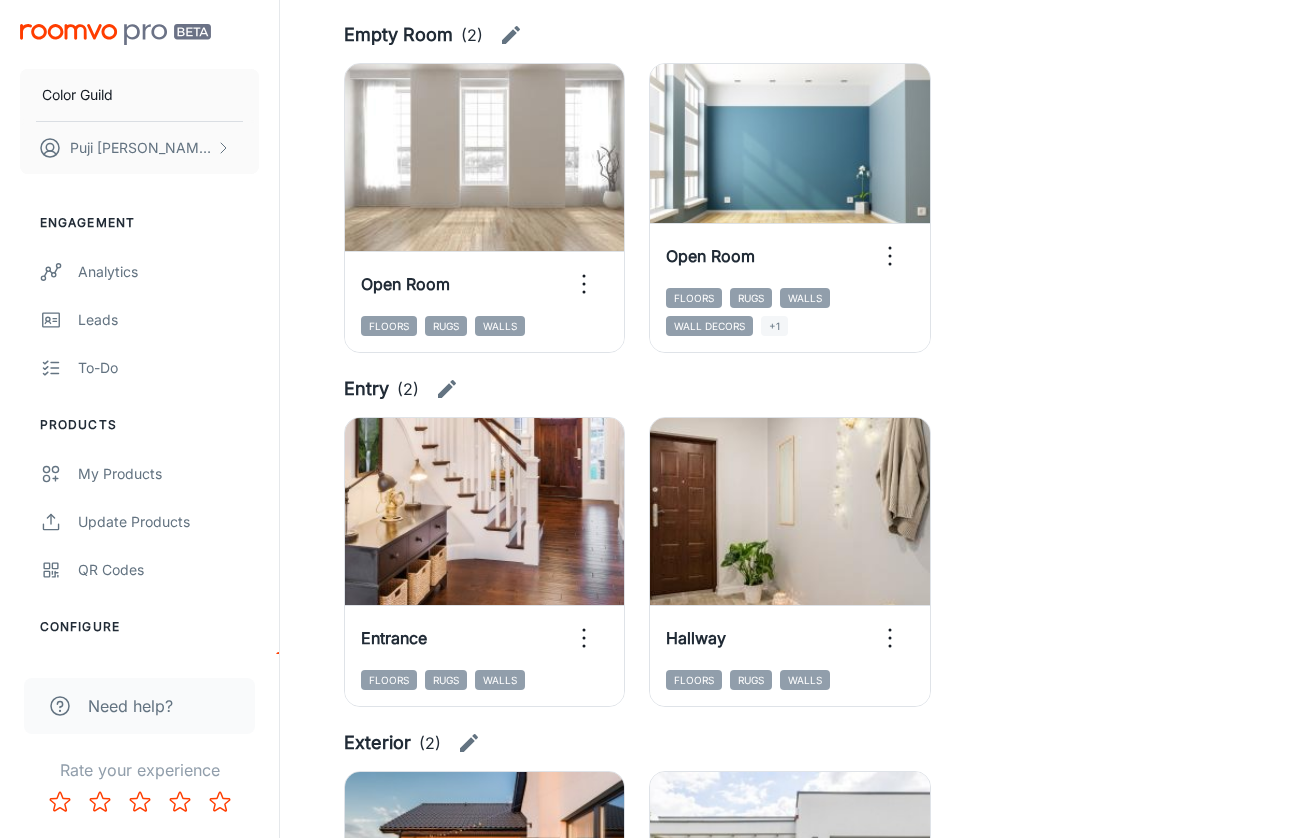 scroll, scrollTop: 1832, scrollLeft: 0, axis: vertical 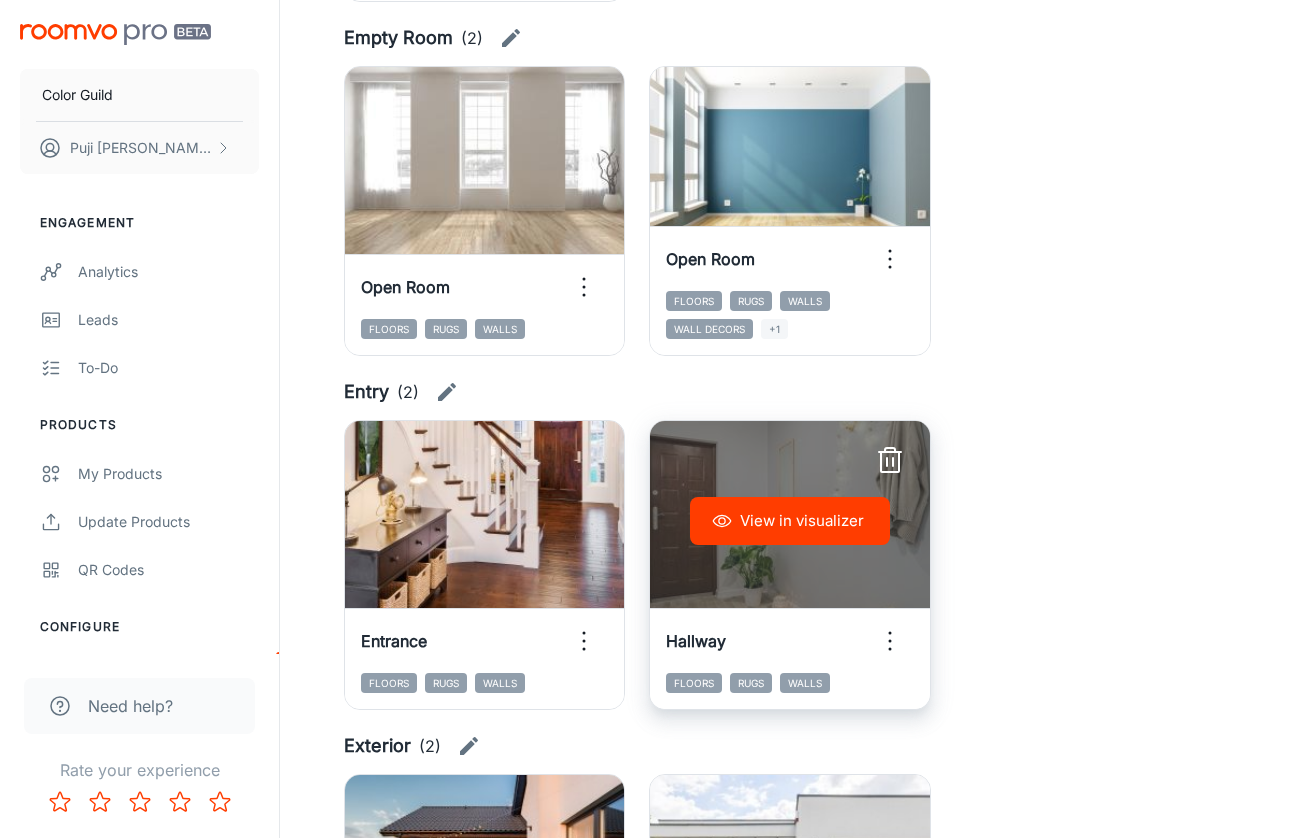 click 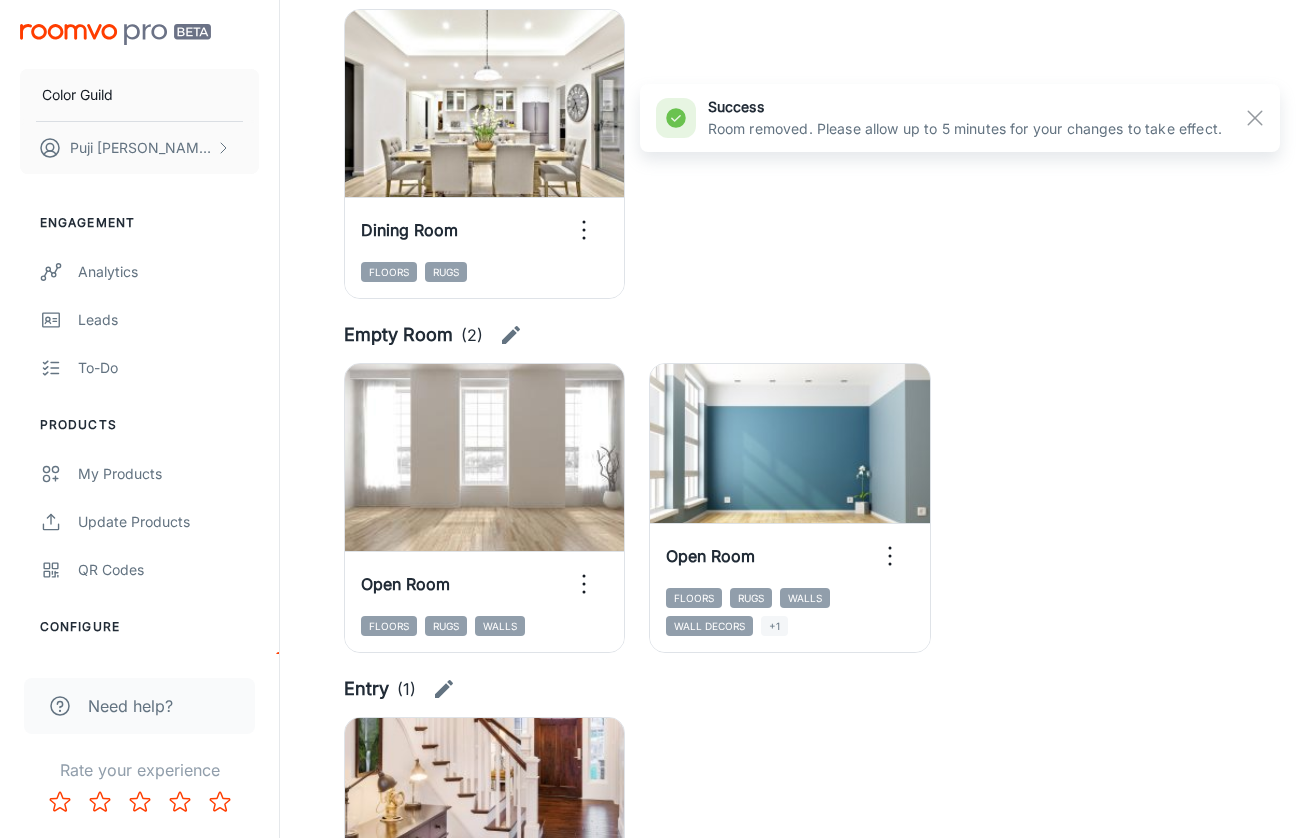 scroll, scrollTop: 1534, scrollLeft: 0, axis: vertical 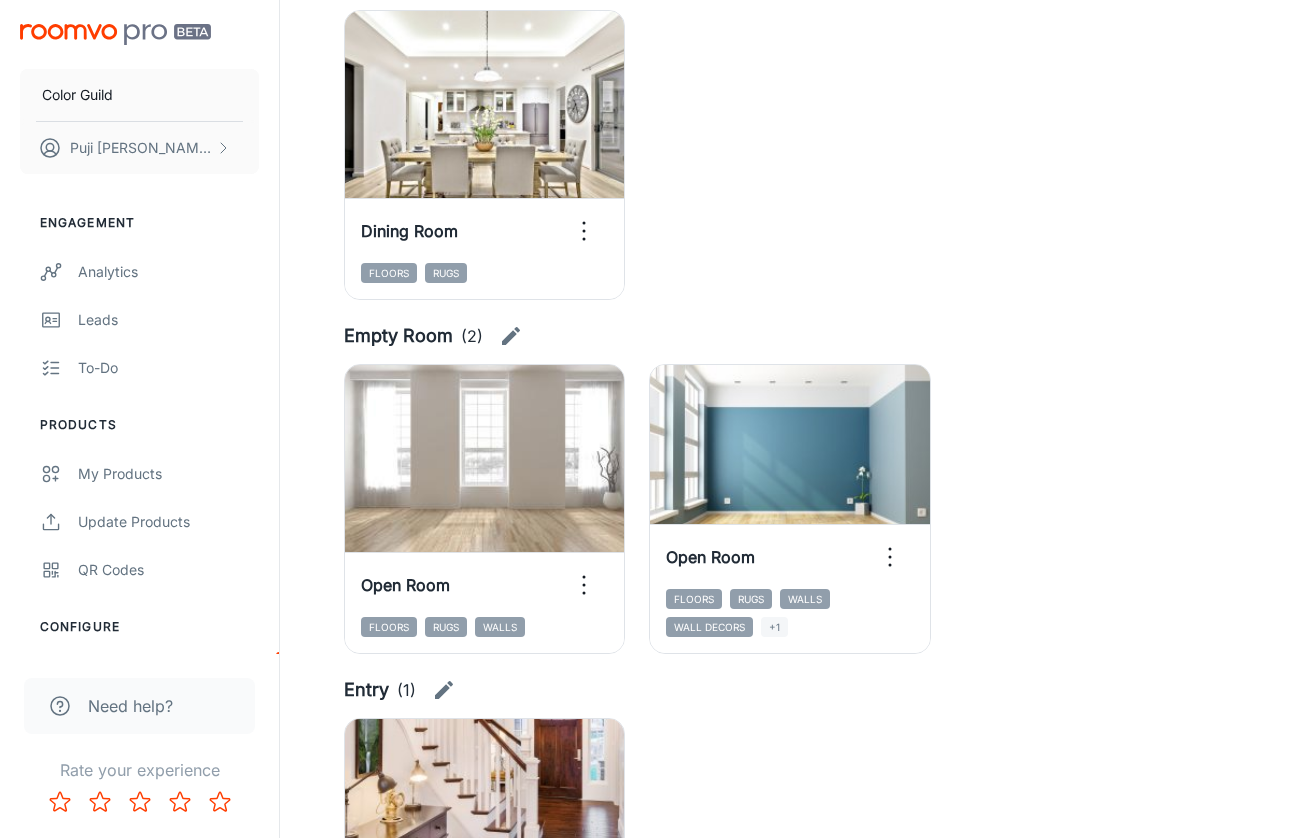 click 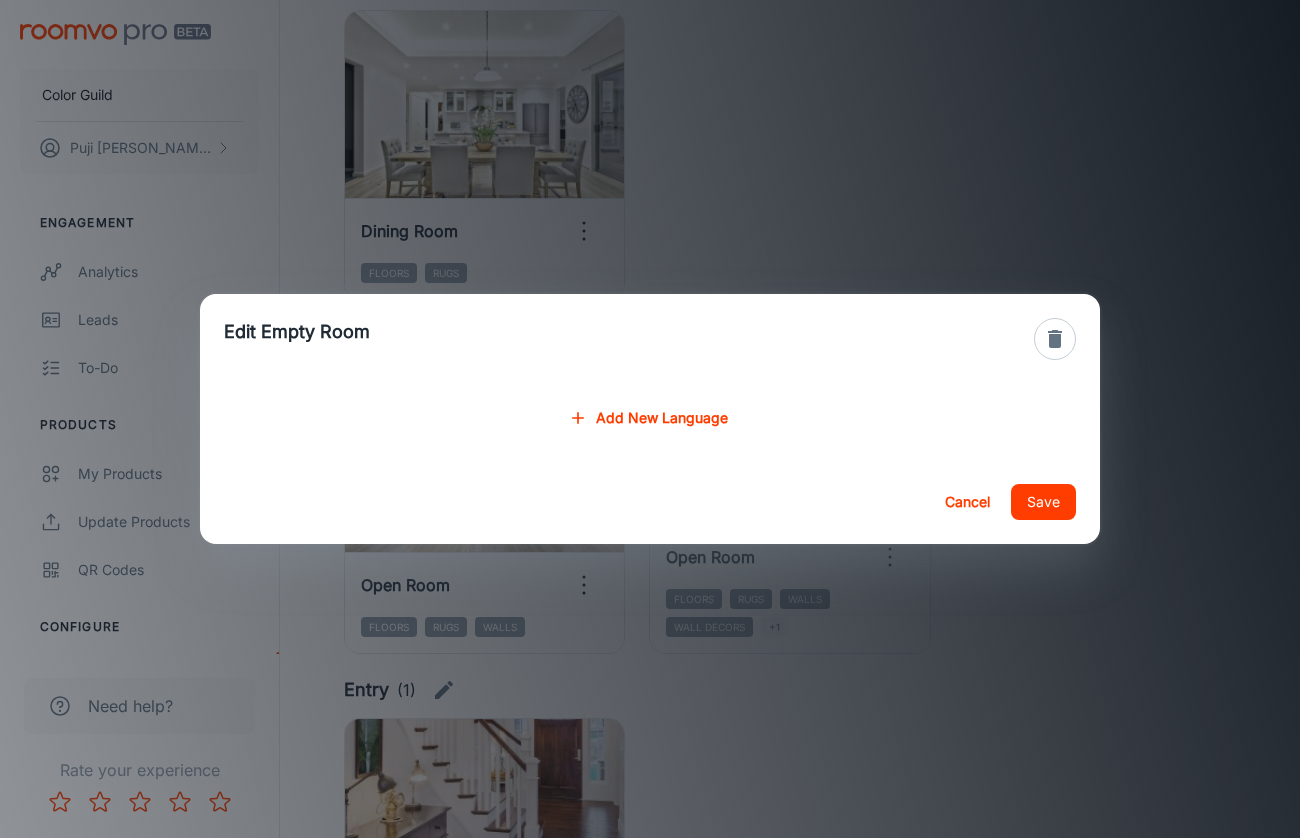 click 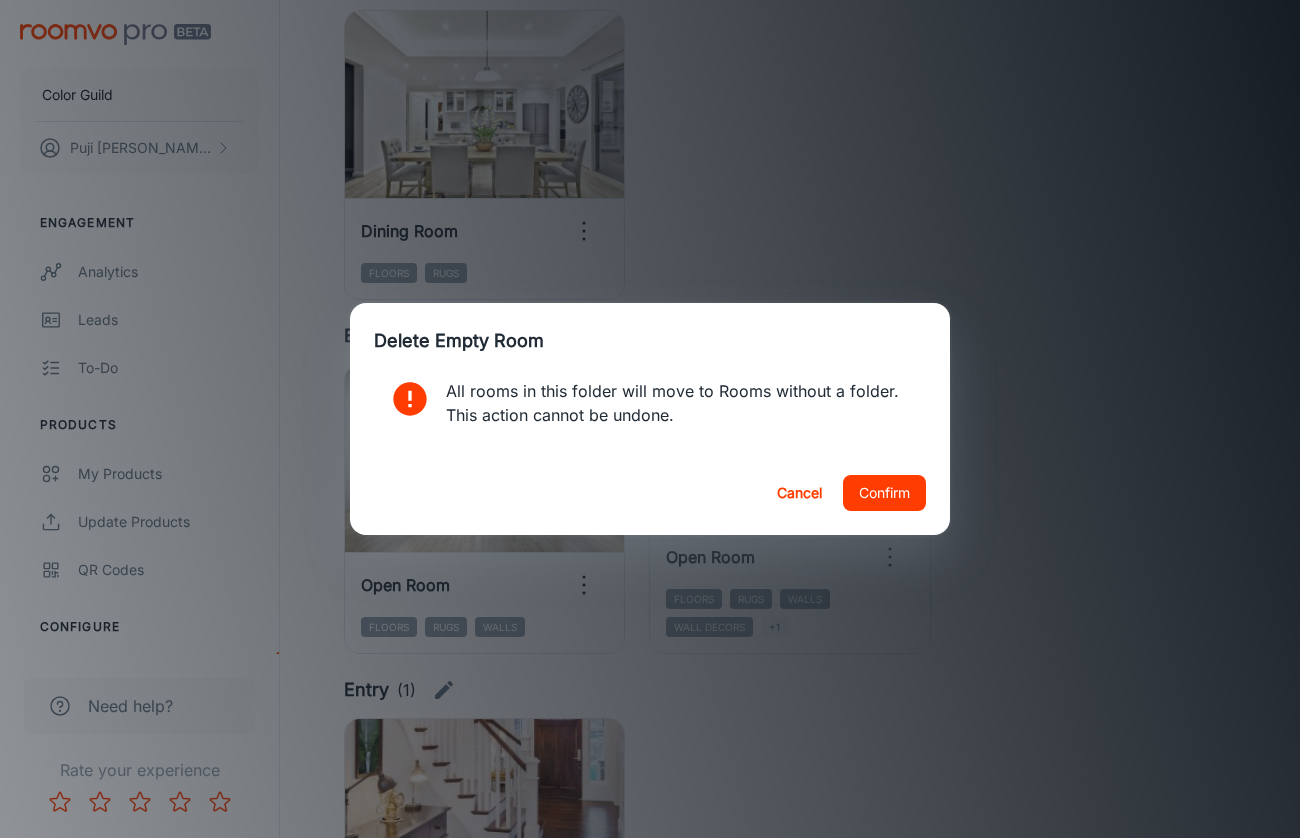 click on "Confirm" at bounding box center [884, 493] 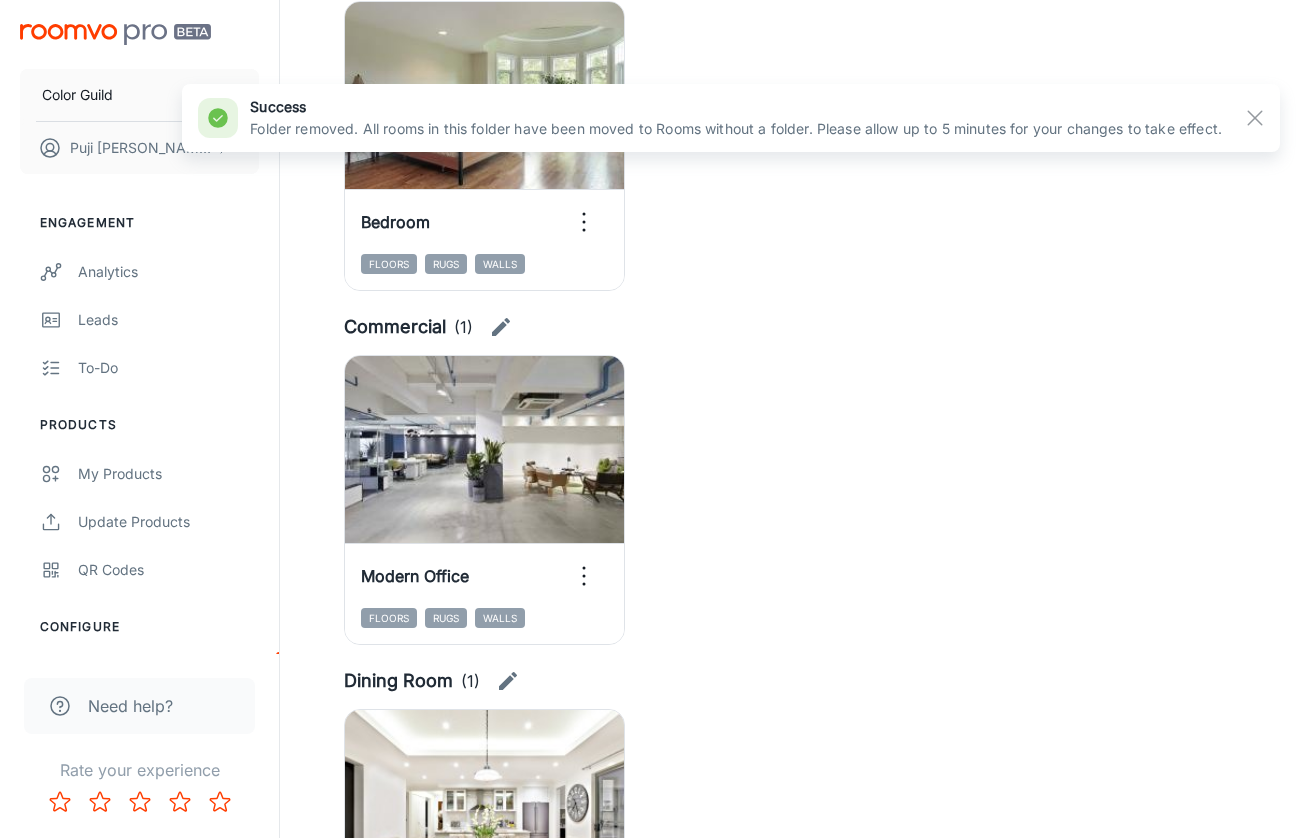 scroll, scrollTop: 1035, scrollLeft: 0, axis: vertical 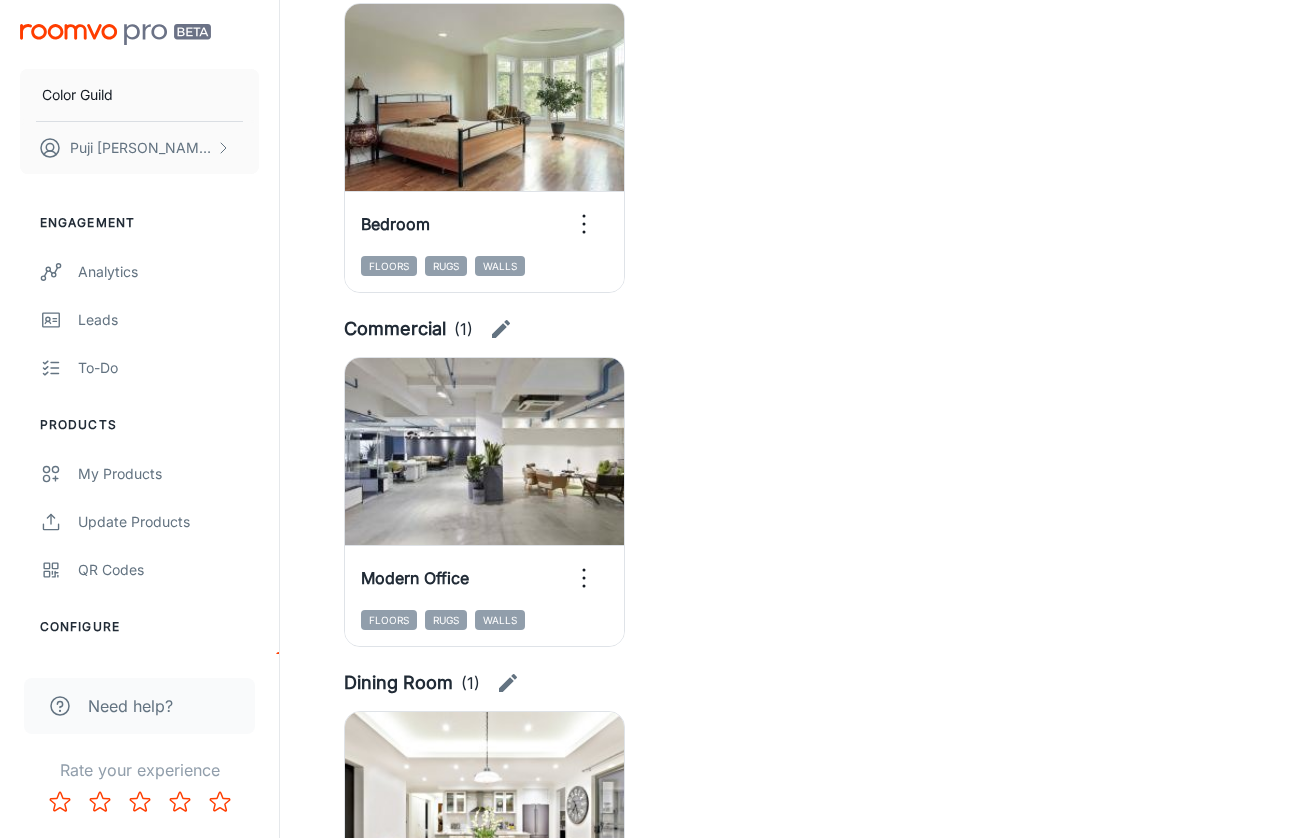 click 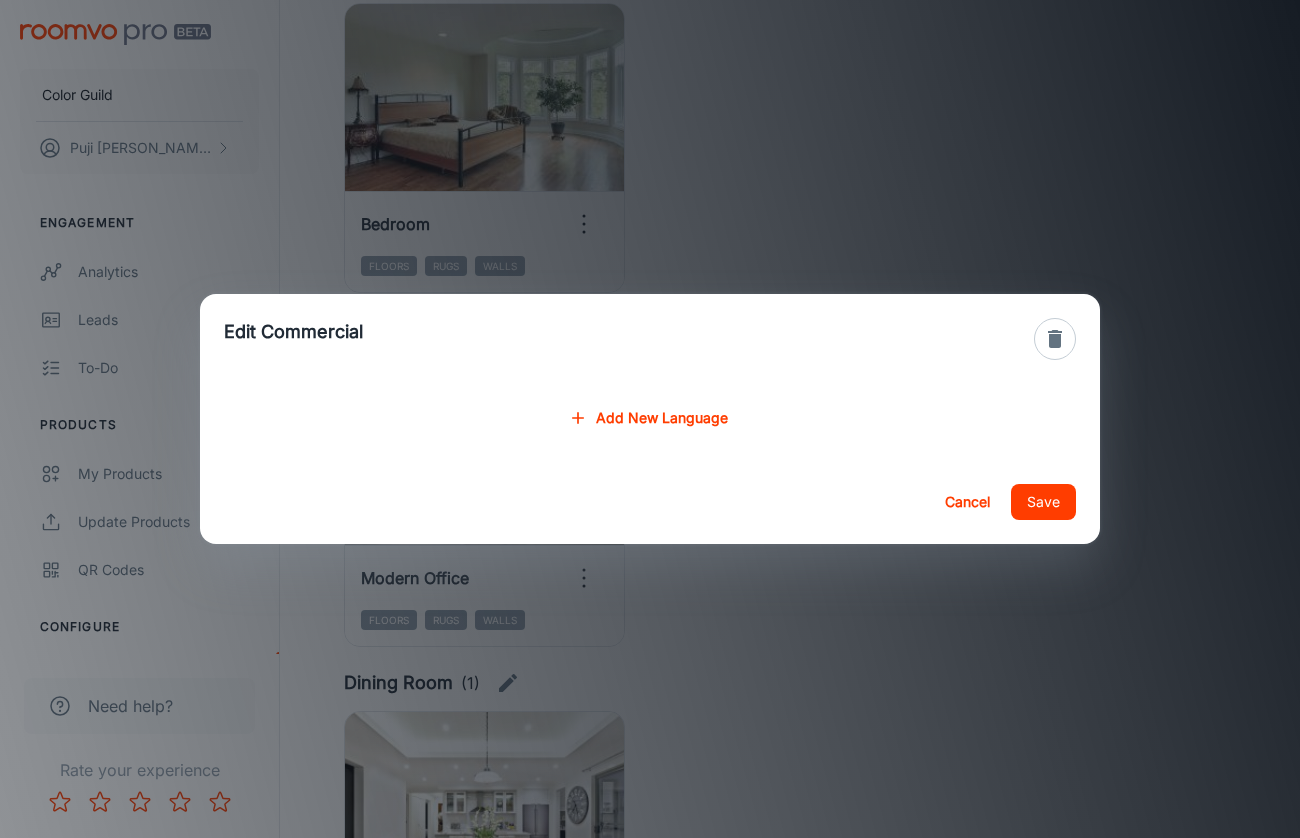 click 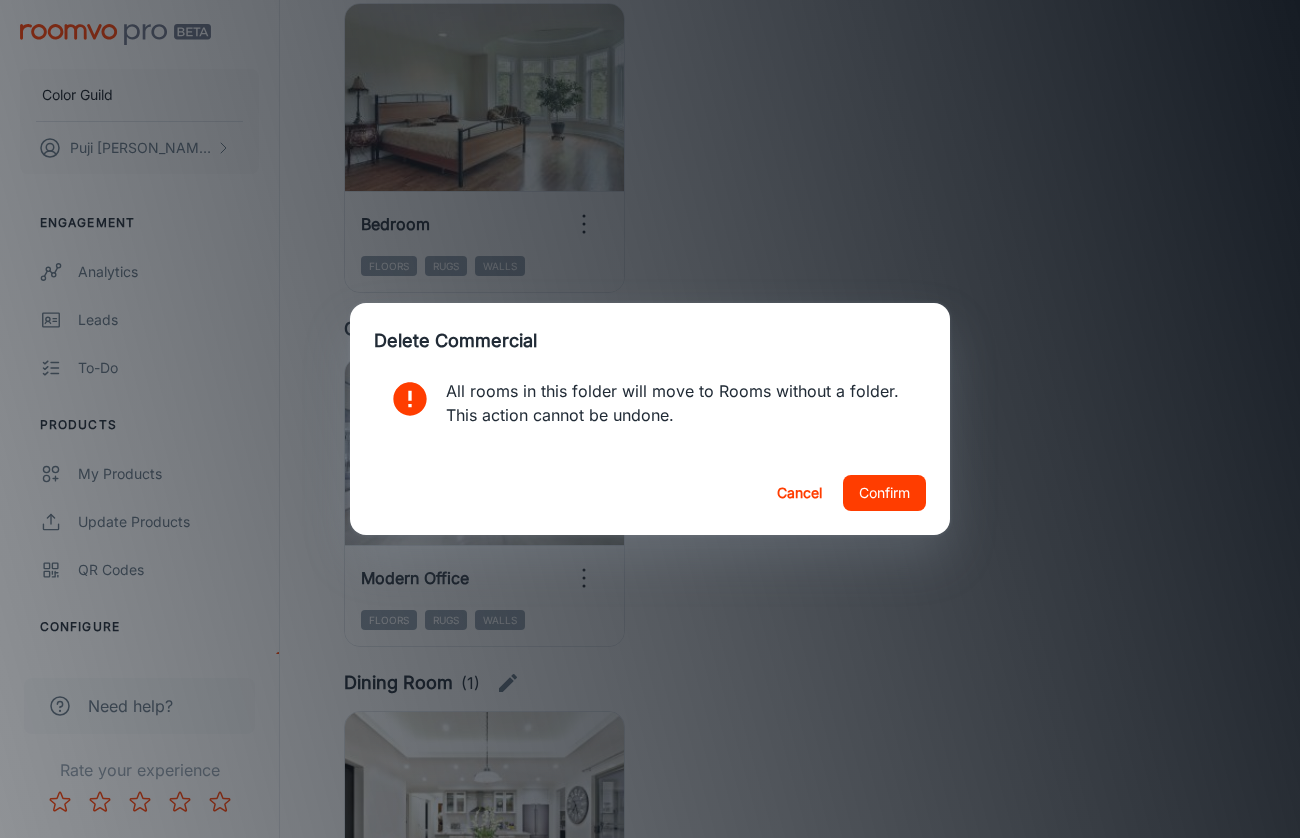 click on "Confirm" at bounding box center [884, 493] 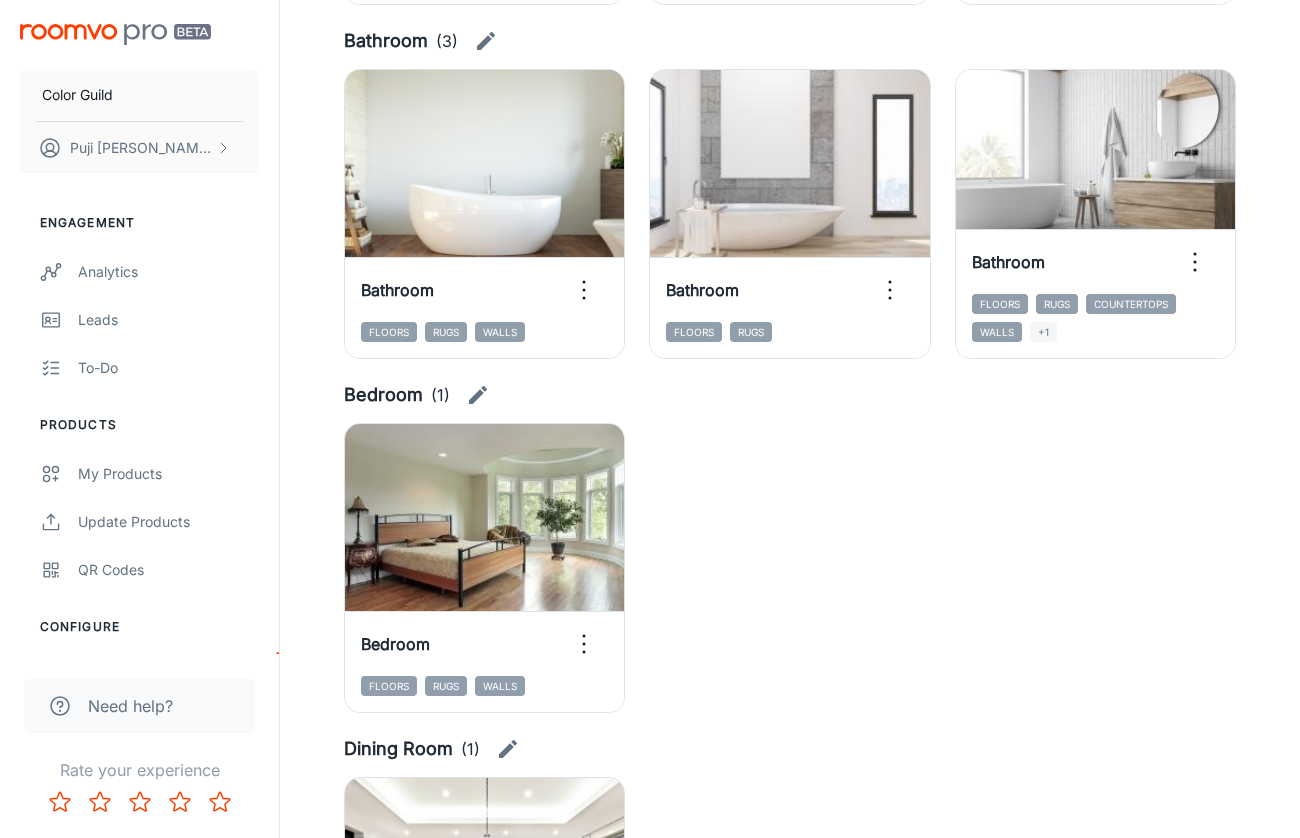 scroll, scrollTop: 709, scrollLeft: 0, axis: vertical 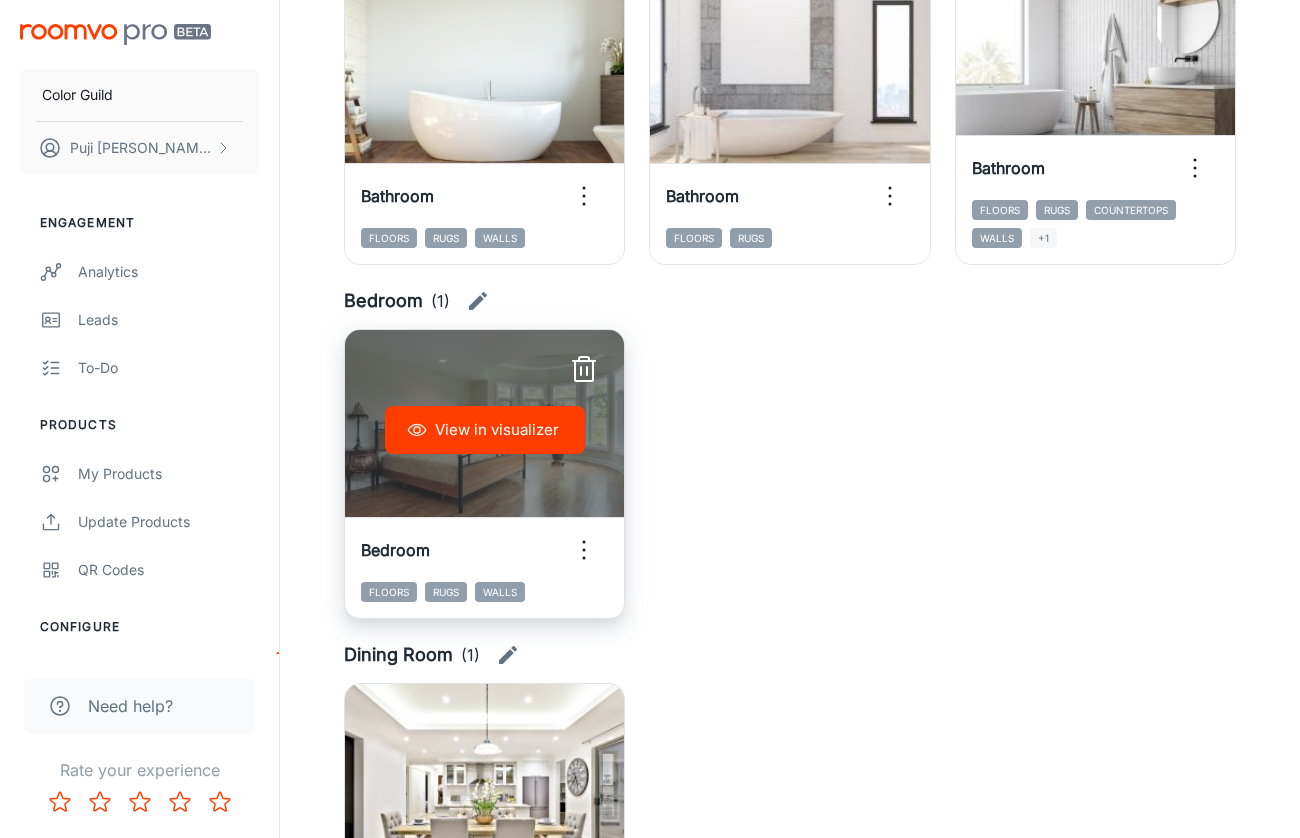 click 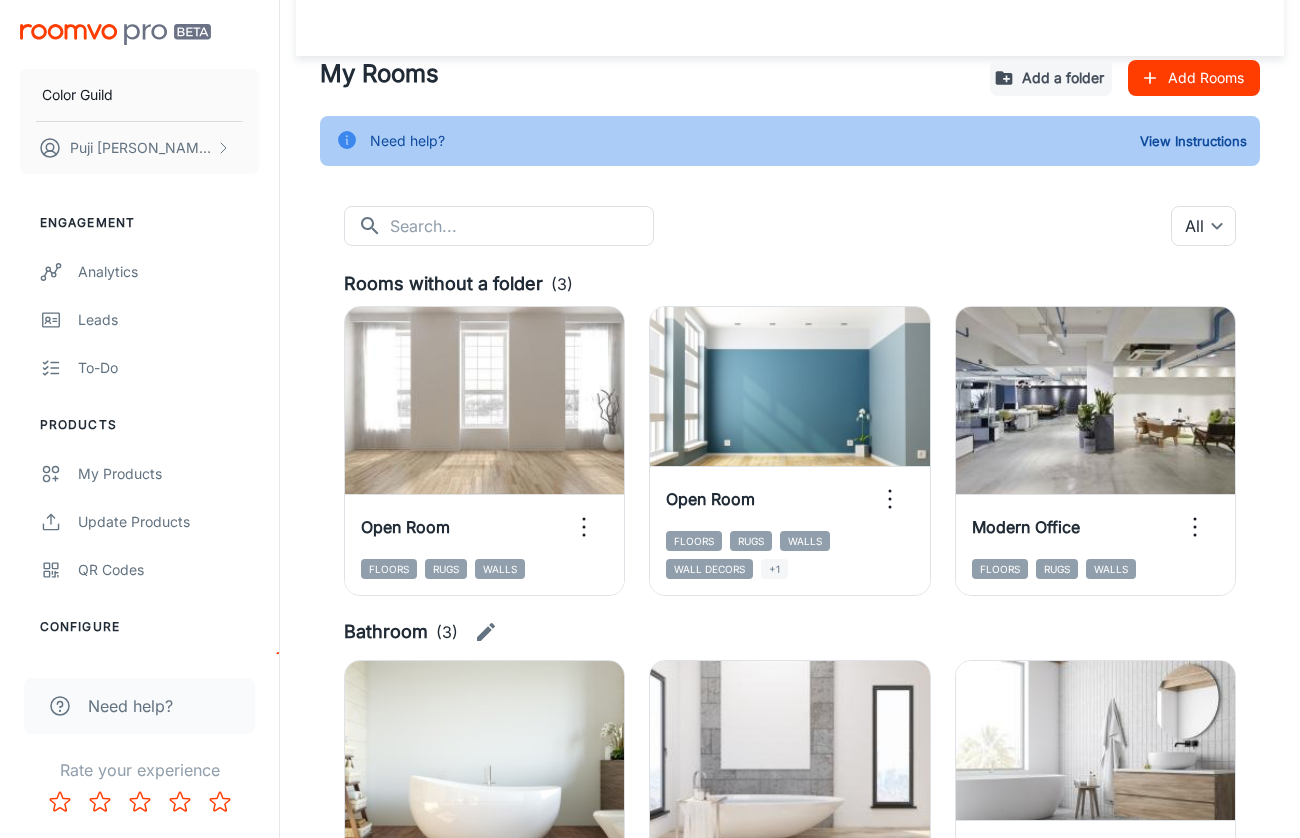 scroll, scrollTop: 14, scrollLeft: 0, axis: vertical 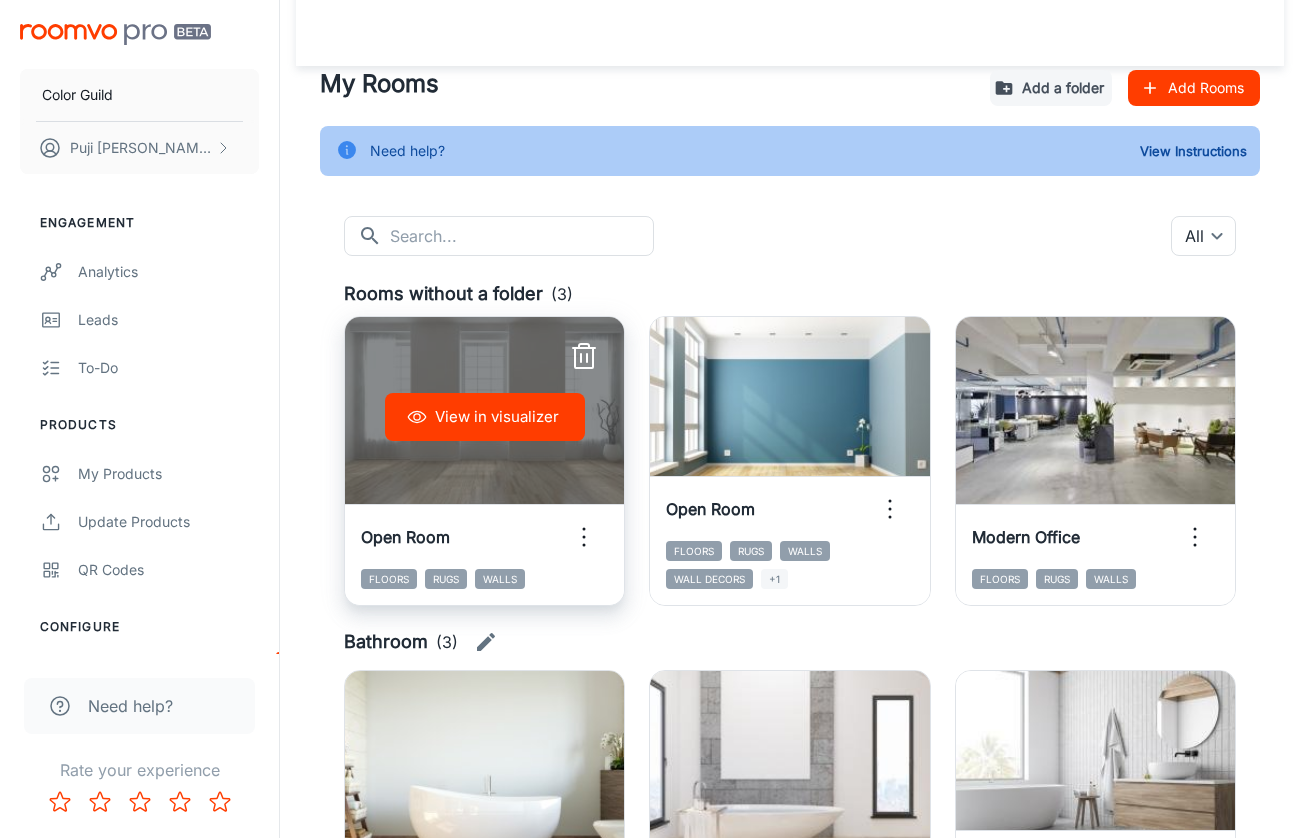 click 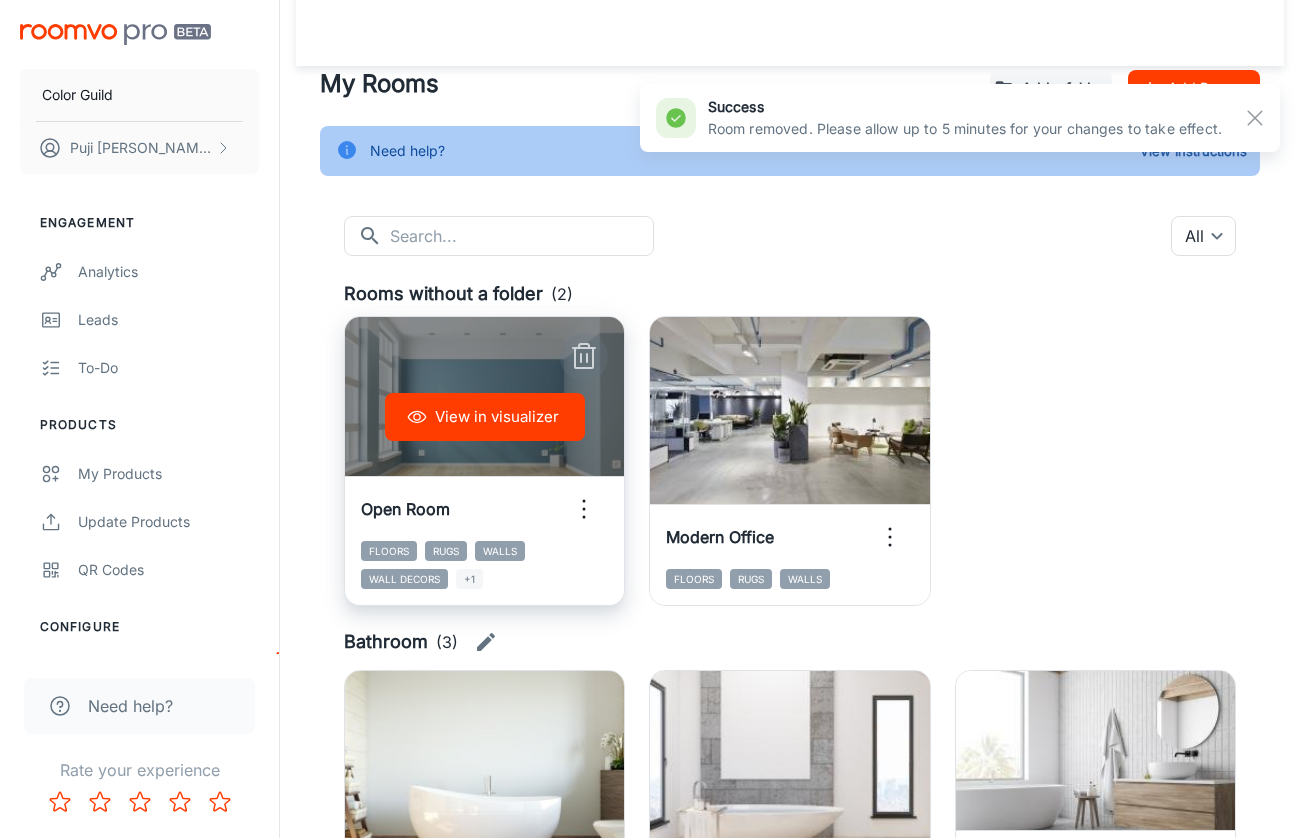 click 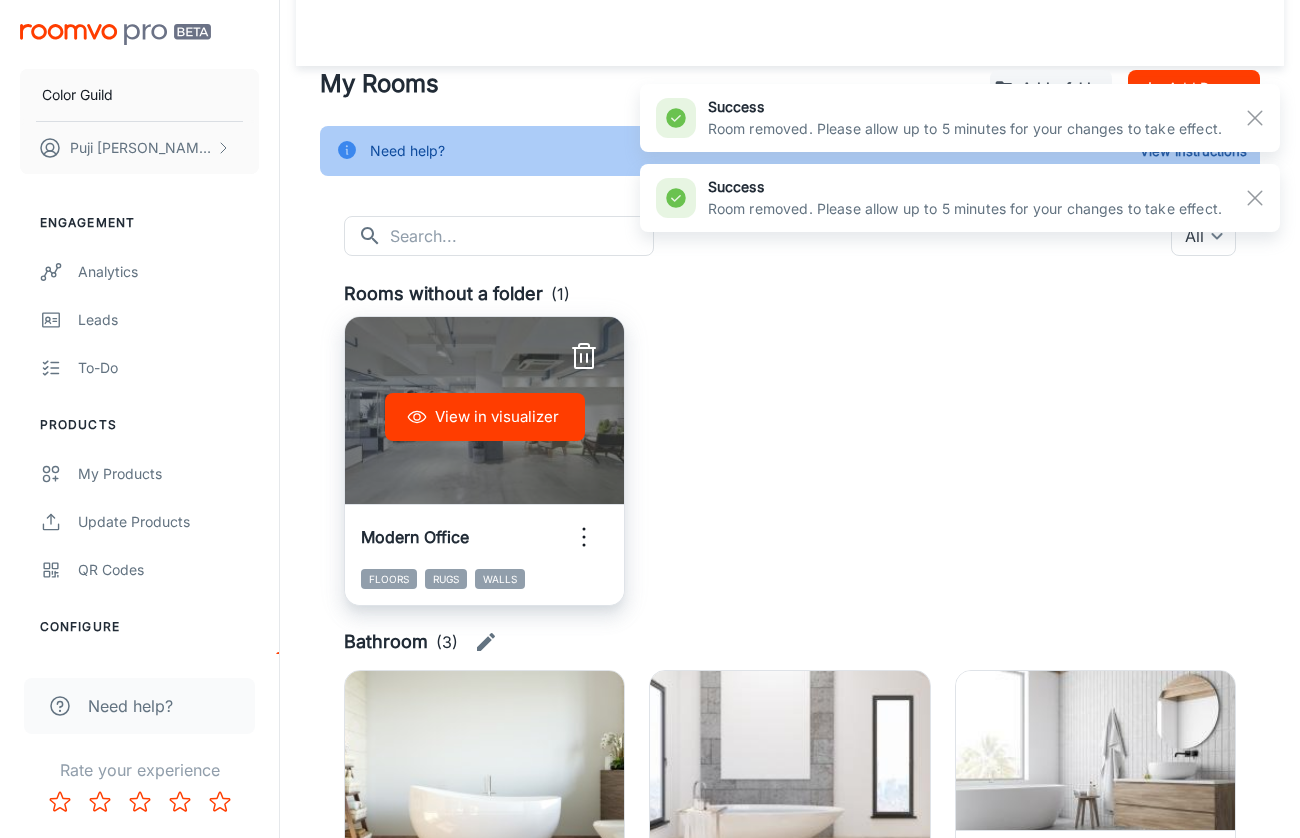 click 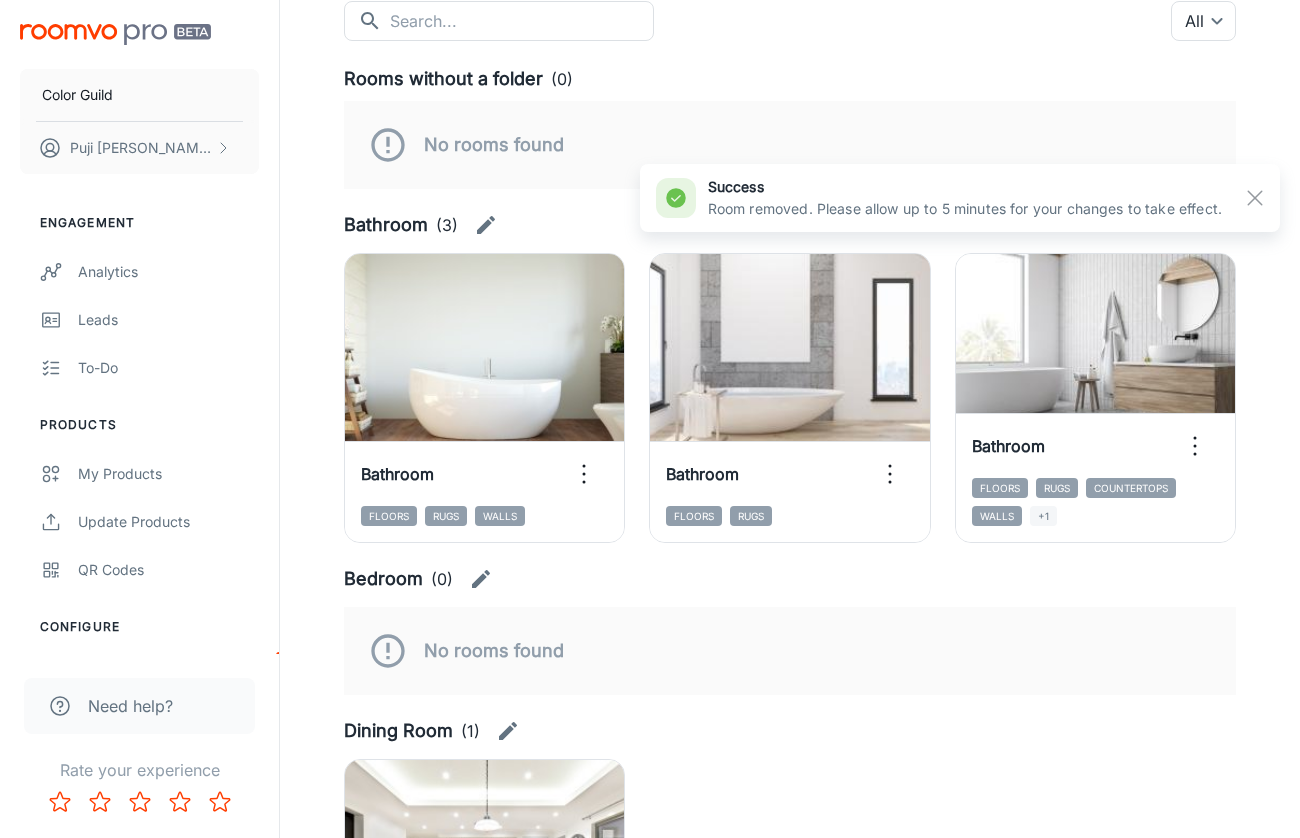scroll, scrollTop: 225, scrollLeft: 0, axis: vertical 